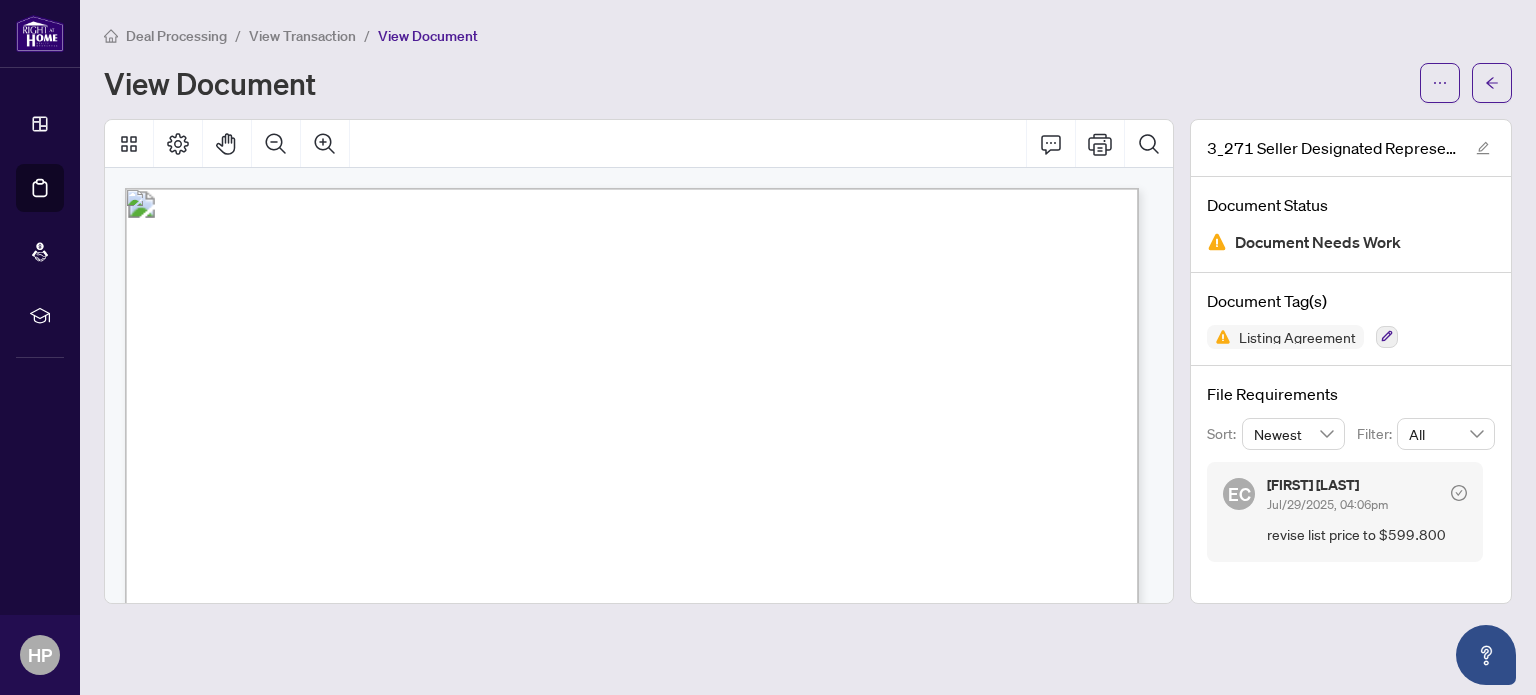scroll, scrollTop: 0, scrollLeft: 0, axis: both 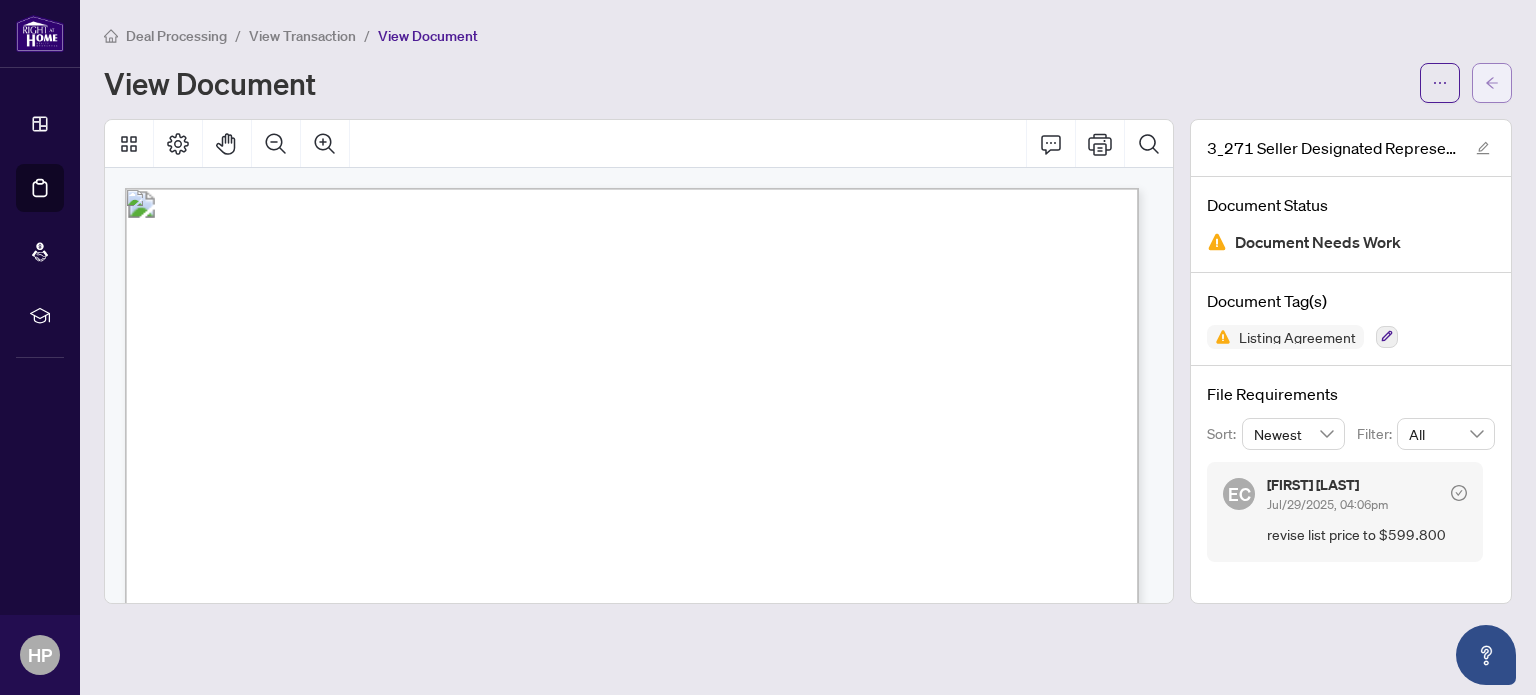 click 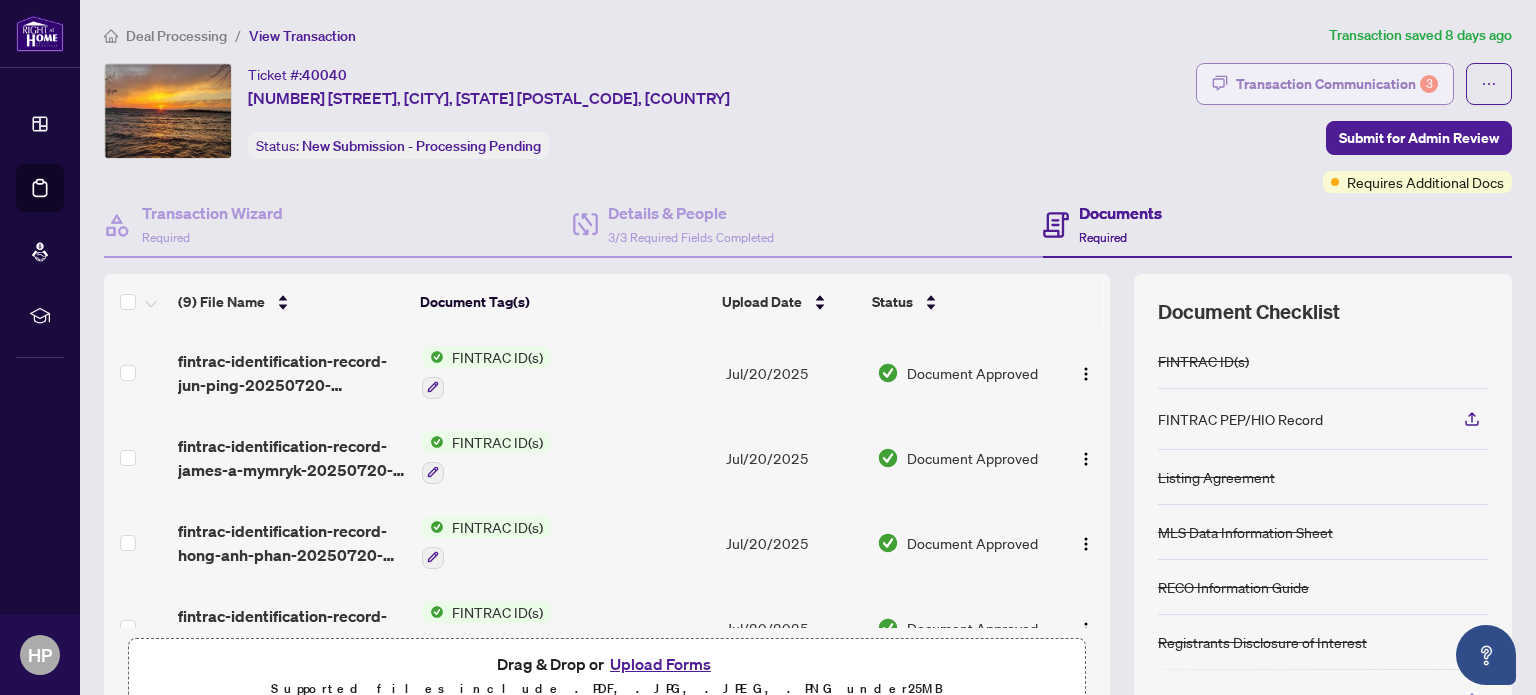click on "Transaction Communication 3" at bounding box center [1337, 84] 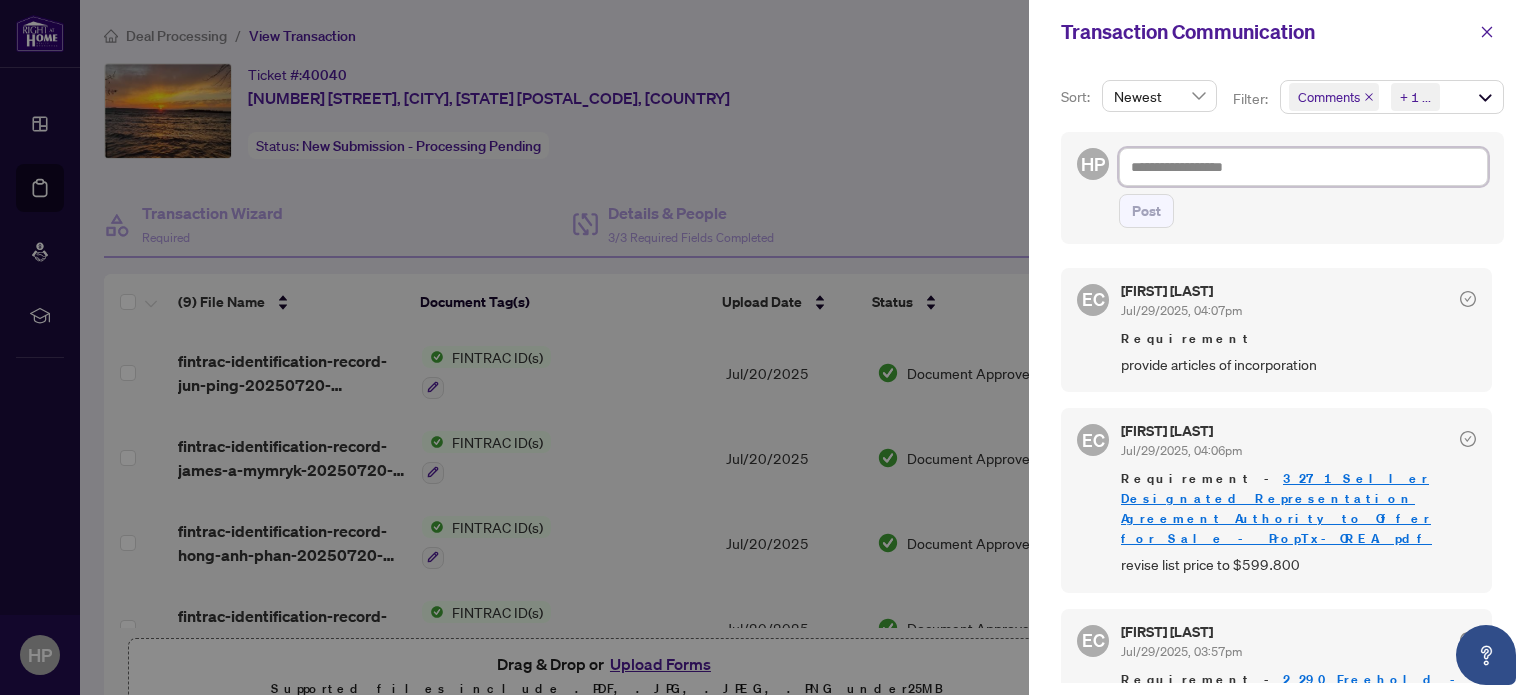 click at bounding box center (1303, 167) 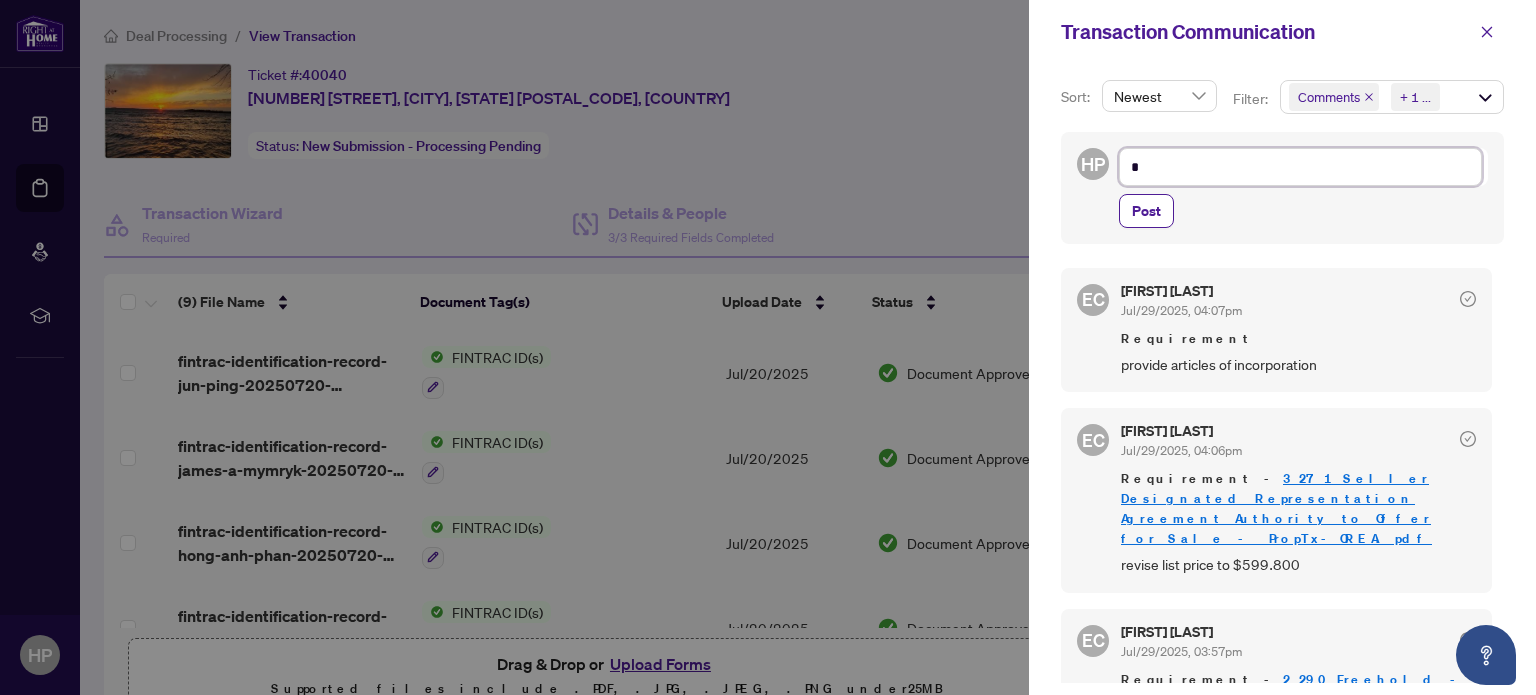 type on "**" 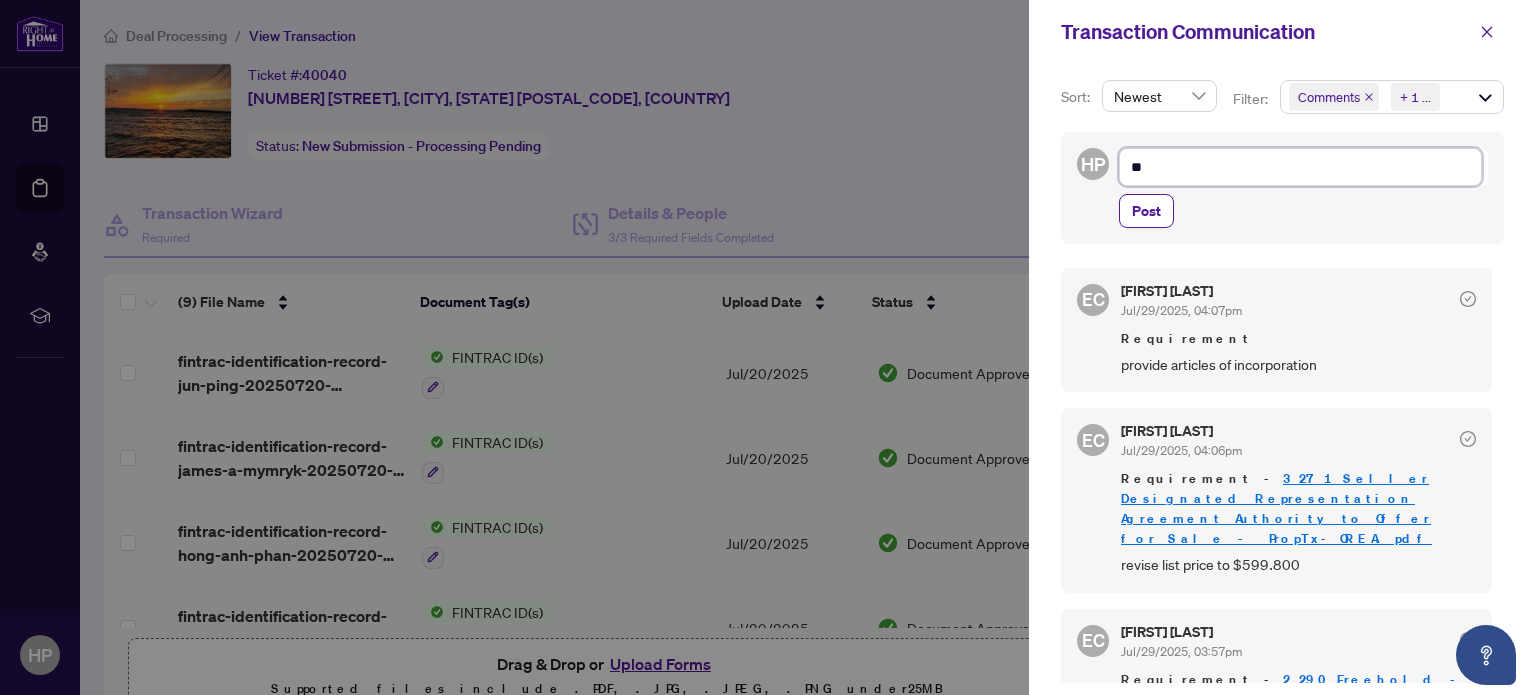 type on "***" 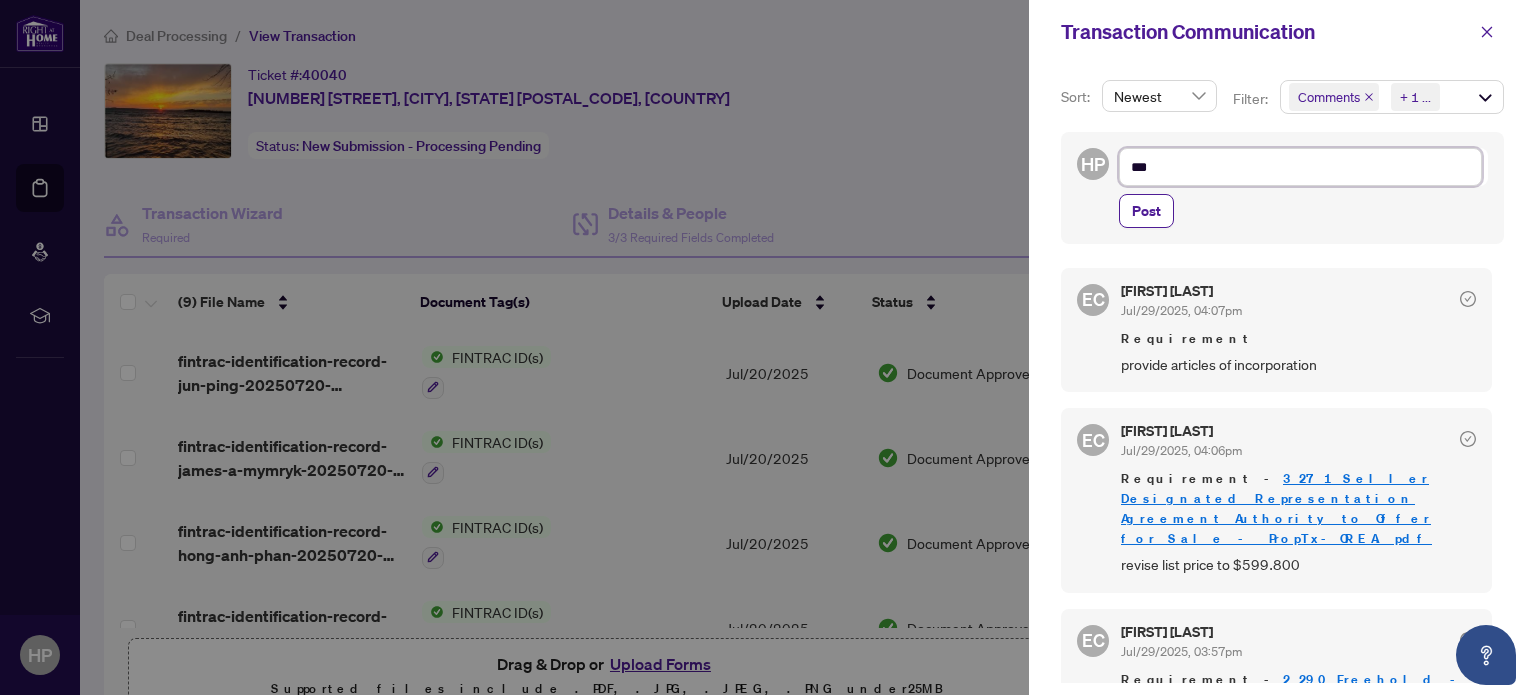 type on "***" 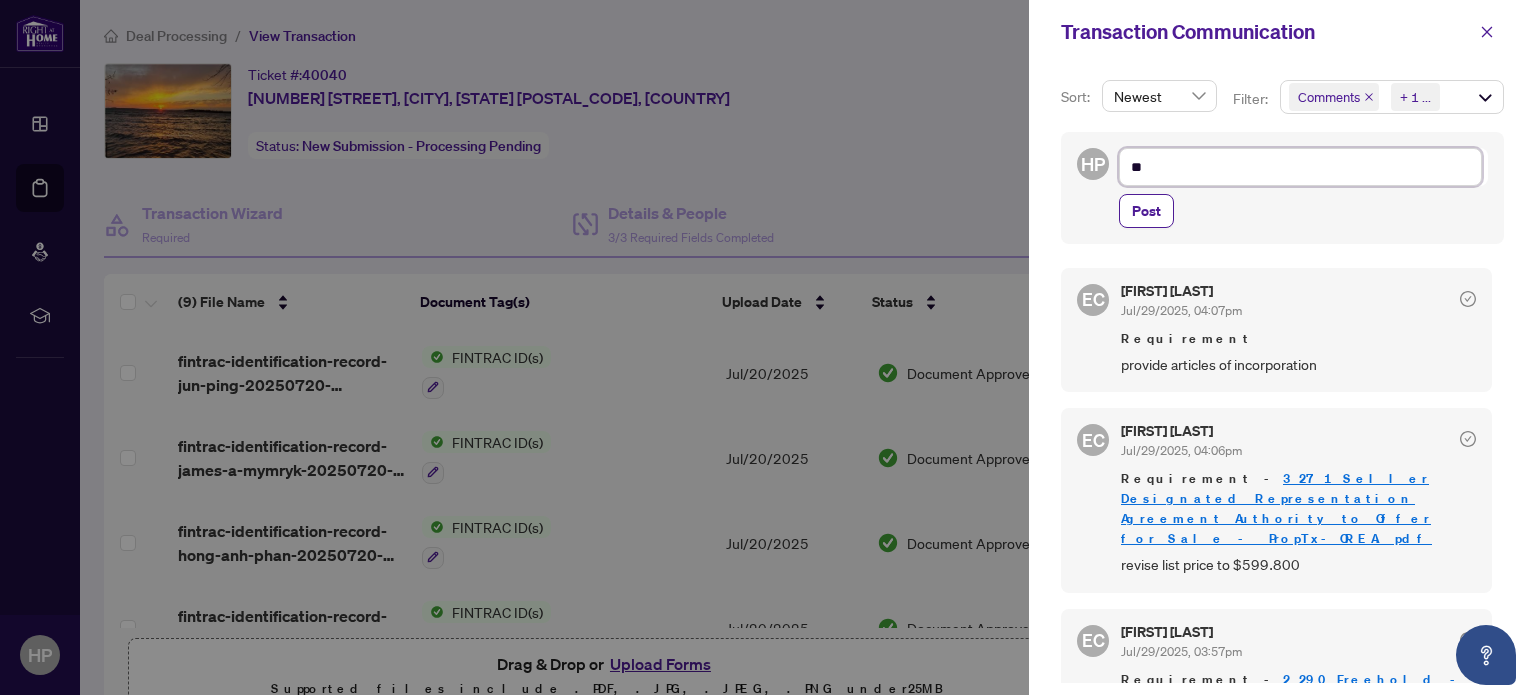 type on "*" 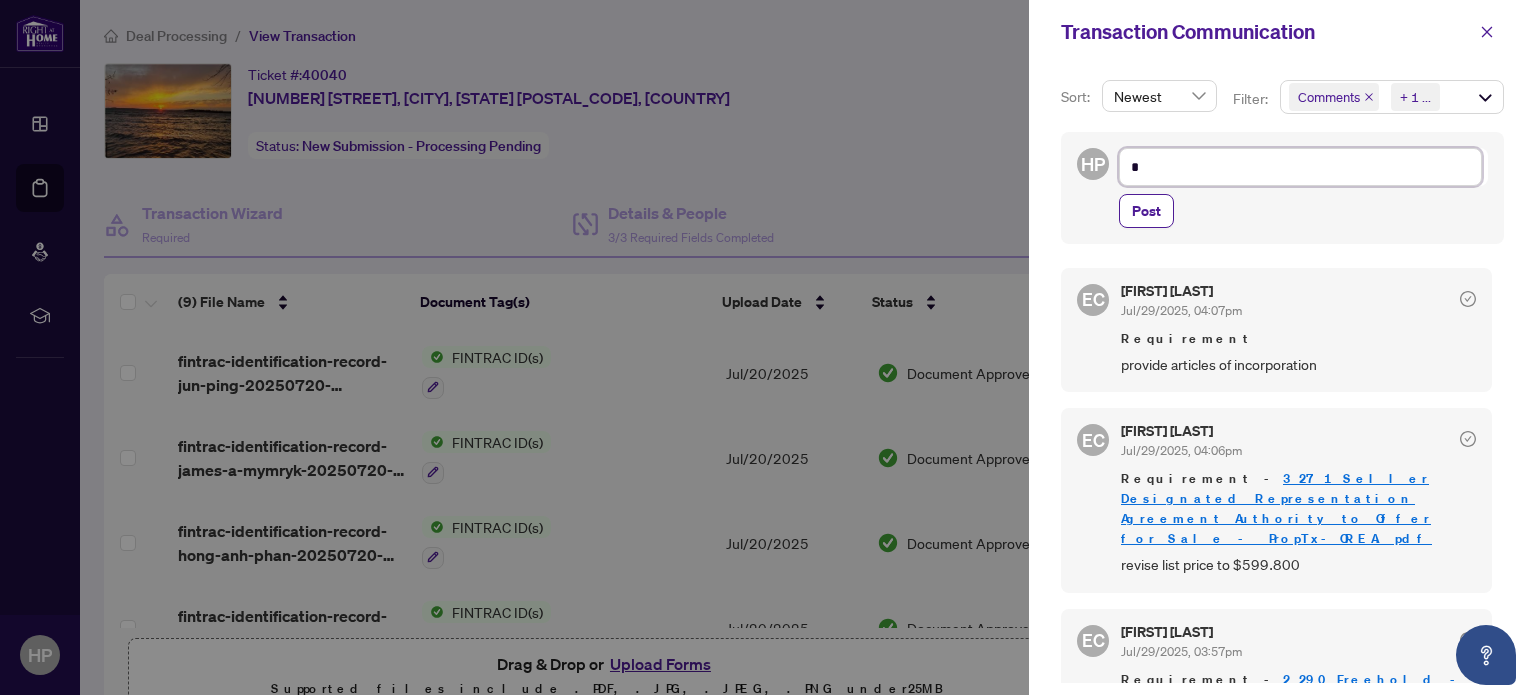 type 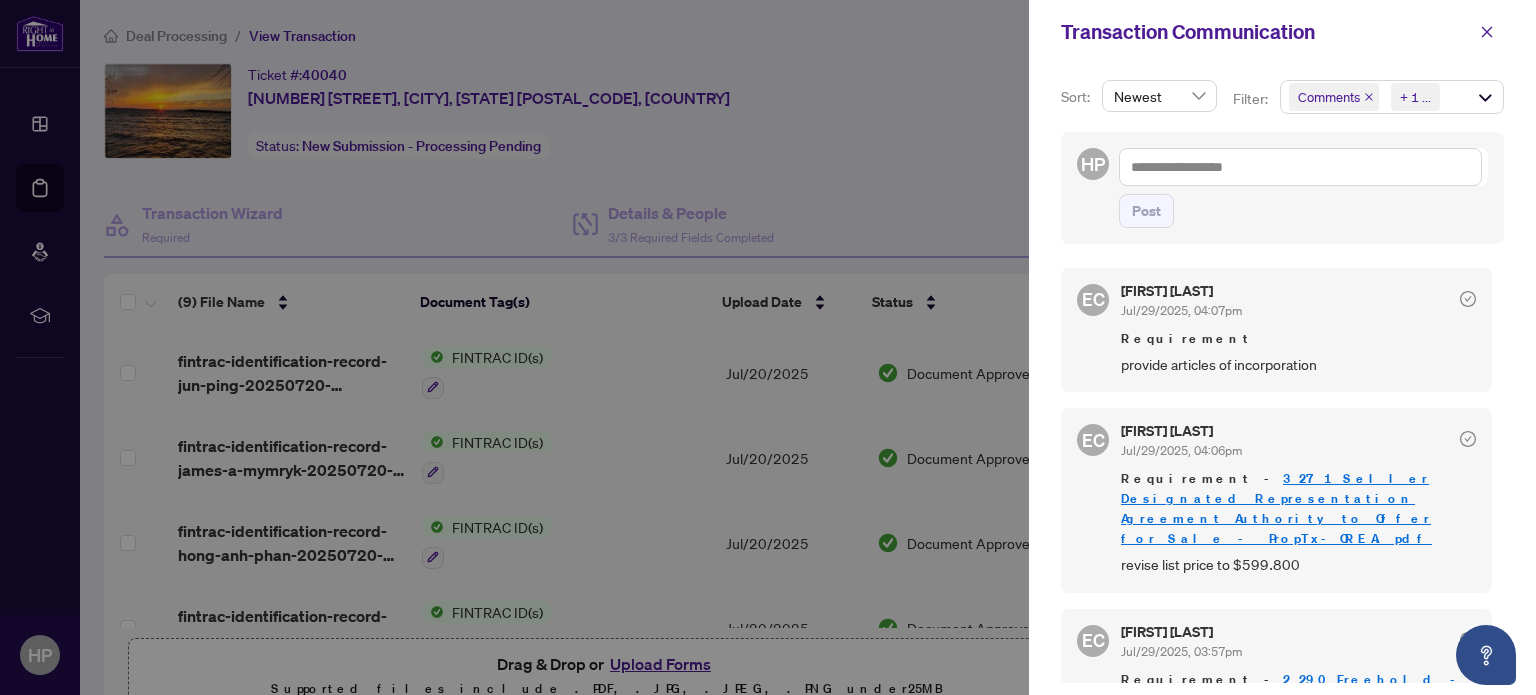 click at bounding box center (768, 347) 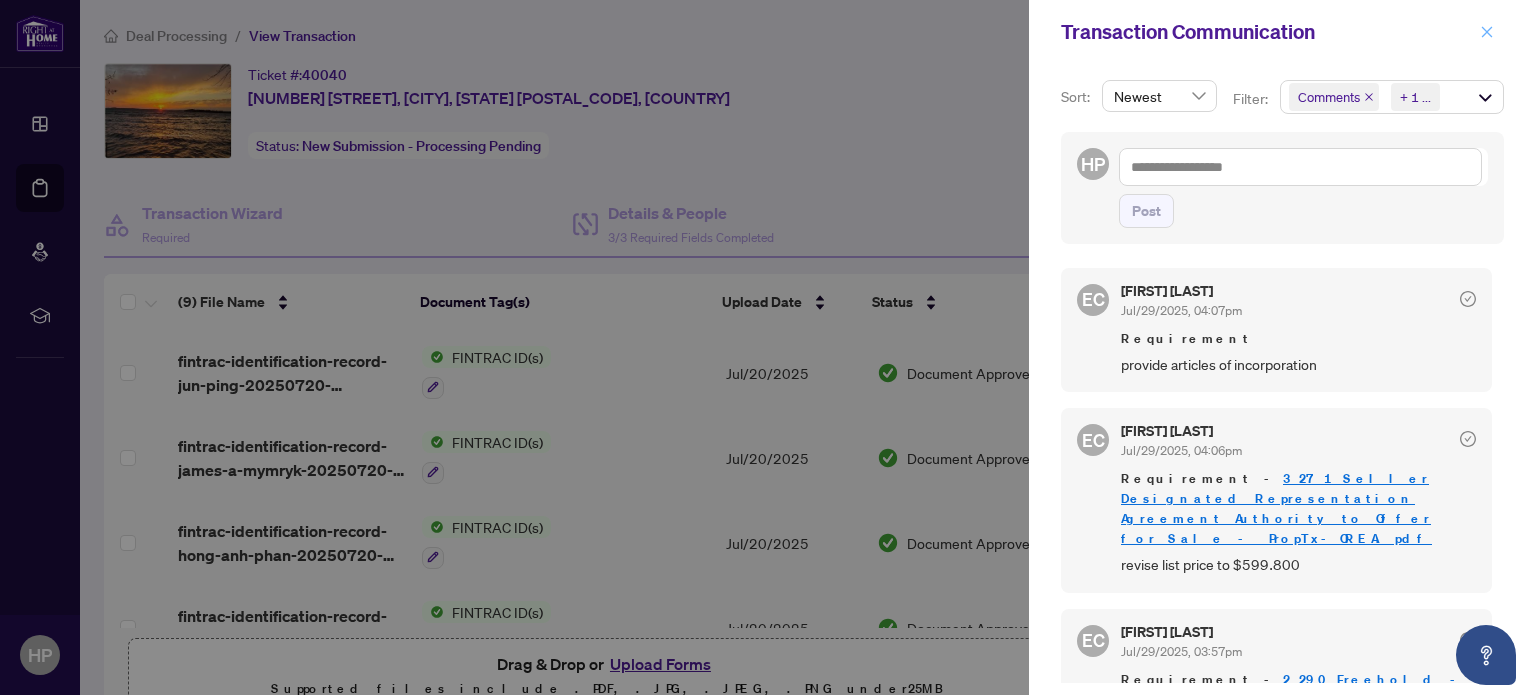 click 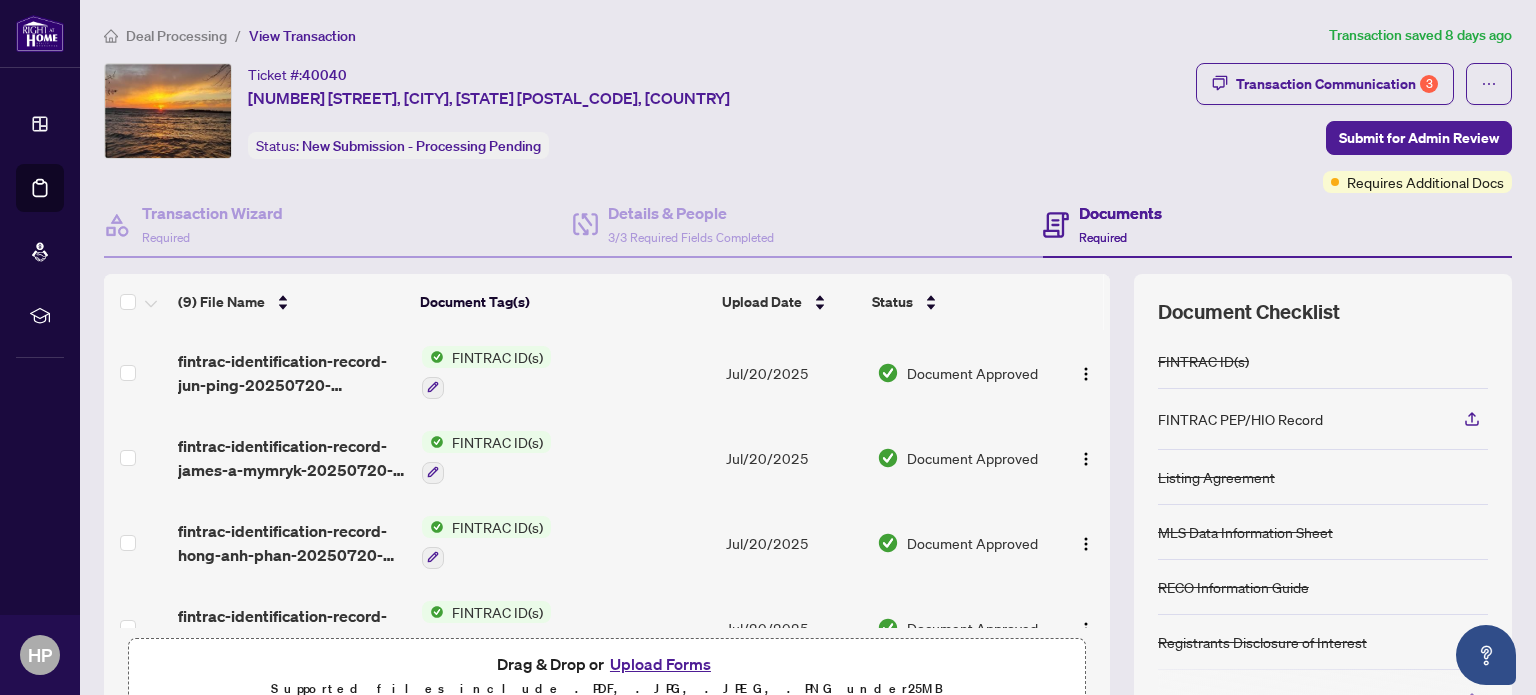 scroll, scrollTop: 178, scrollLeft: 0, axis: vertical 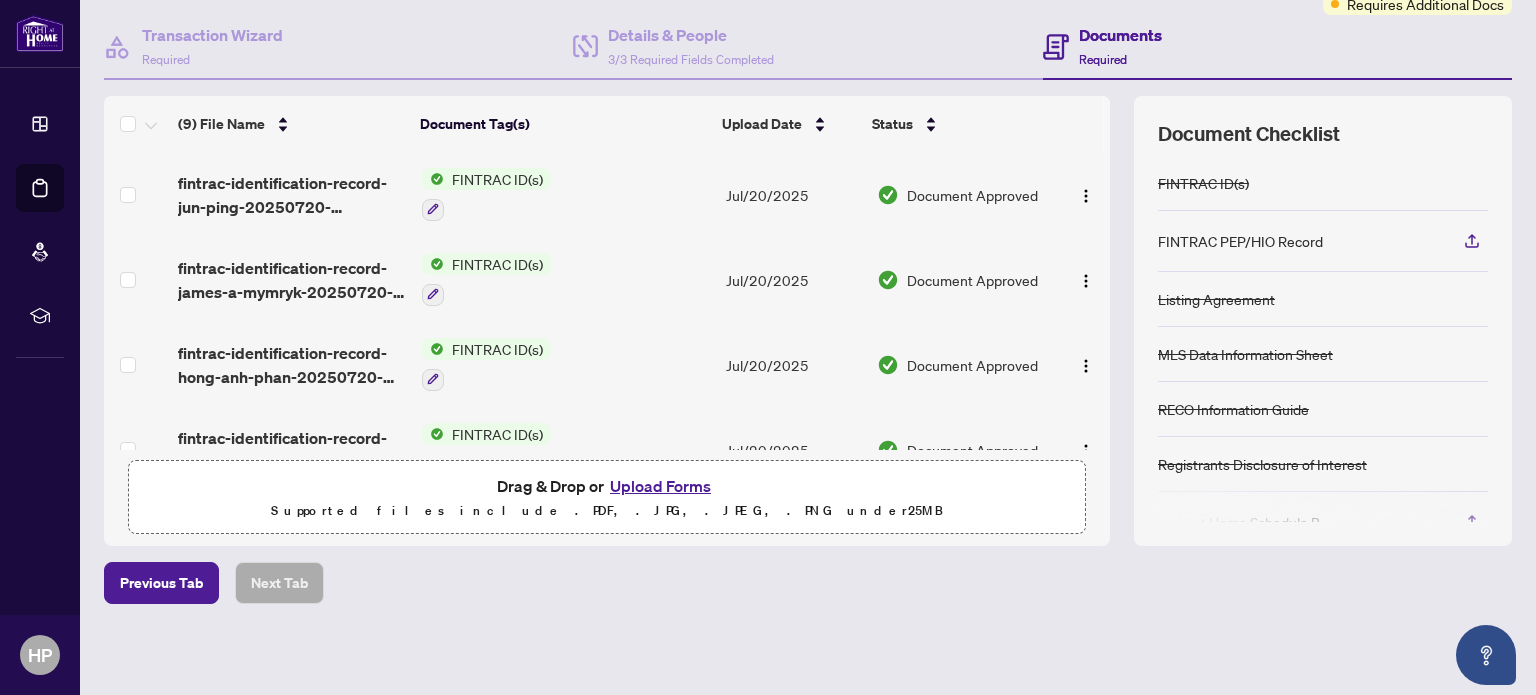 click on "Transaction Communication 3 Submit for Admin Review Requires Additional Docs" at bounding box center (1354, -50) 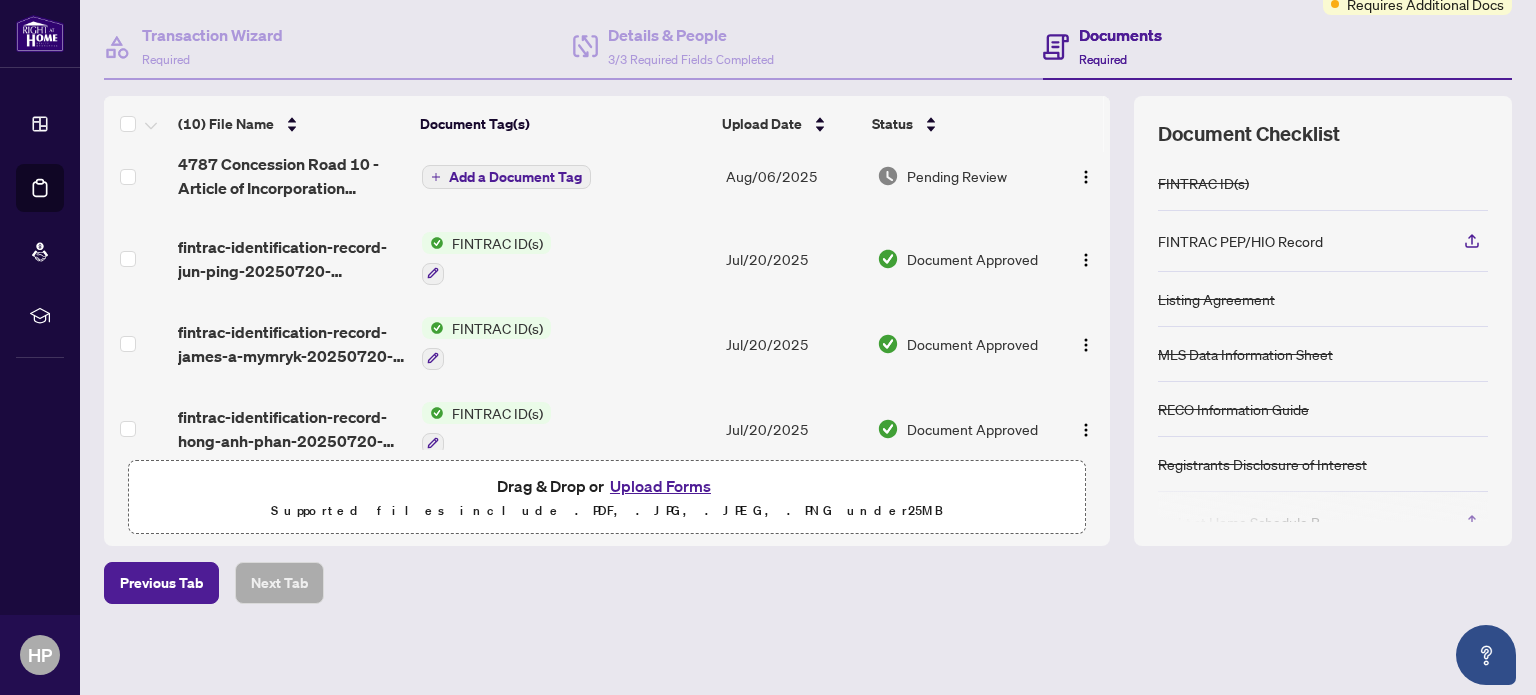 scroll, scrollTop: 0, scrollLeft: 0, axis: both 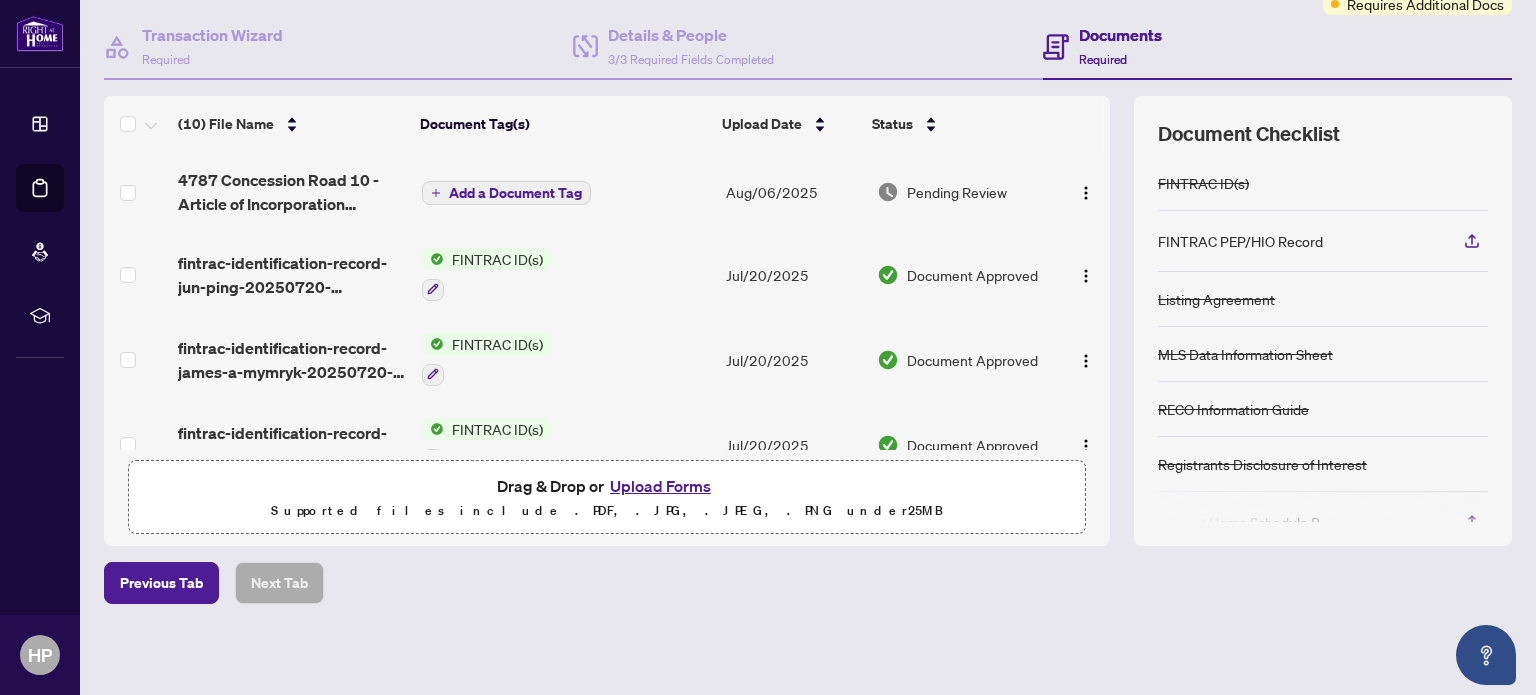 click on "Add a Document Tag" at bounding box center [515, 193] 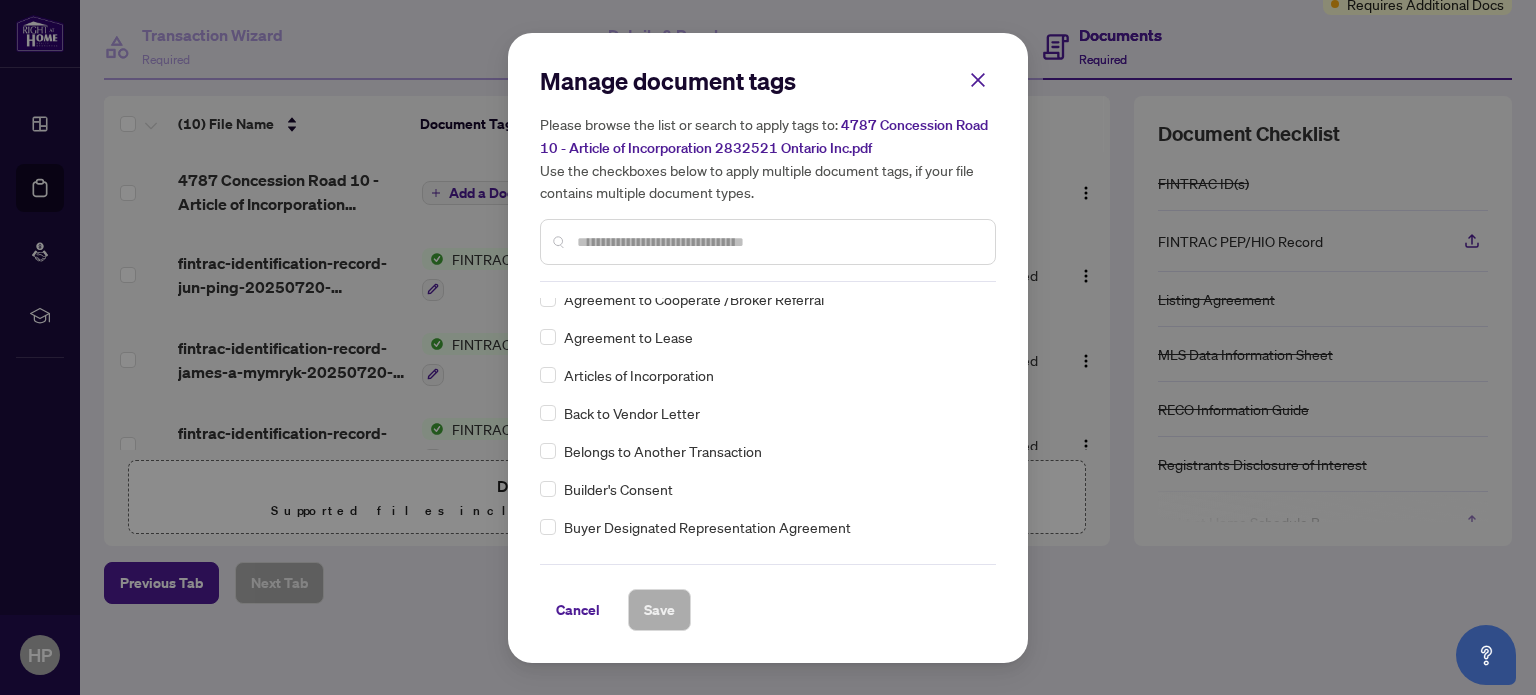 scroll, scrollTop: 629, scrollLeft: 0, axis: vertical 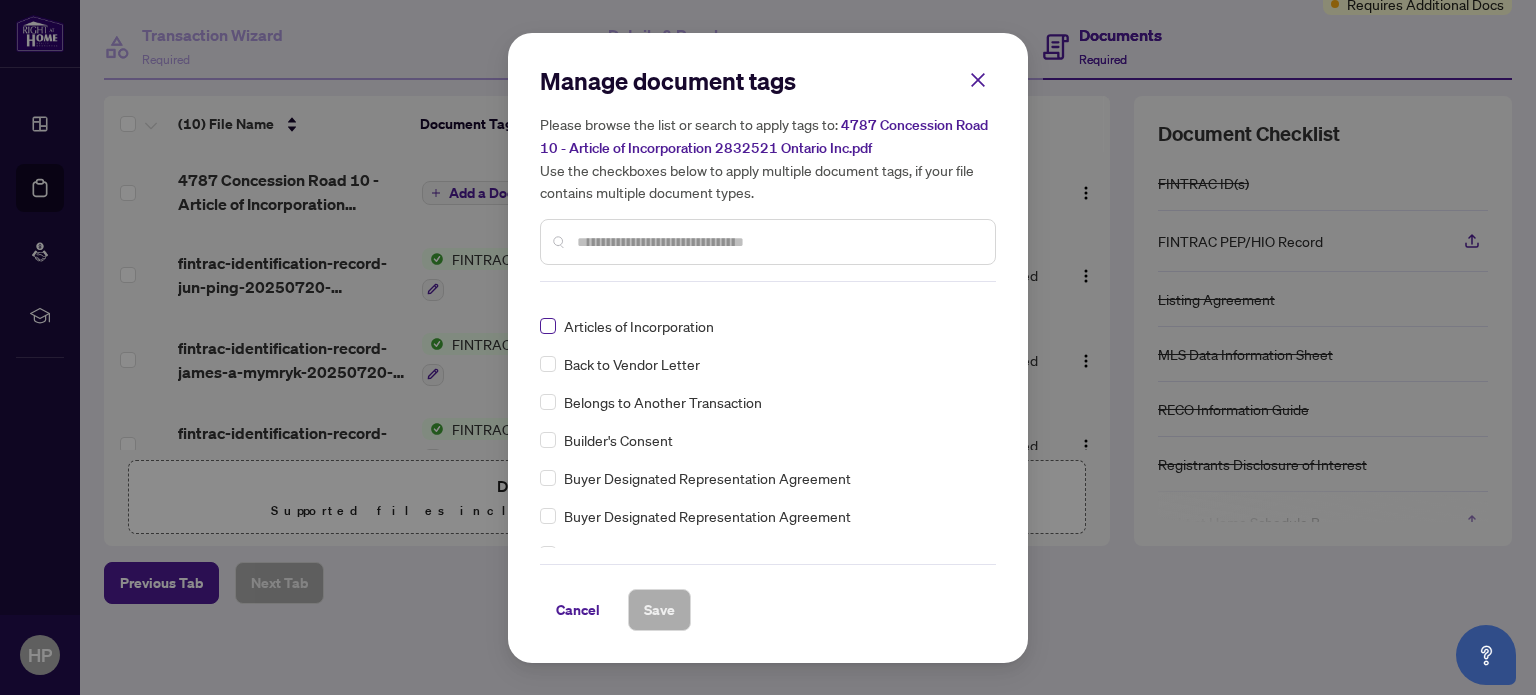 click at bounding box center (548, 326) 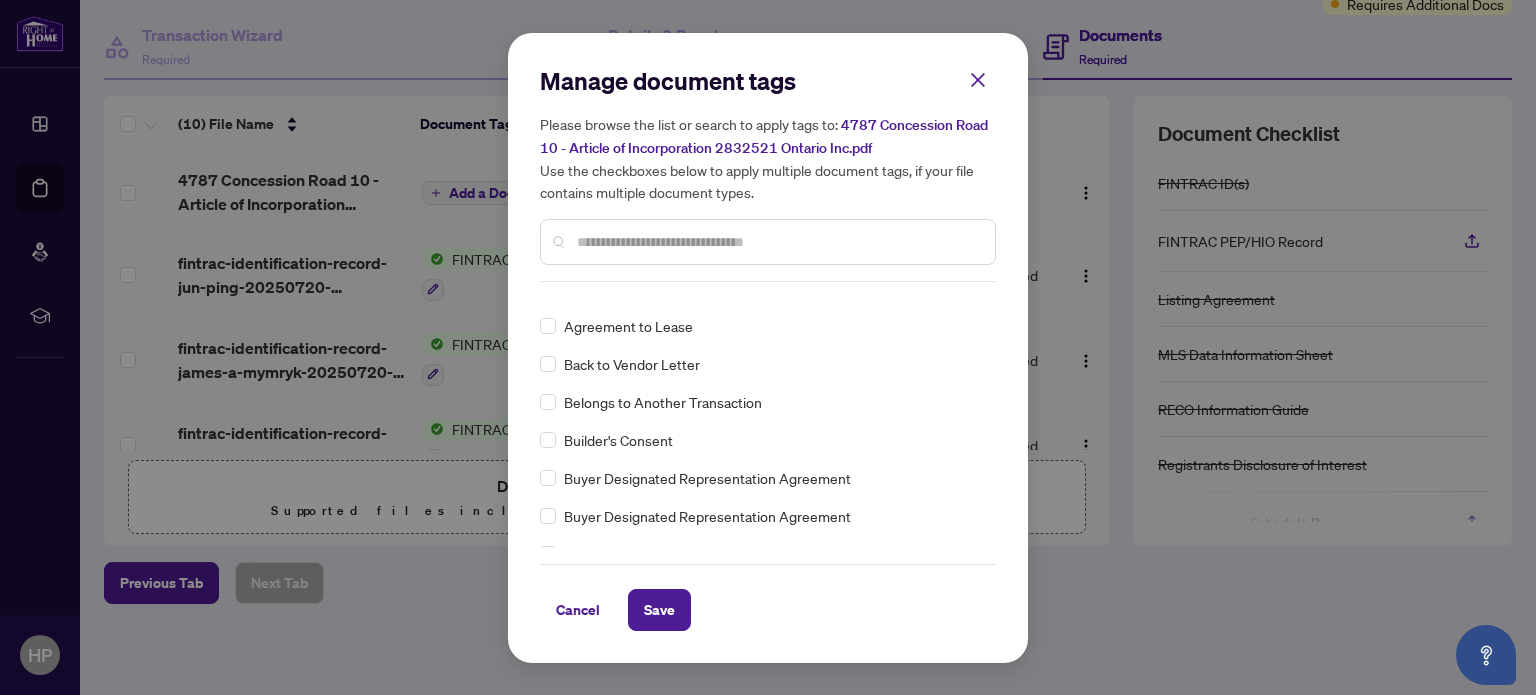 scroll, scrollTop: 0, scrollLeft: 0, axis: both 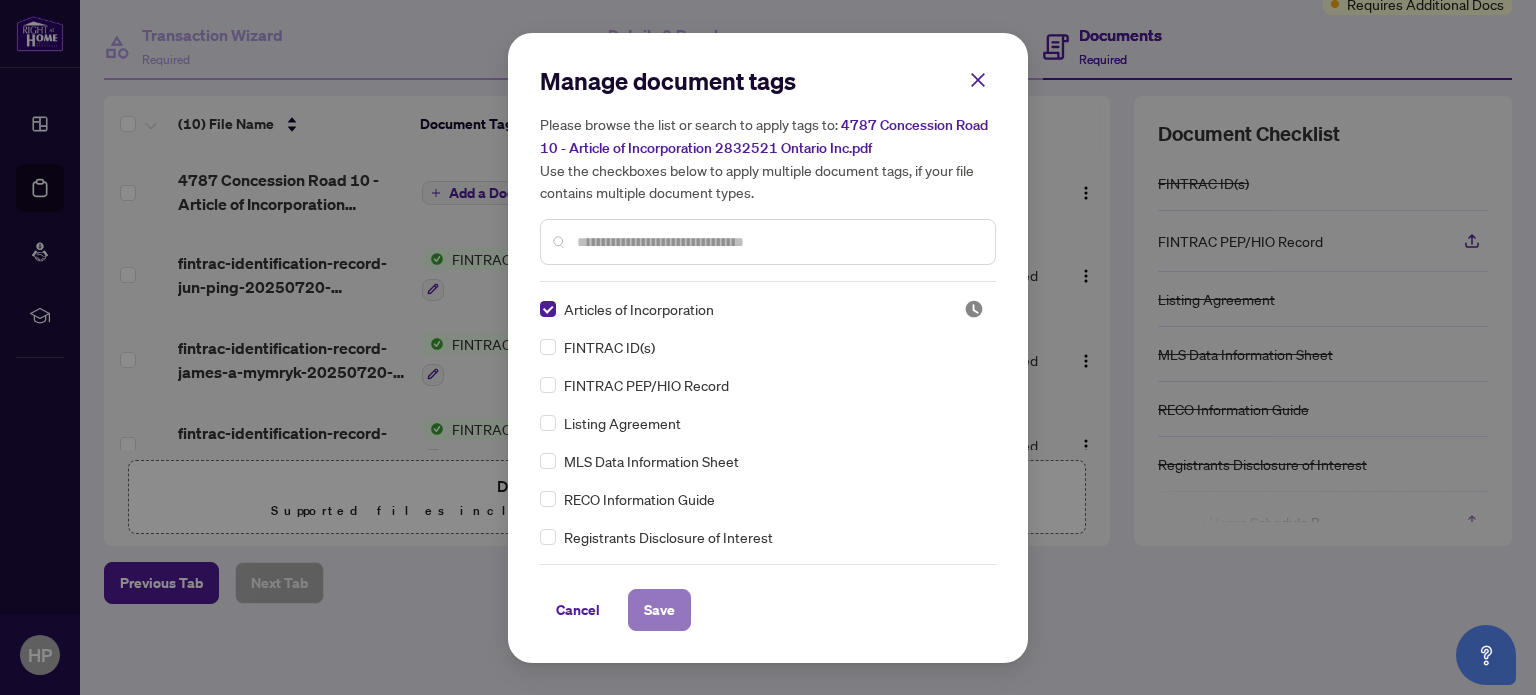 click on "Save" at bounding box center (659, 610) 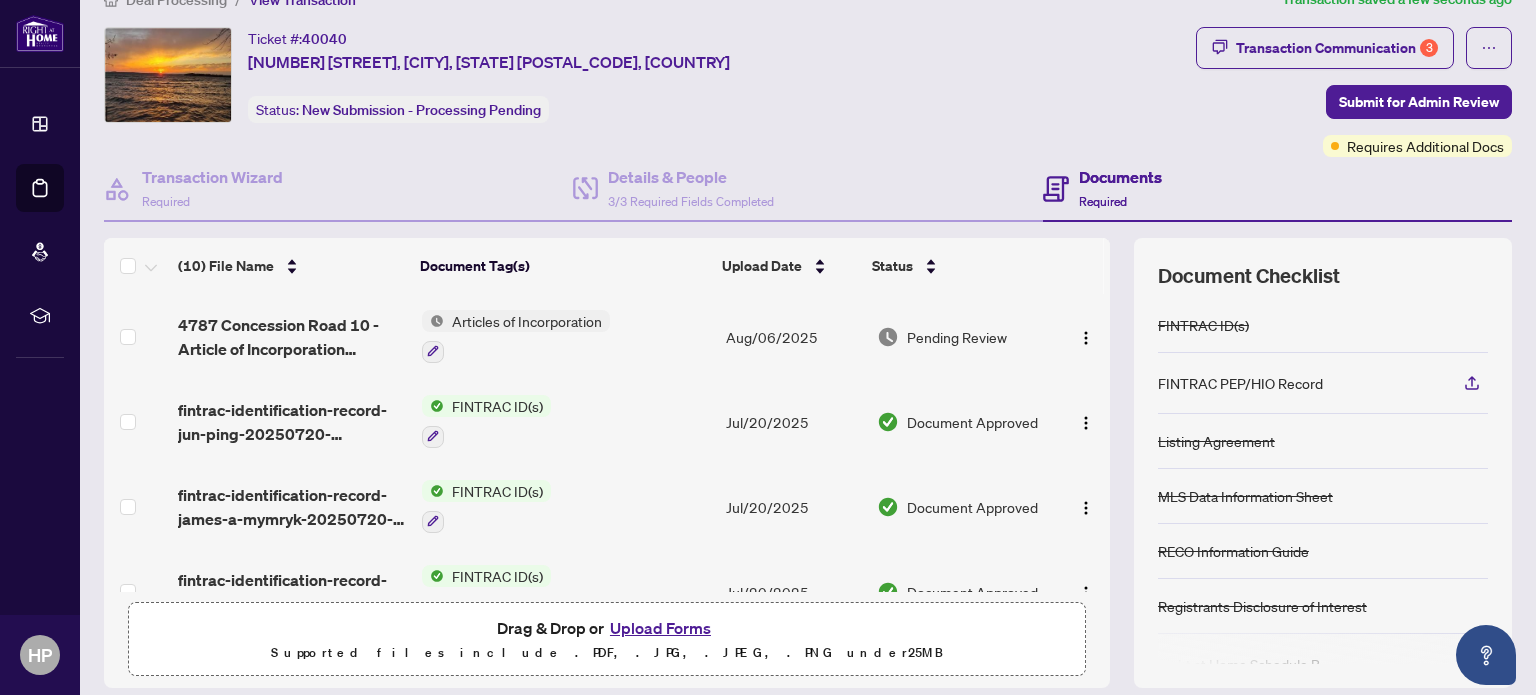 scroll, scrollTop: 0, scrollLeft: 0, axis: both 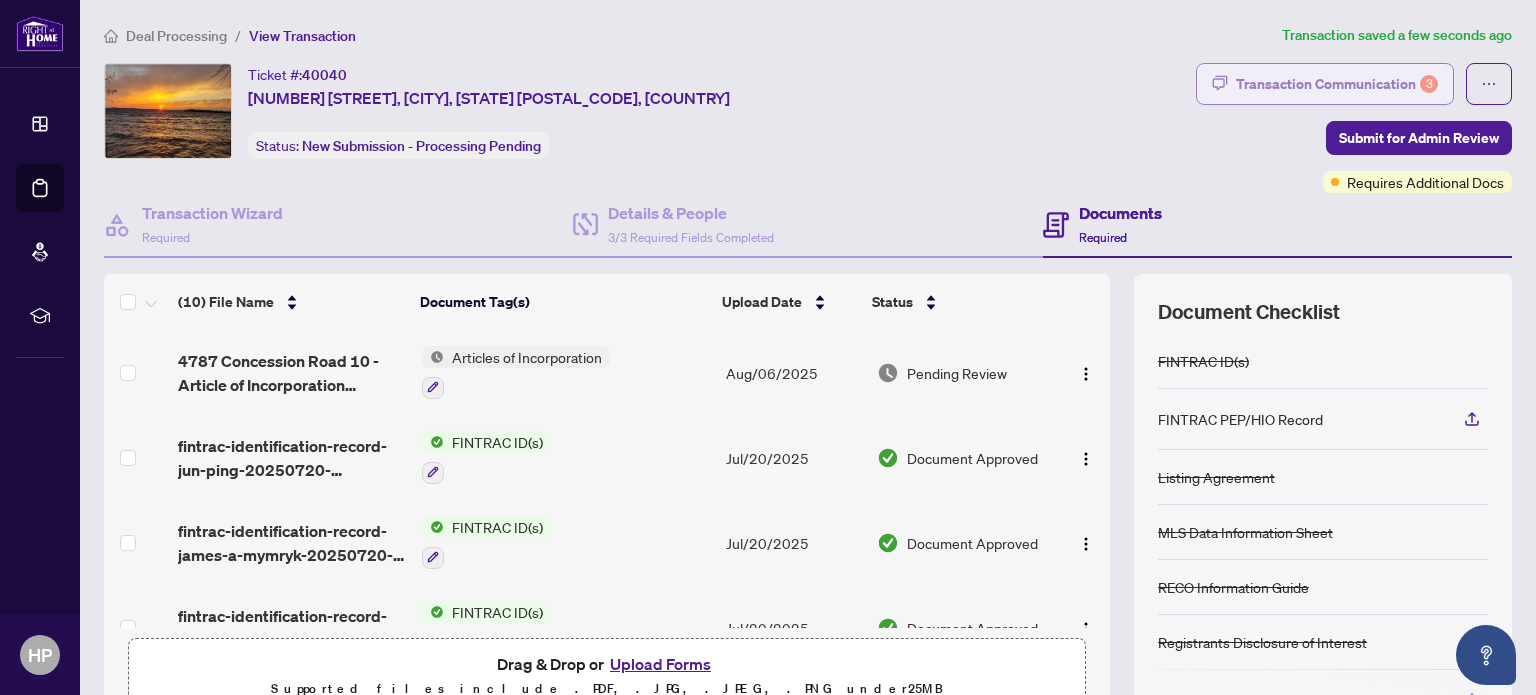 click on "Transaction Communication 3" at bounding box center [1337, 84] 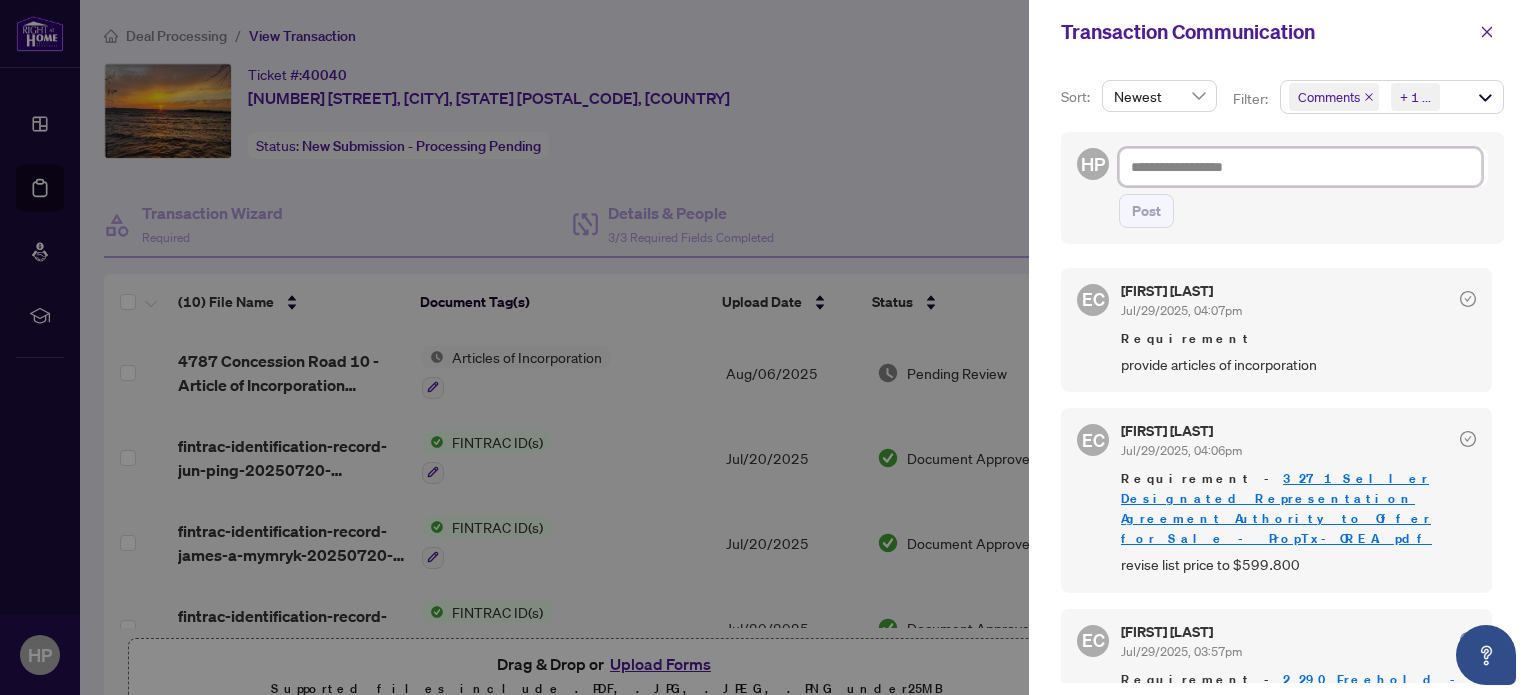 click at bounding box center (1300, 167) 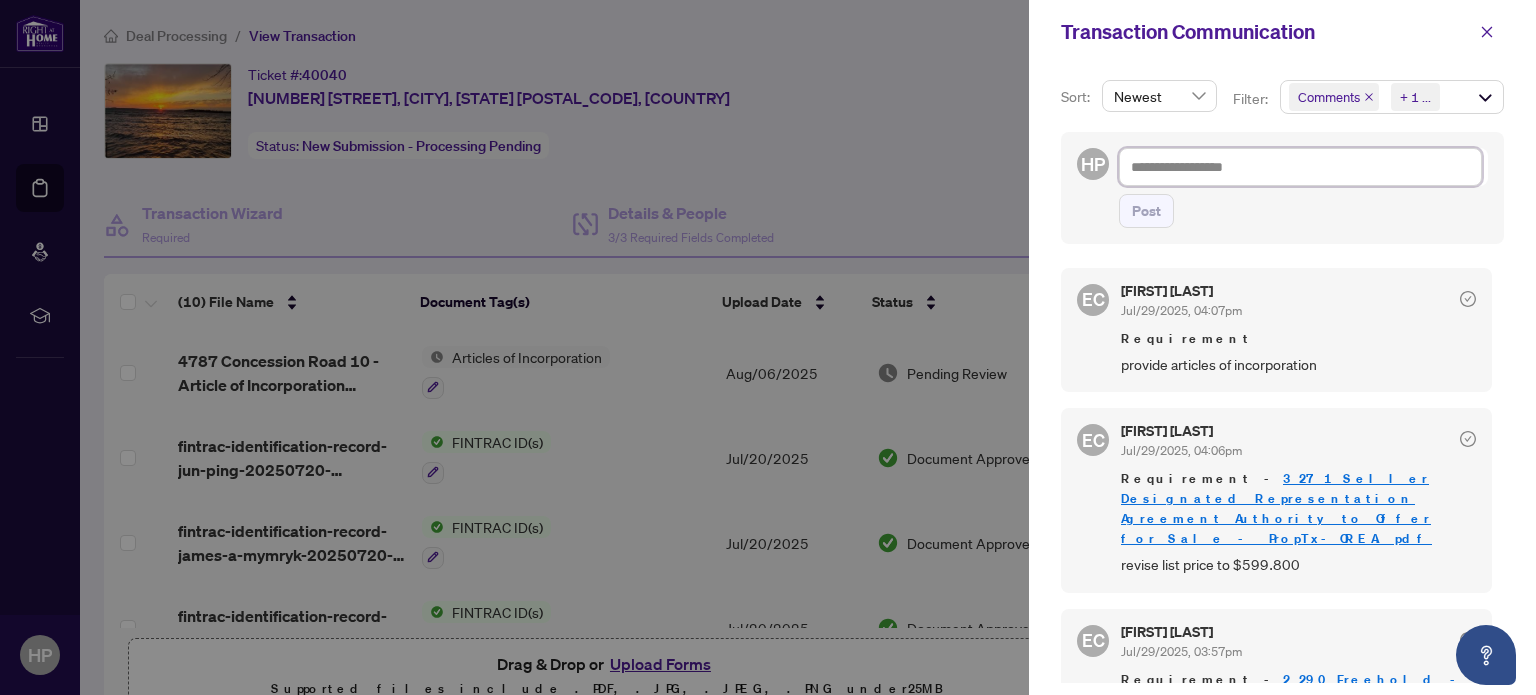 type on "*" 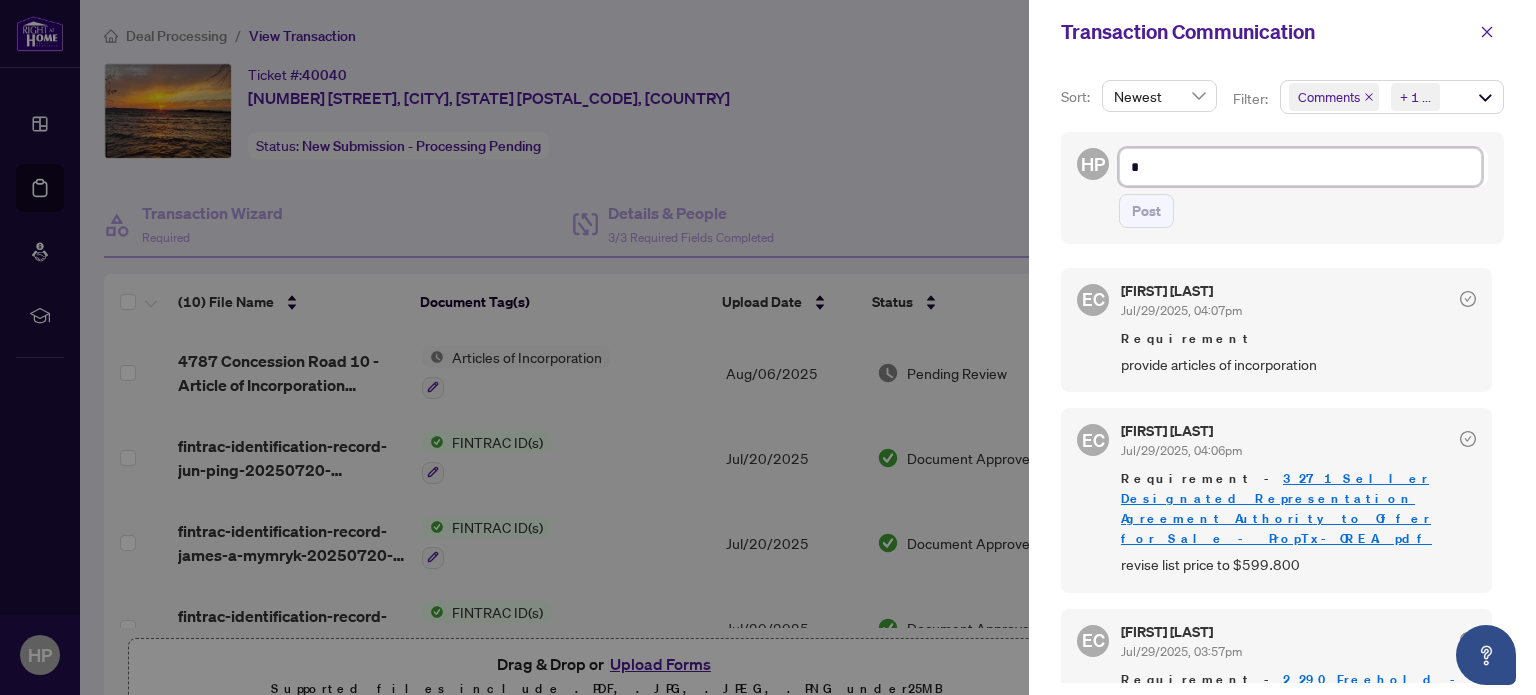 type on "**" 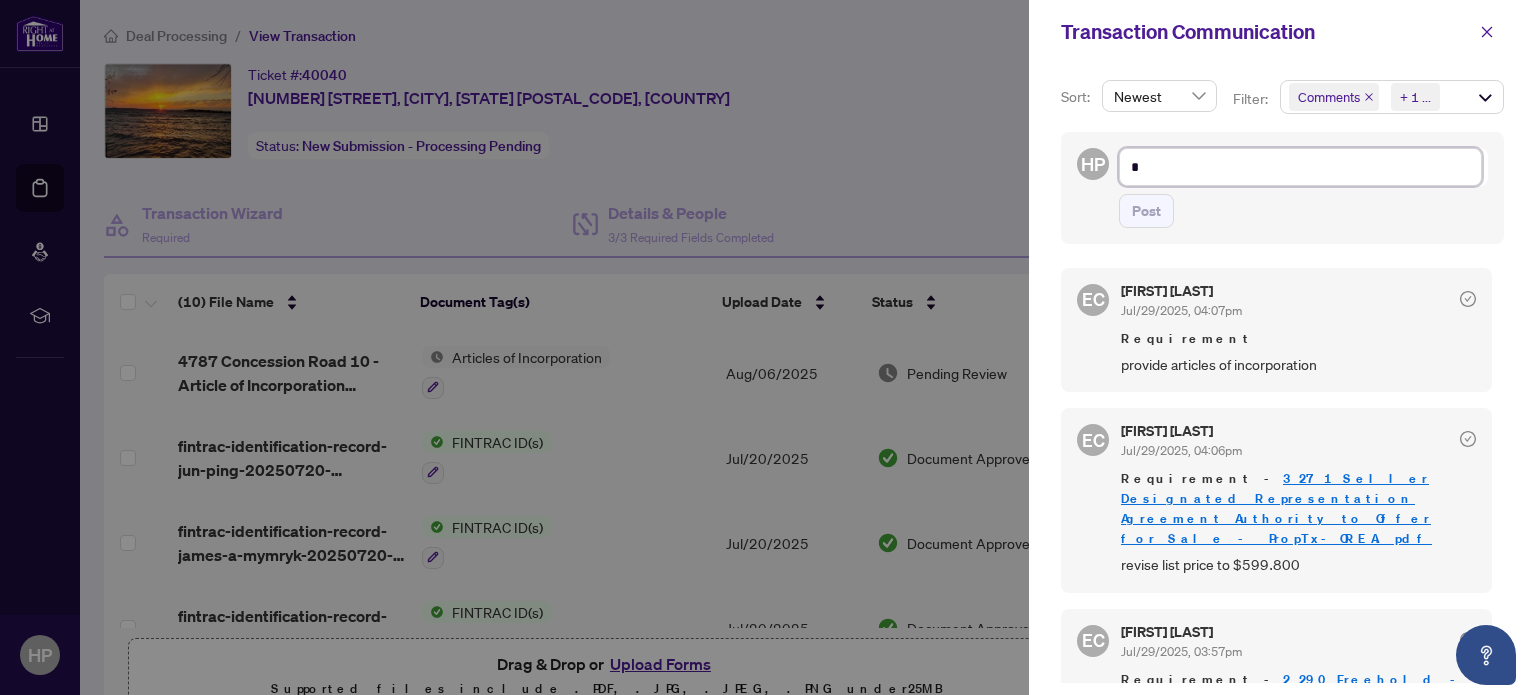 type on "**" 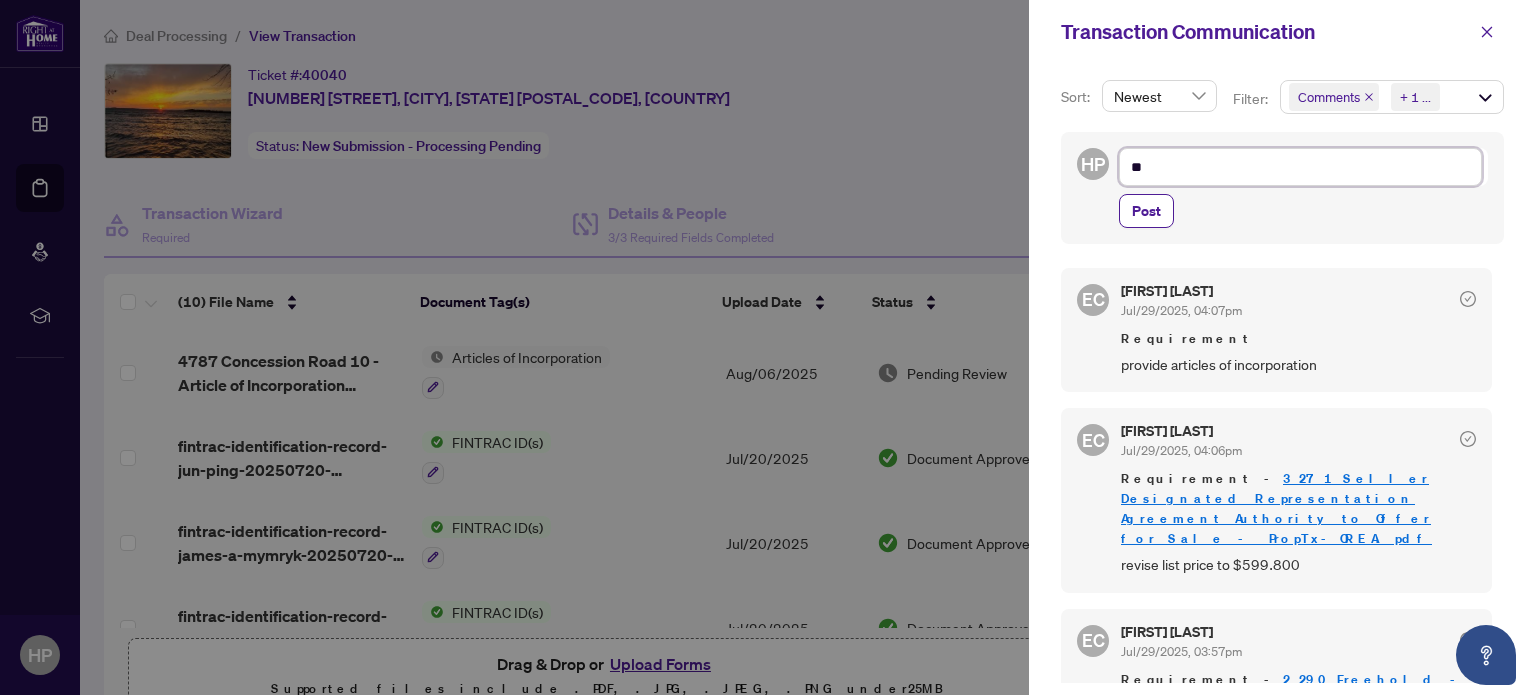 type on "***" 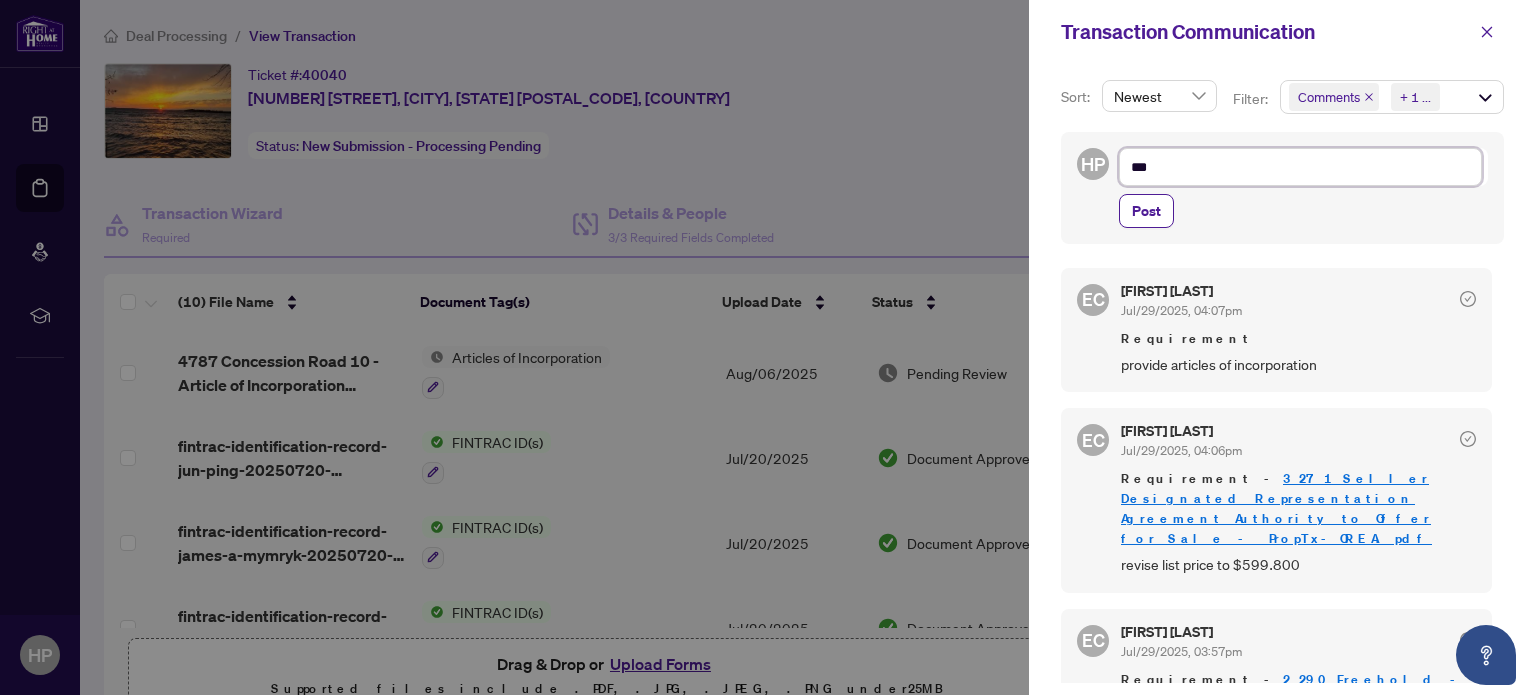 type on "***" 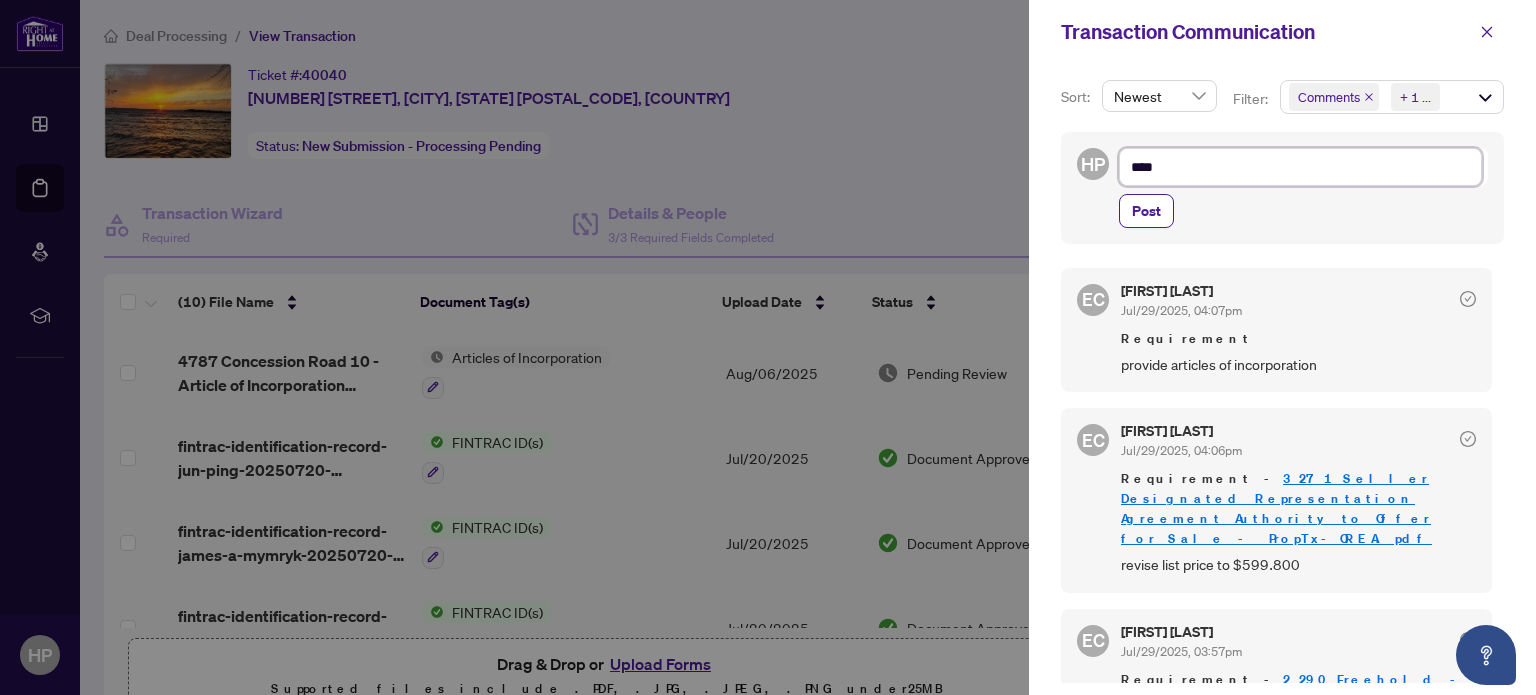 type on "*****" 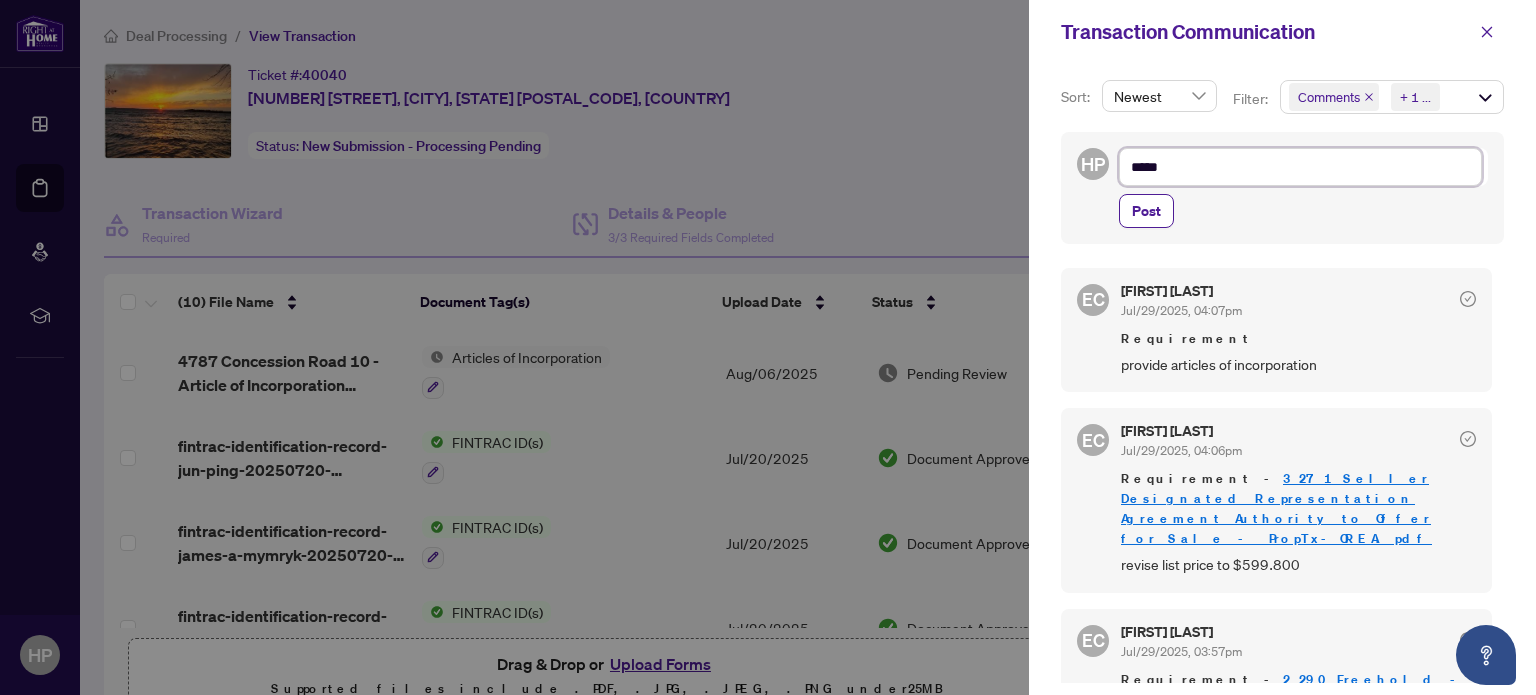 type on "******" 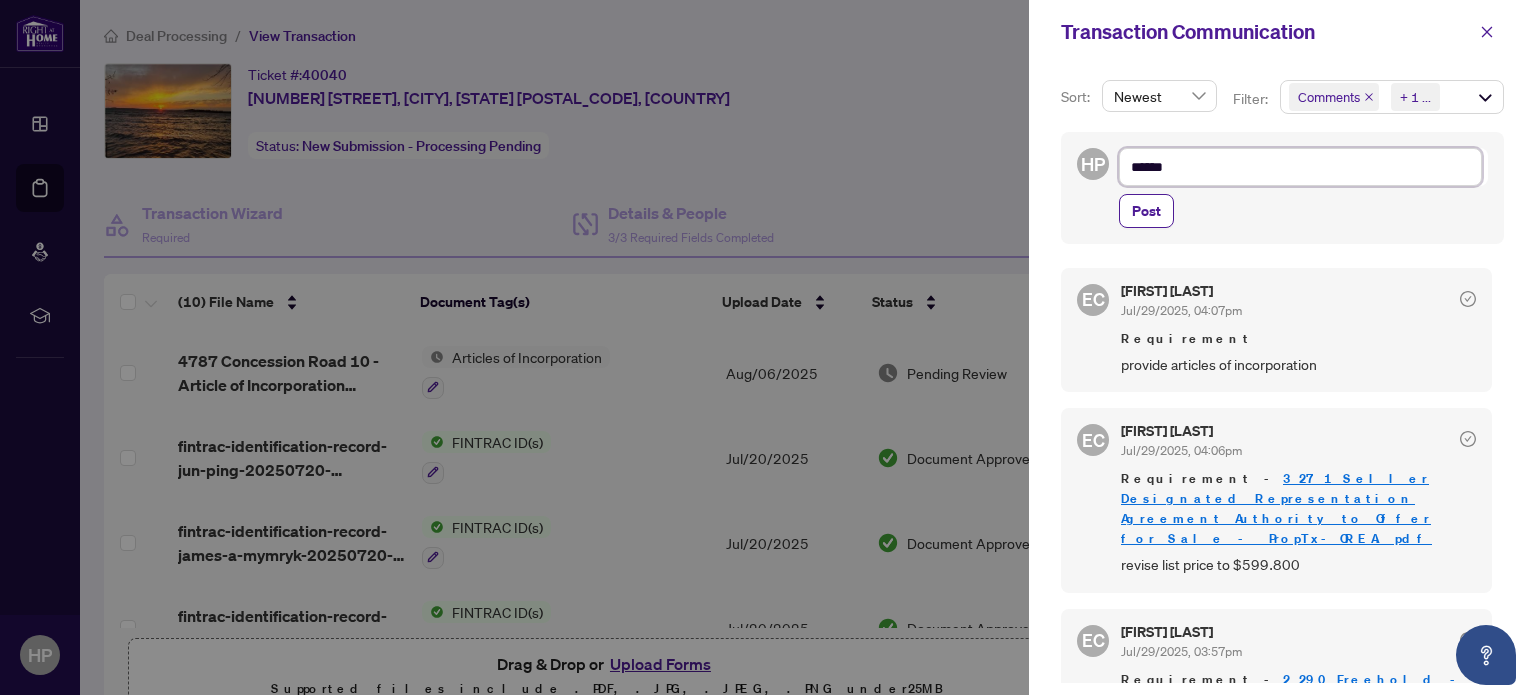 type on "*******" 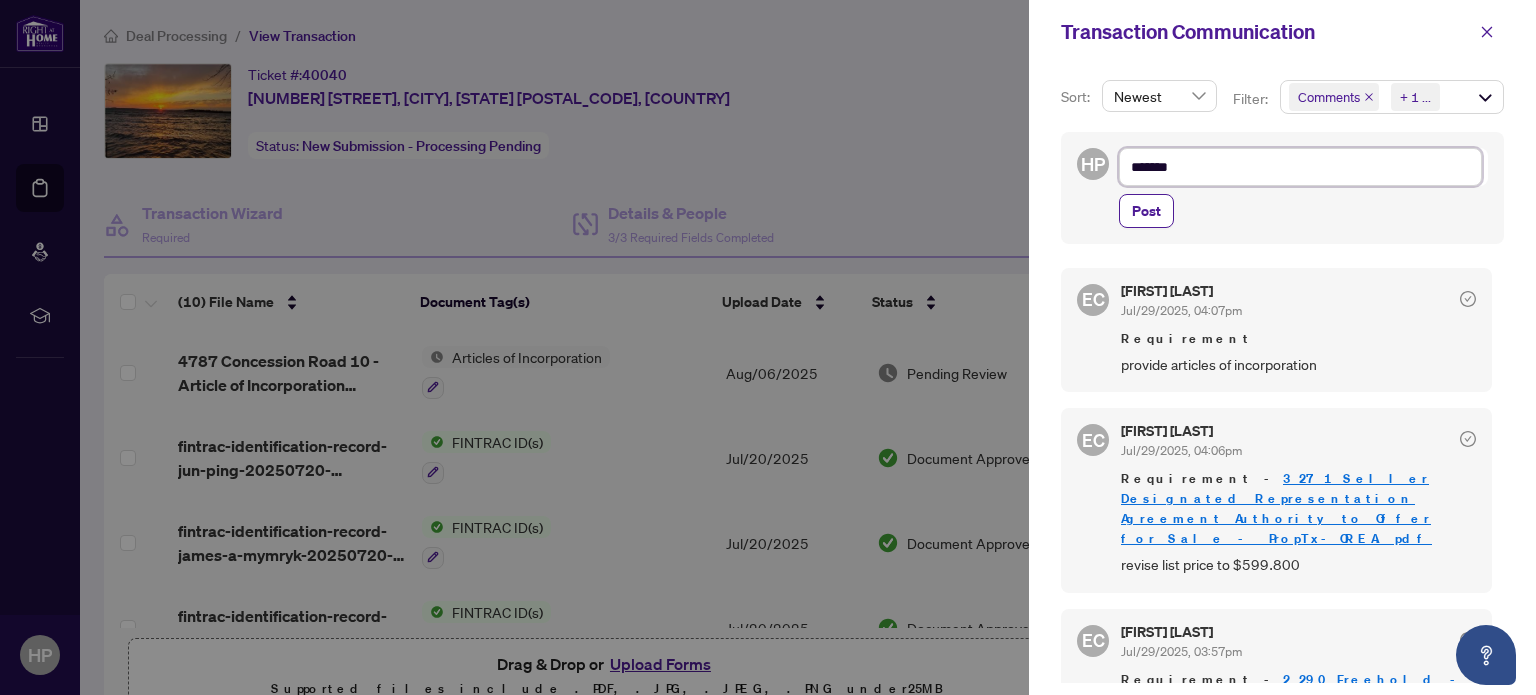 type on "*******" 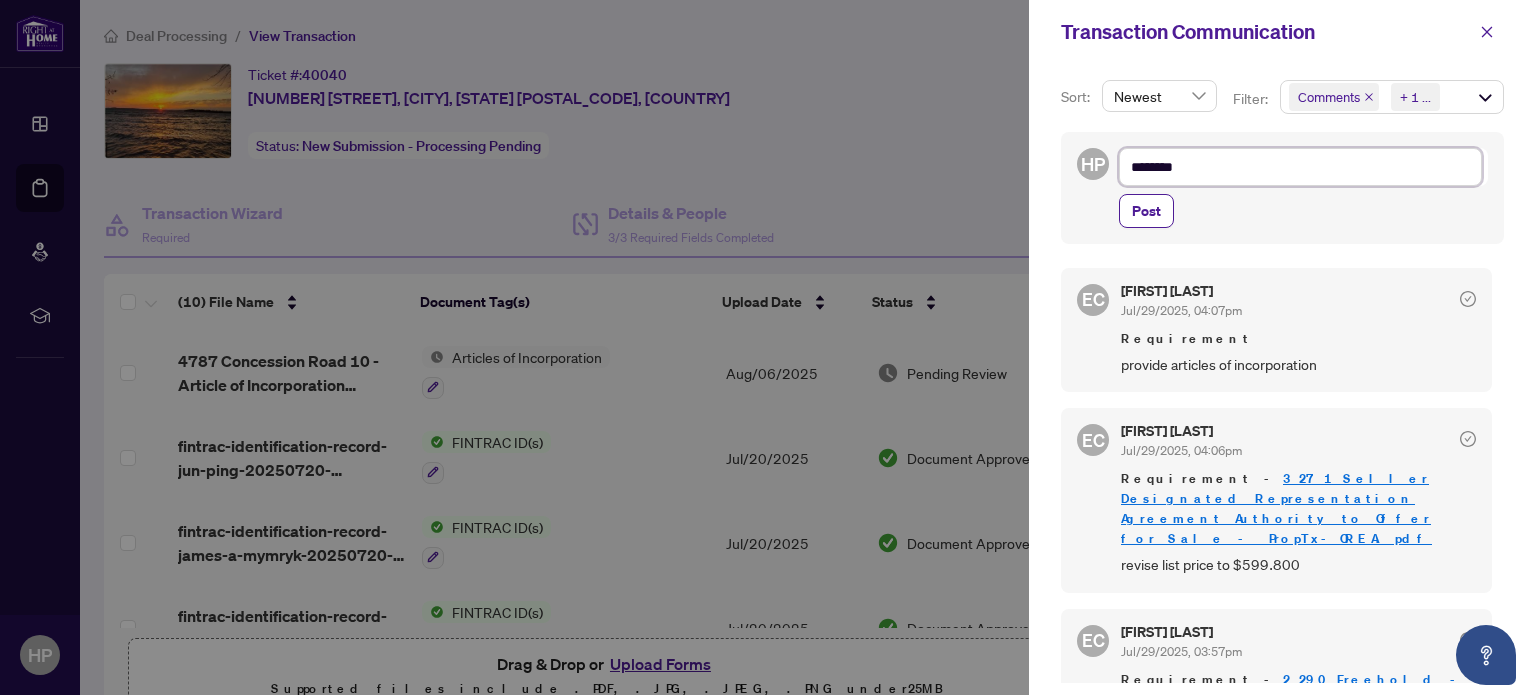 type on "*********" 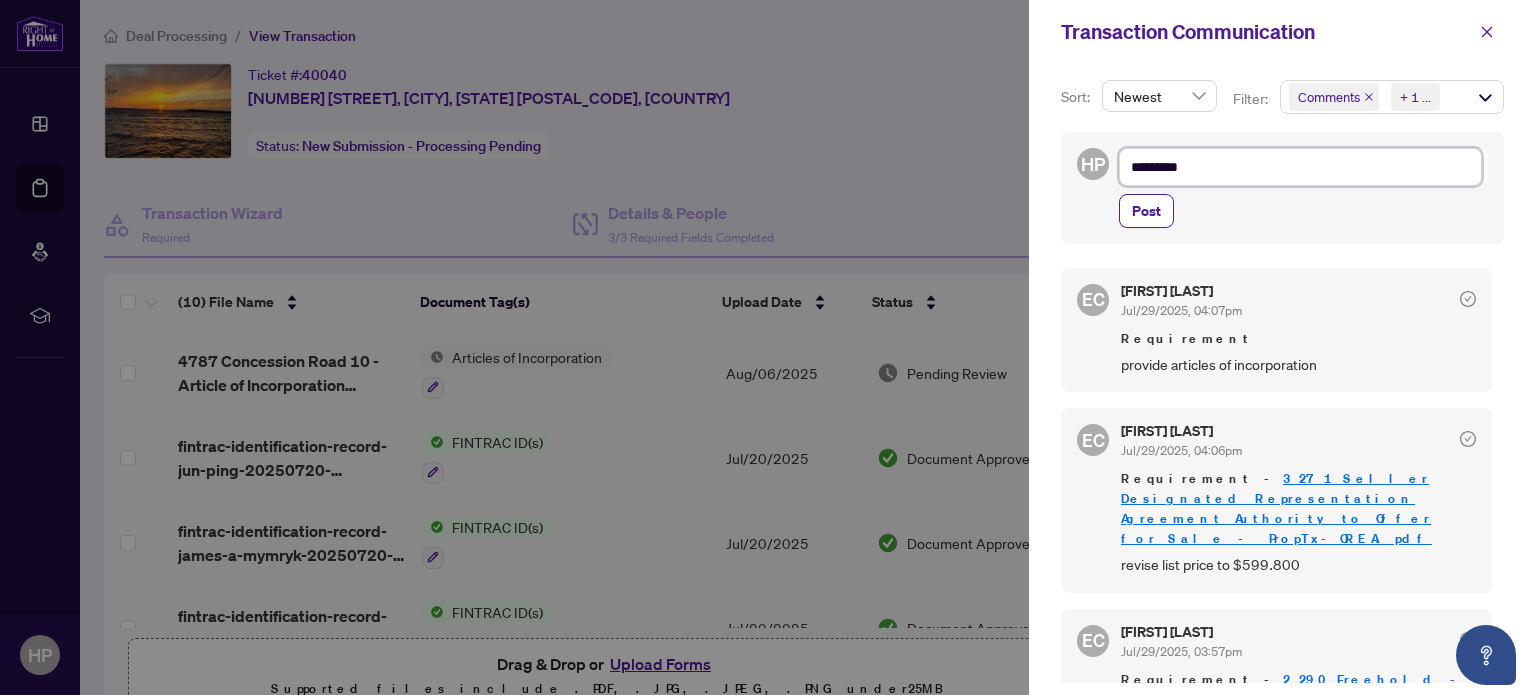 type on "**********" 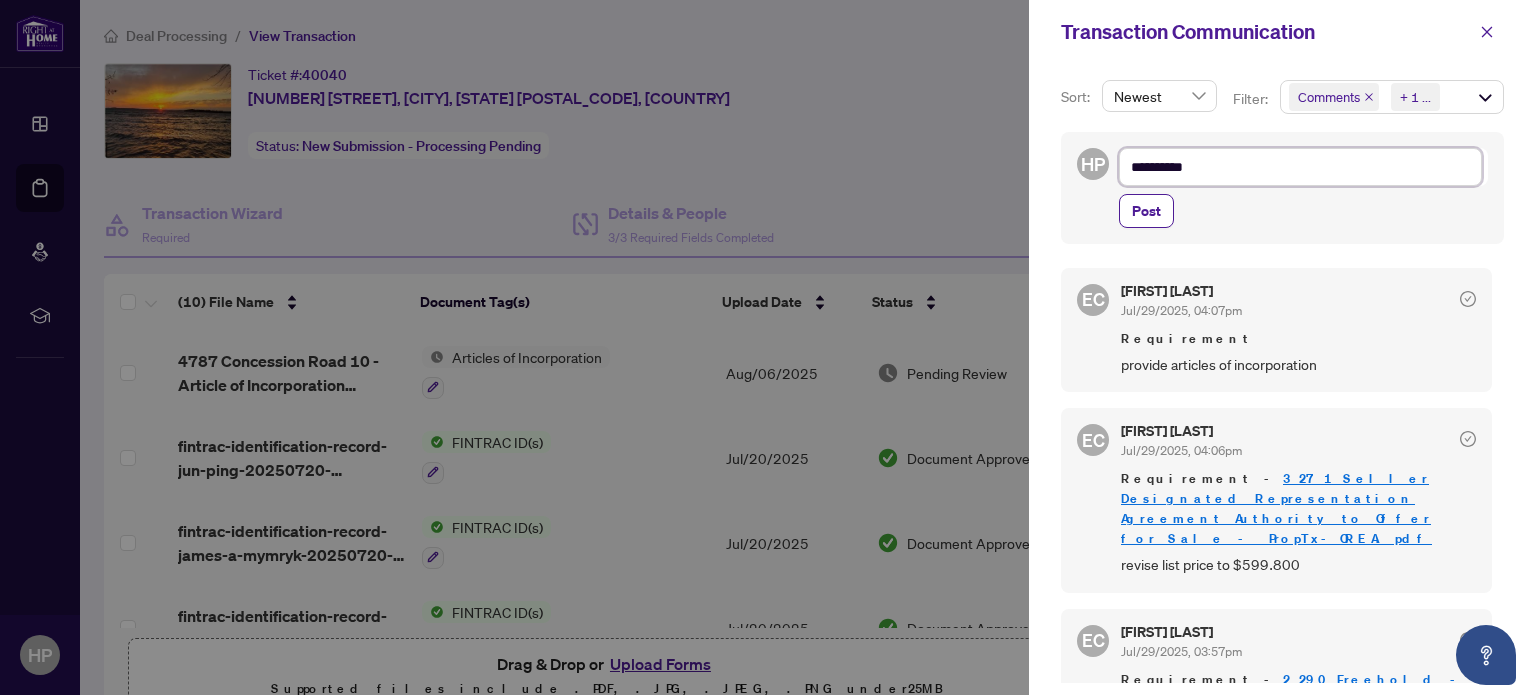 type on "**********" 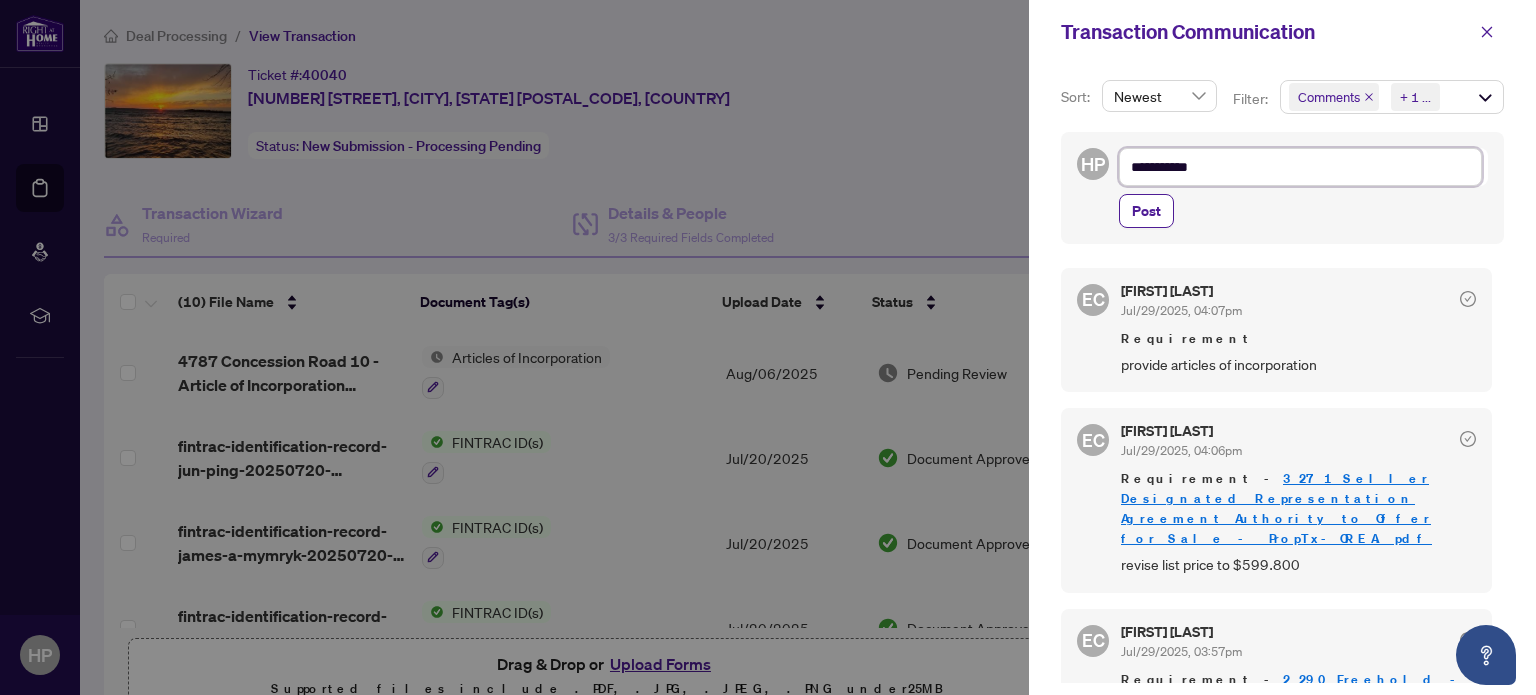 type on "**********" 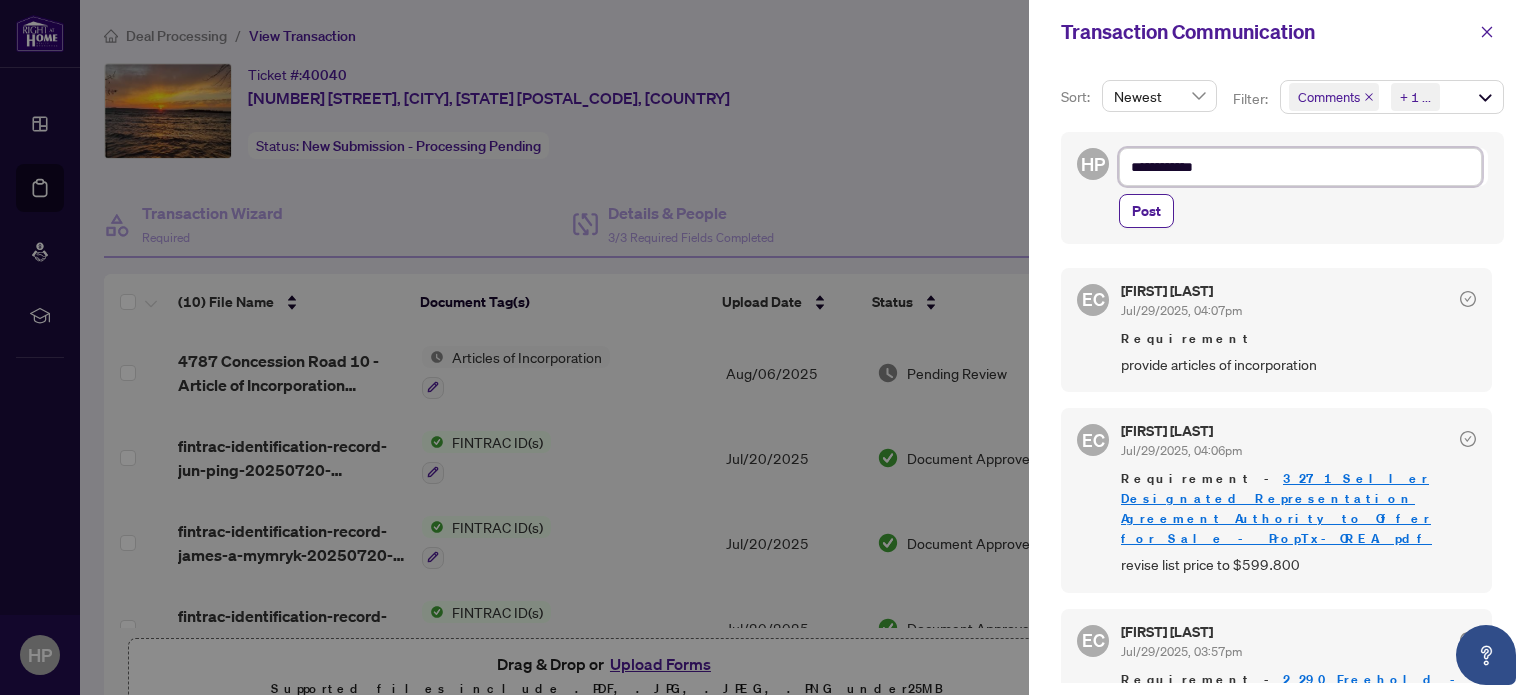 type on "**********" 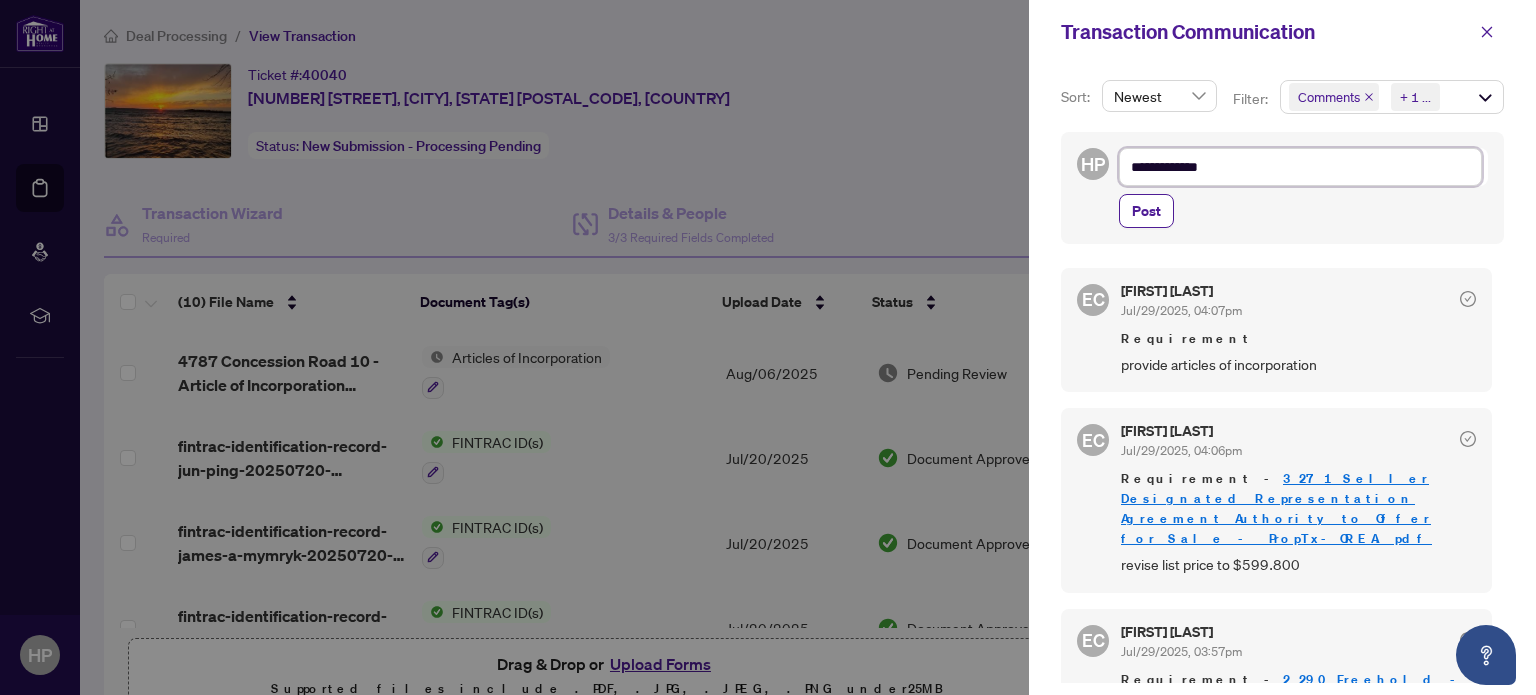 type on "**********" 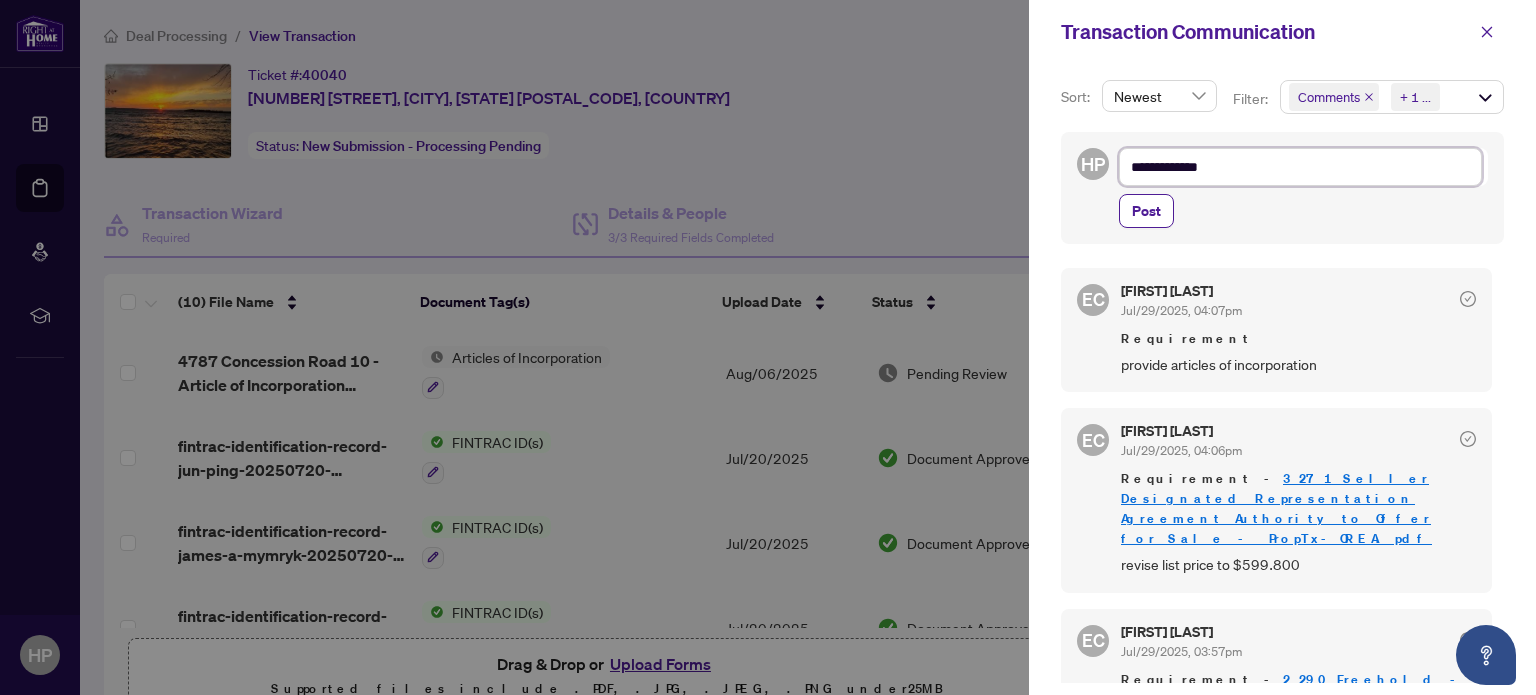 type on "**********" 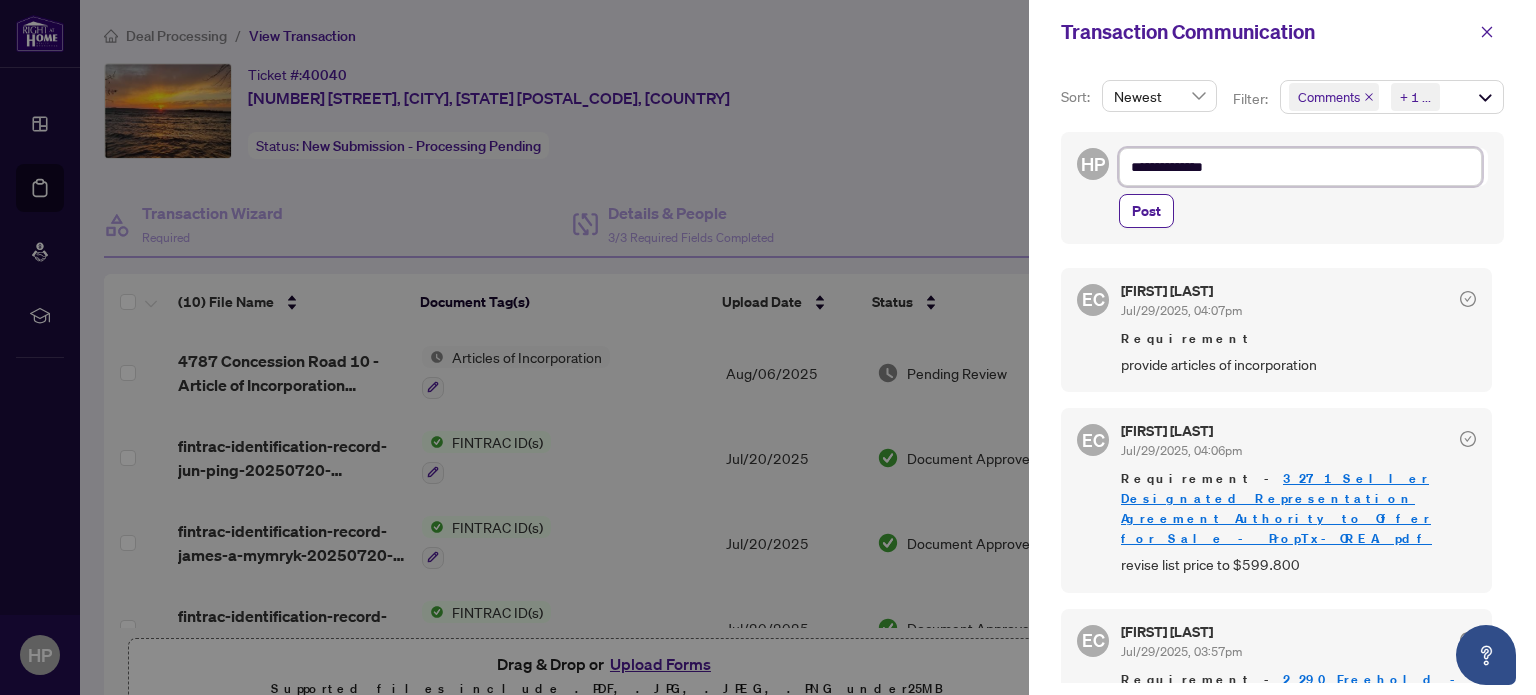 type on "**********" 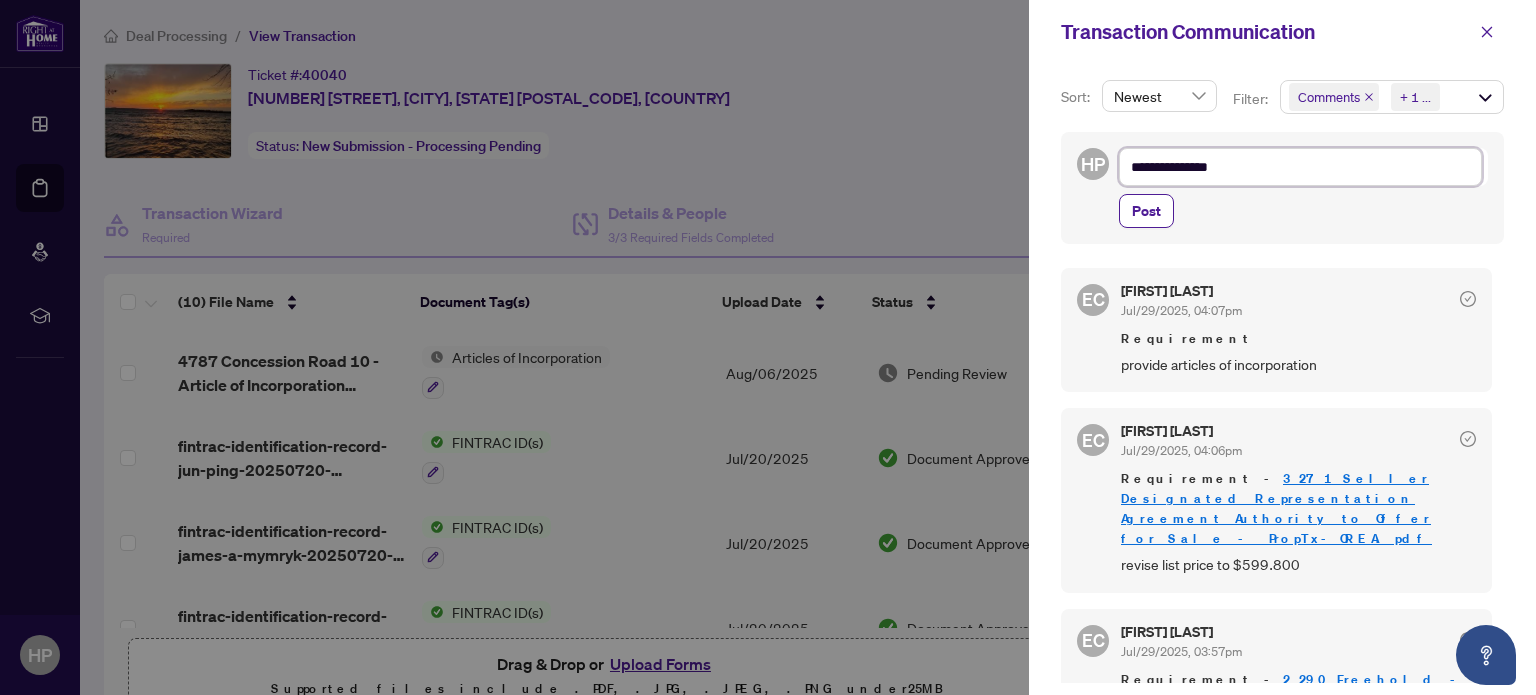 type on "**********" 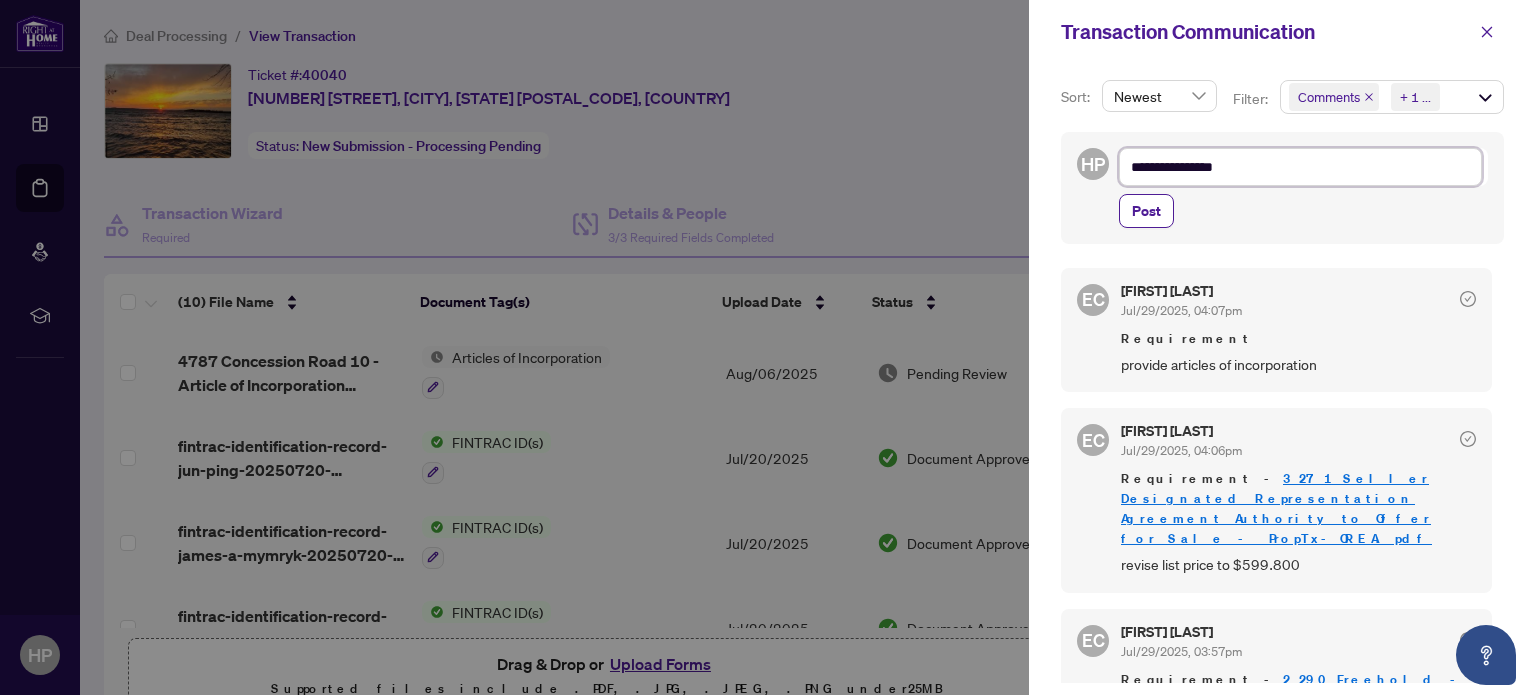 type on "**********" 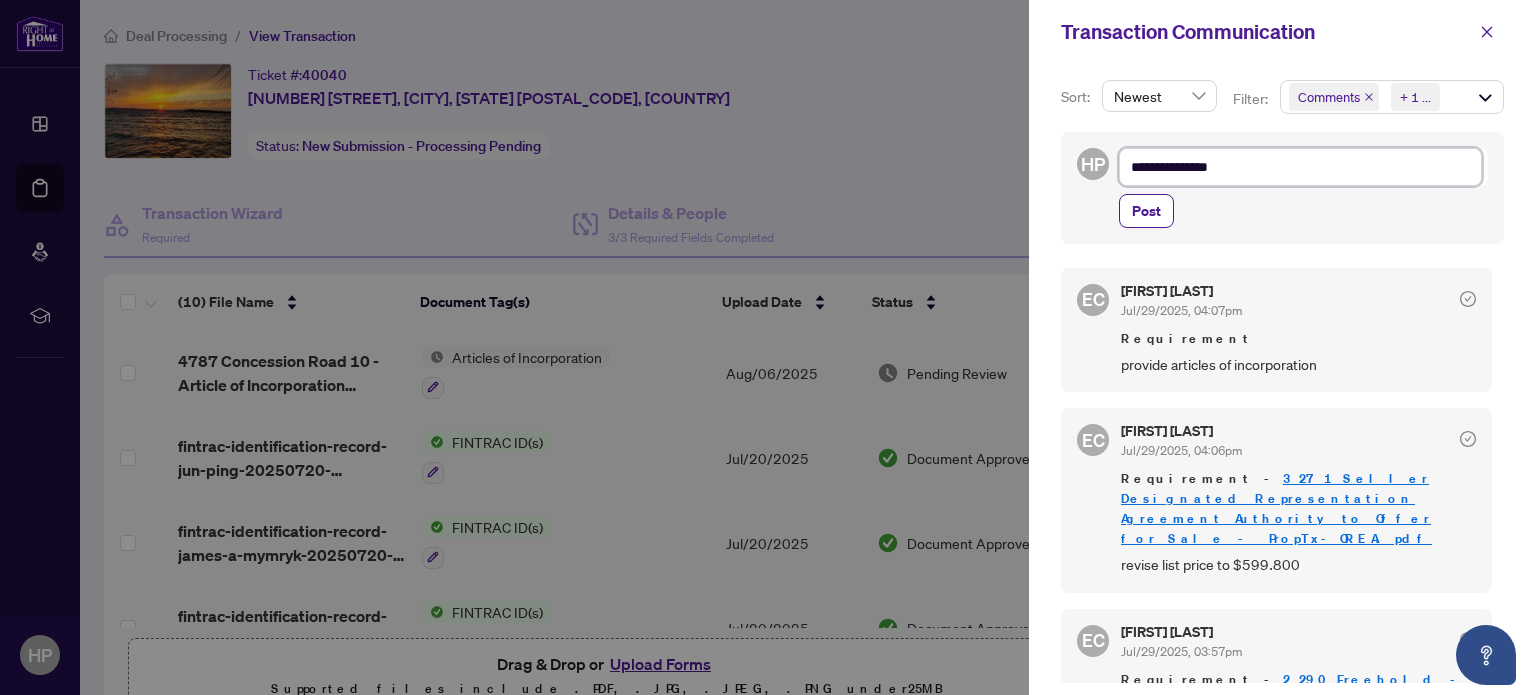 type on "**********" 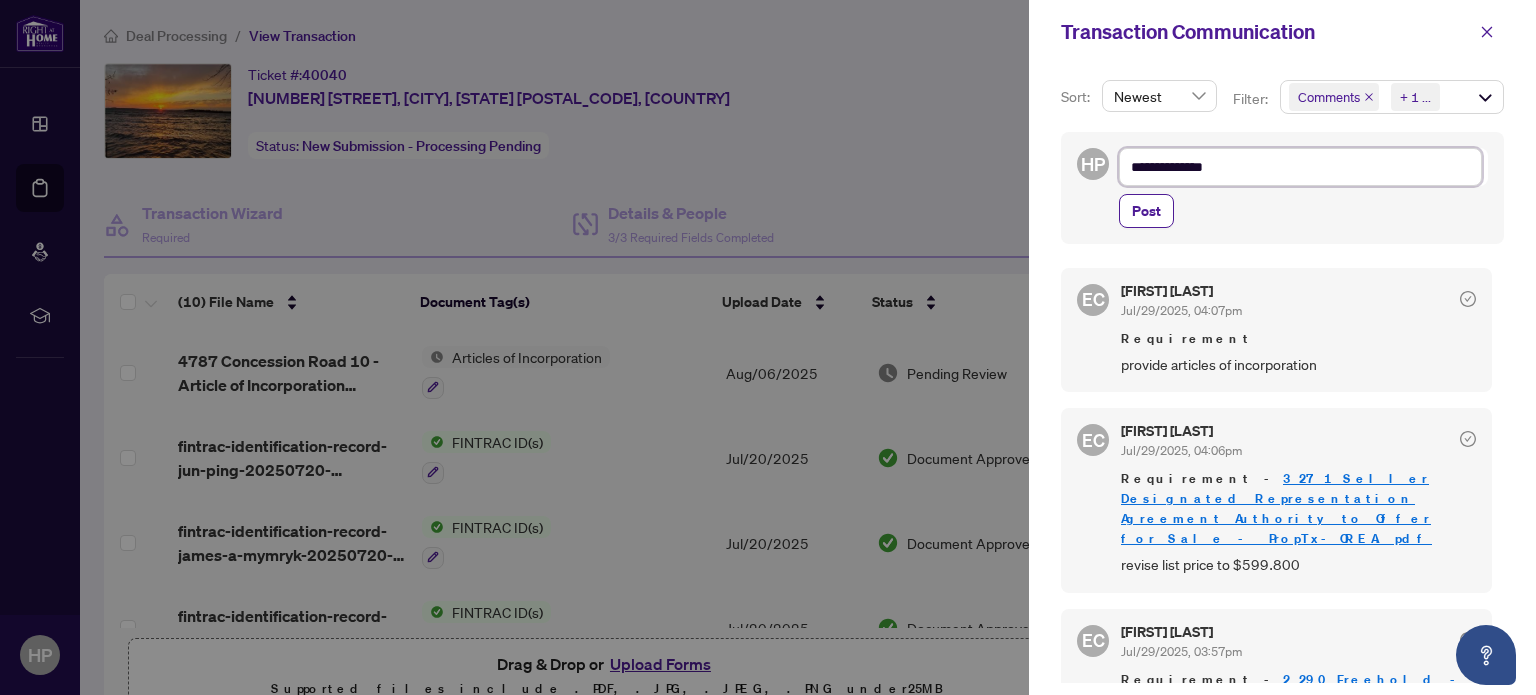 type on "**********" 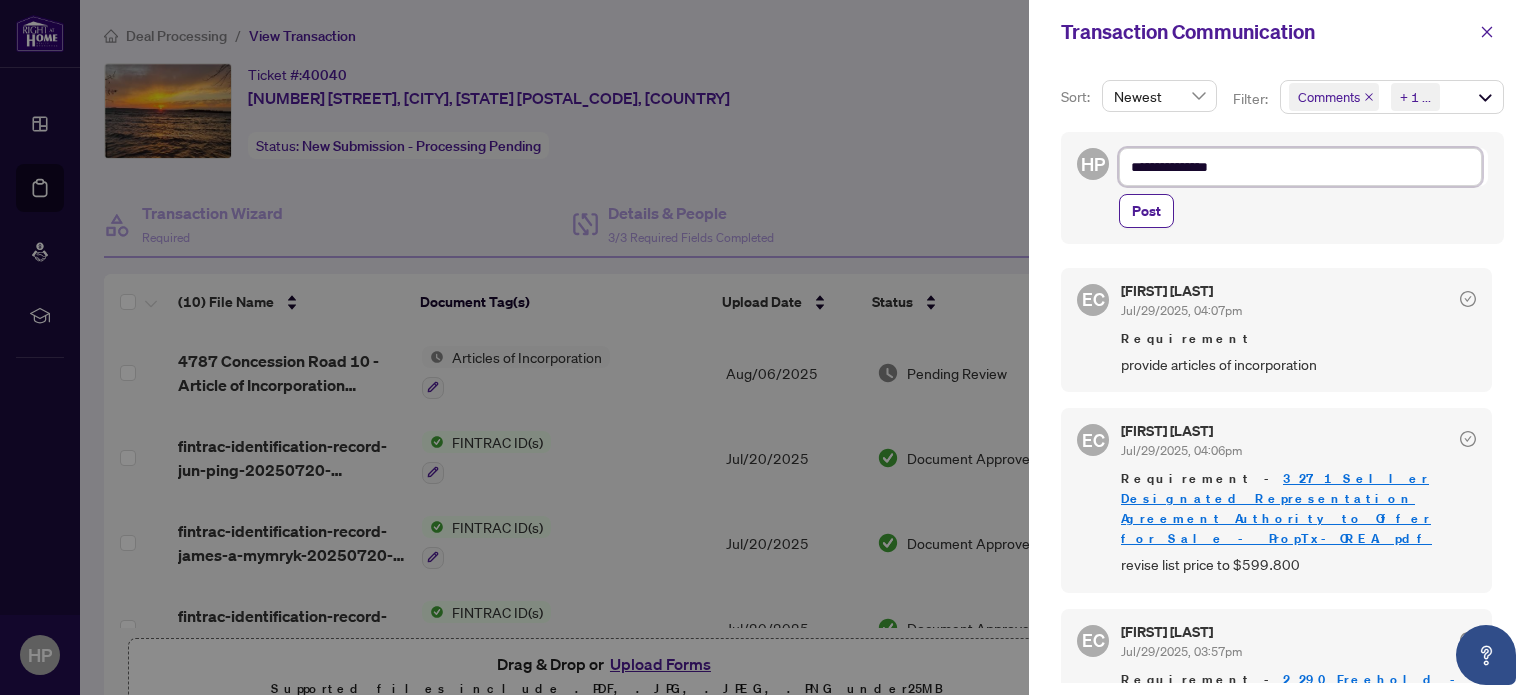 type on "**********" 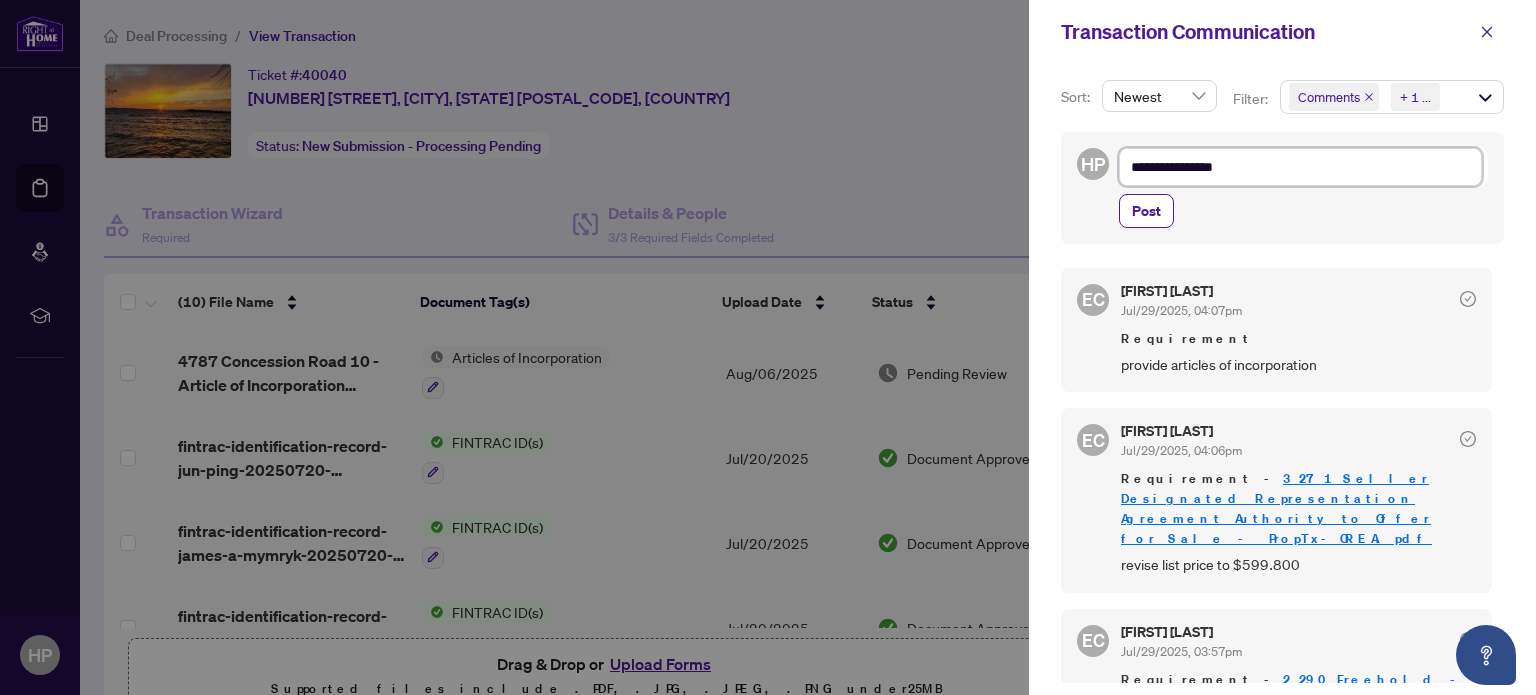 type on "**********" 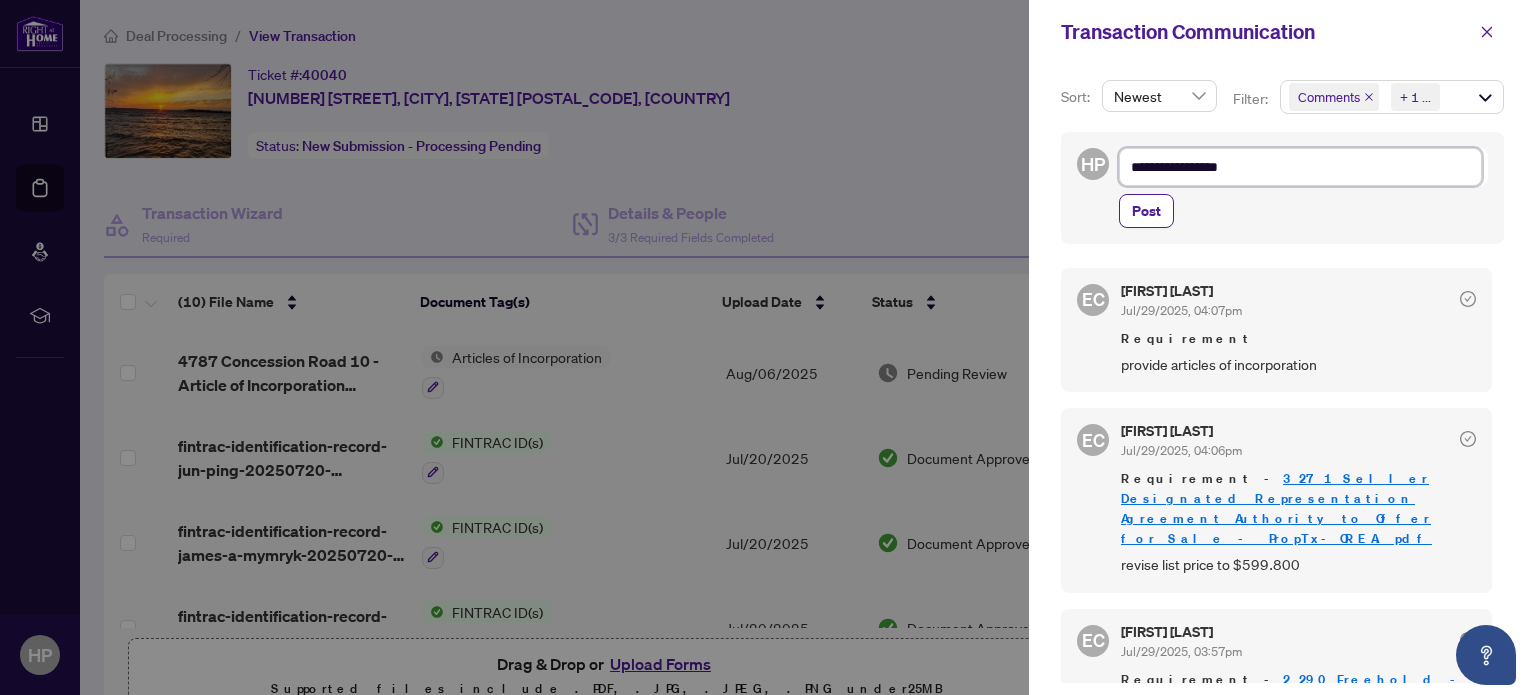 type on "**********" 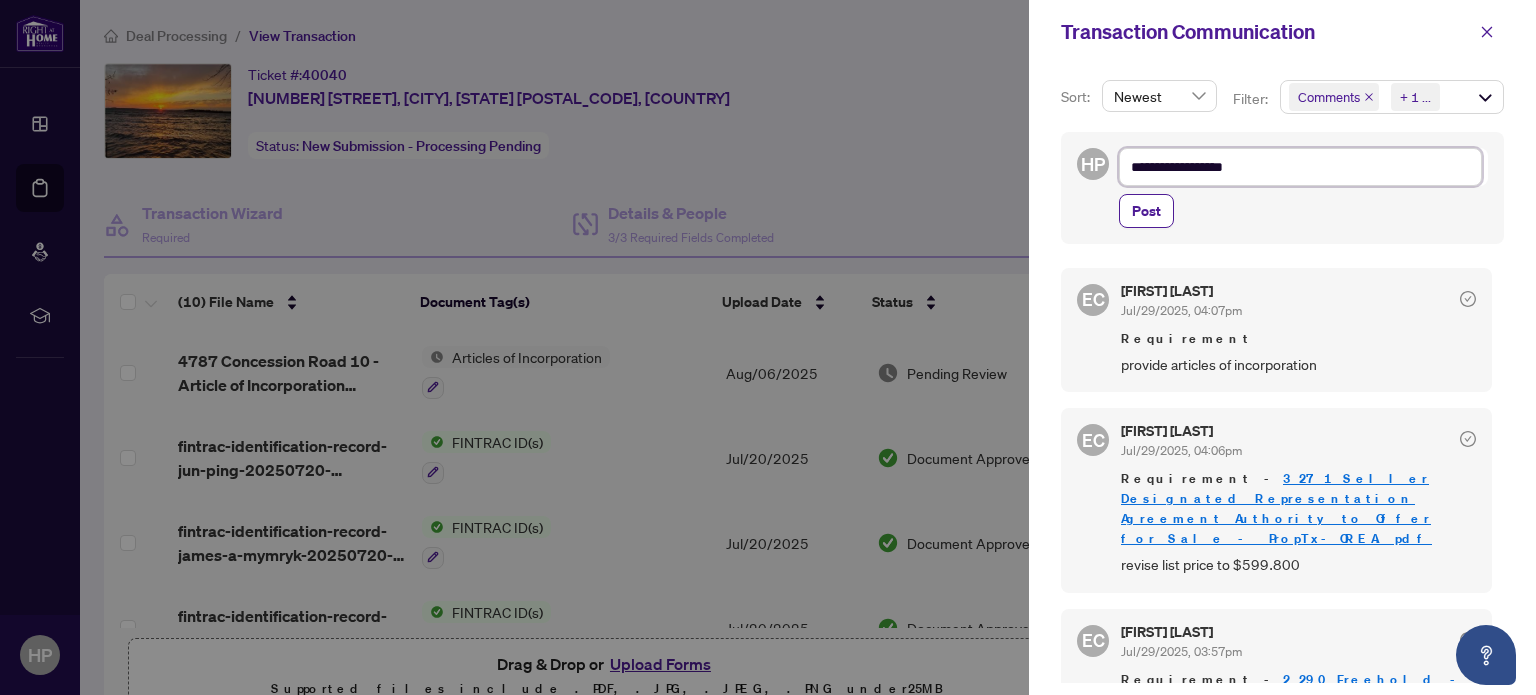 type on "**********" 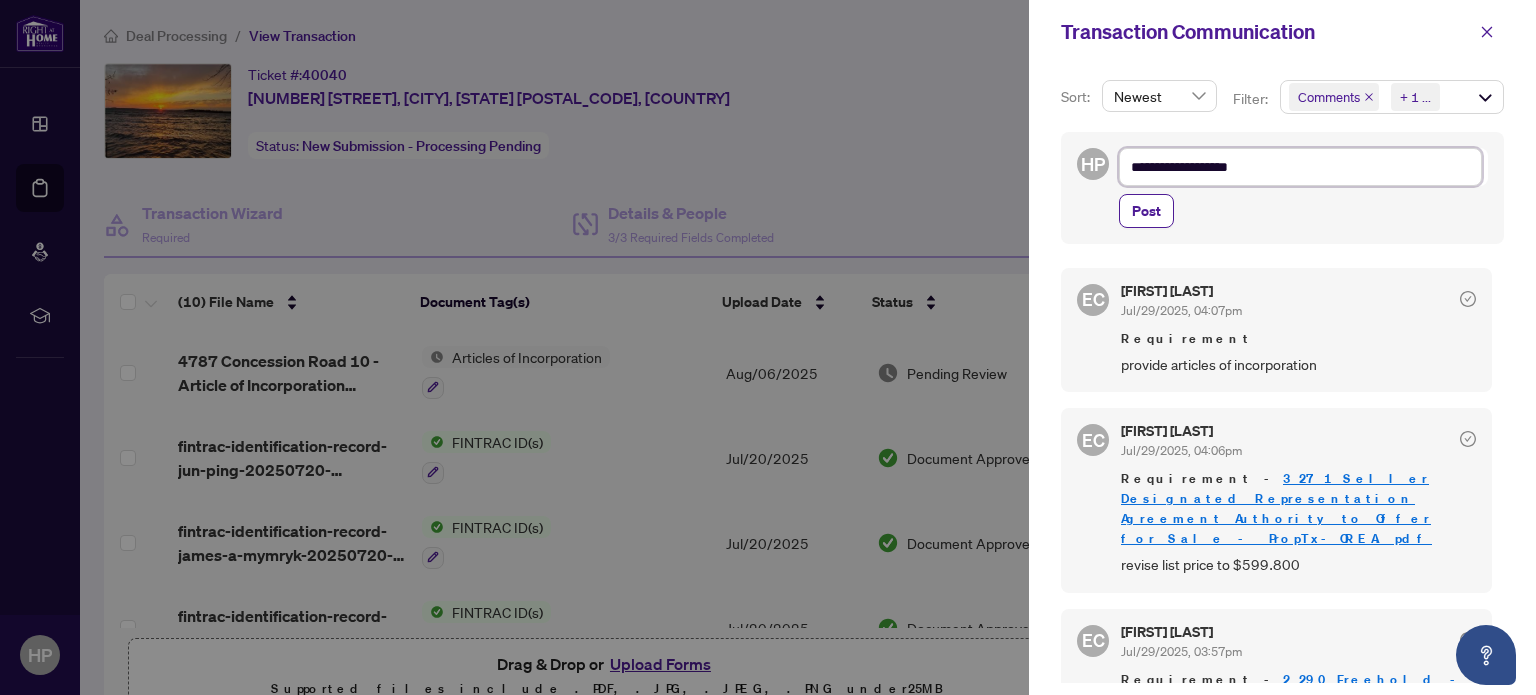 type on "**********" 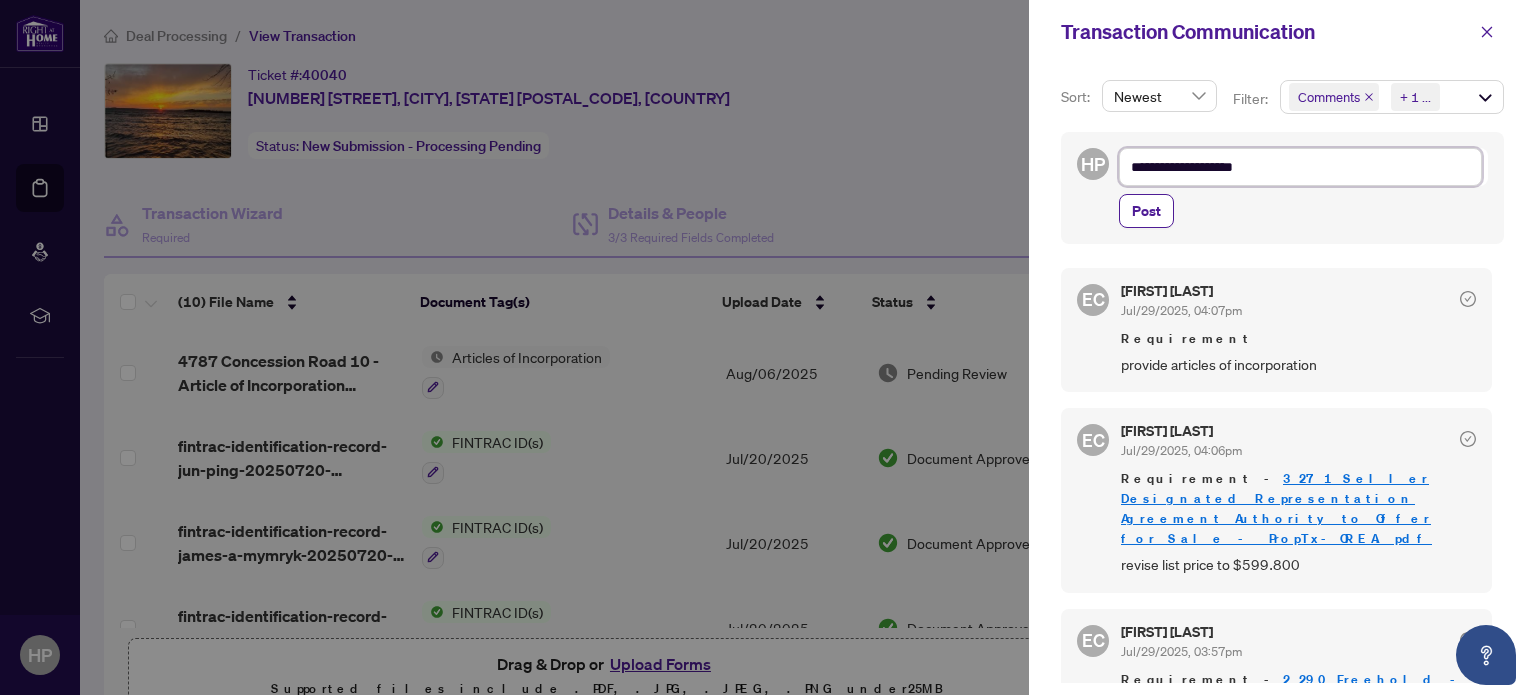 type on "**********" 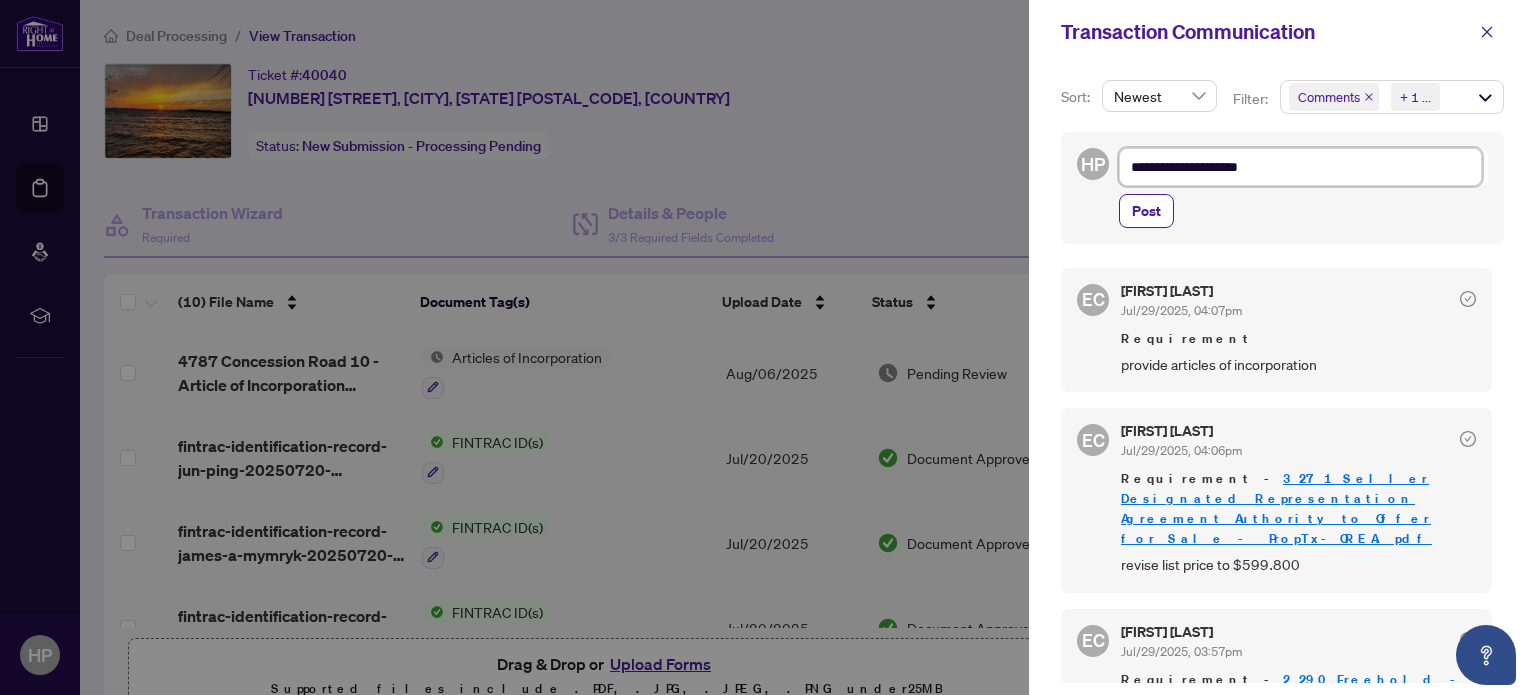 type on "**********" 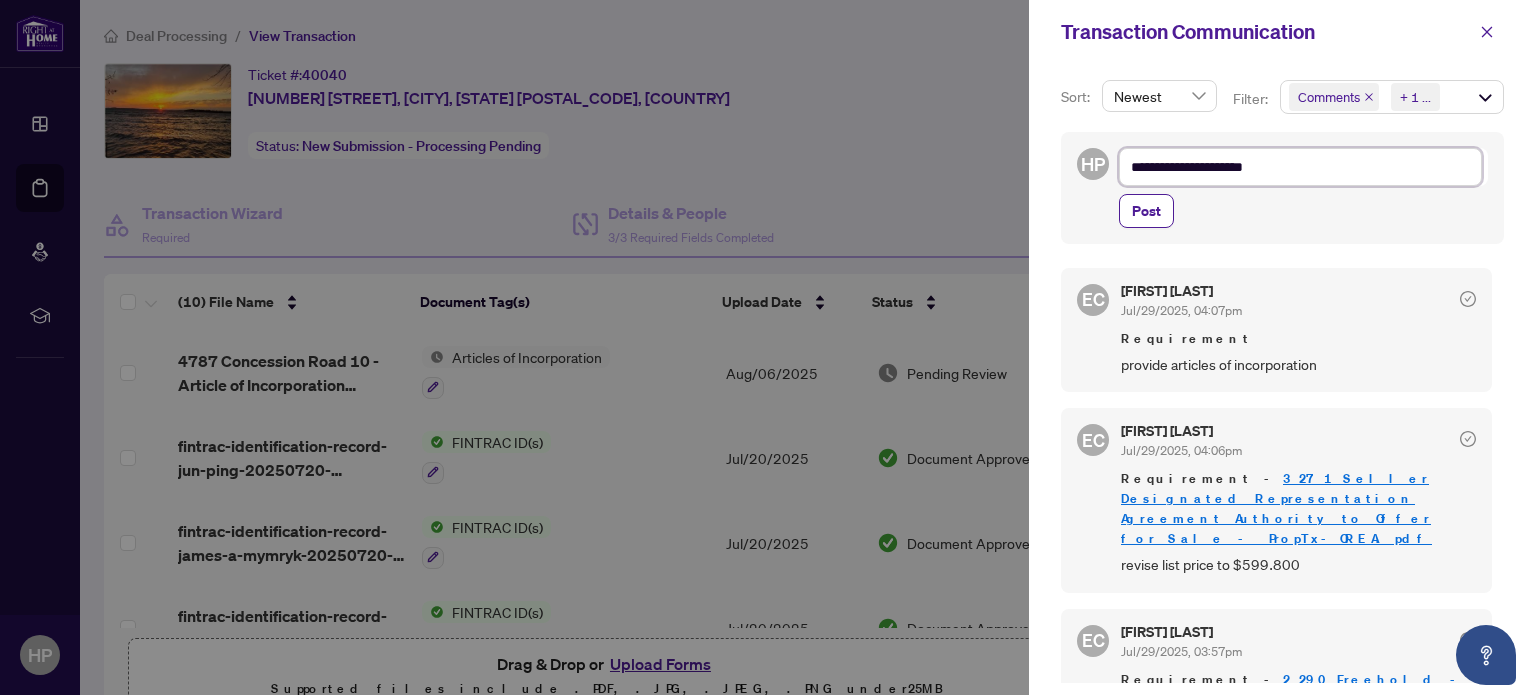 type on "**********" 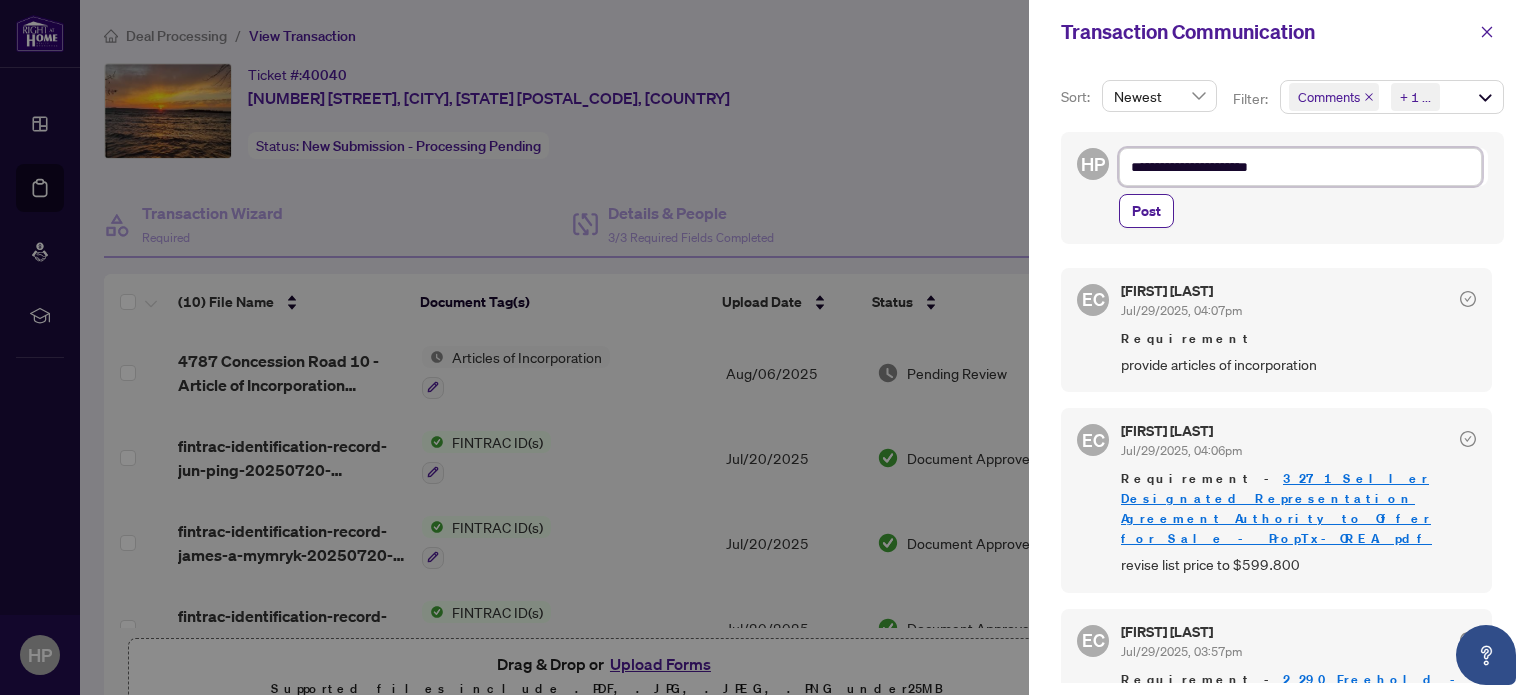 type on "**********" 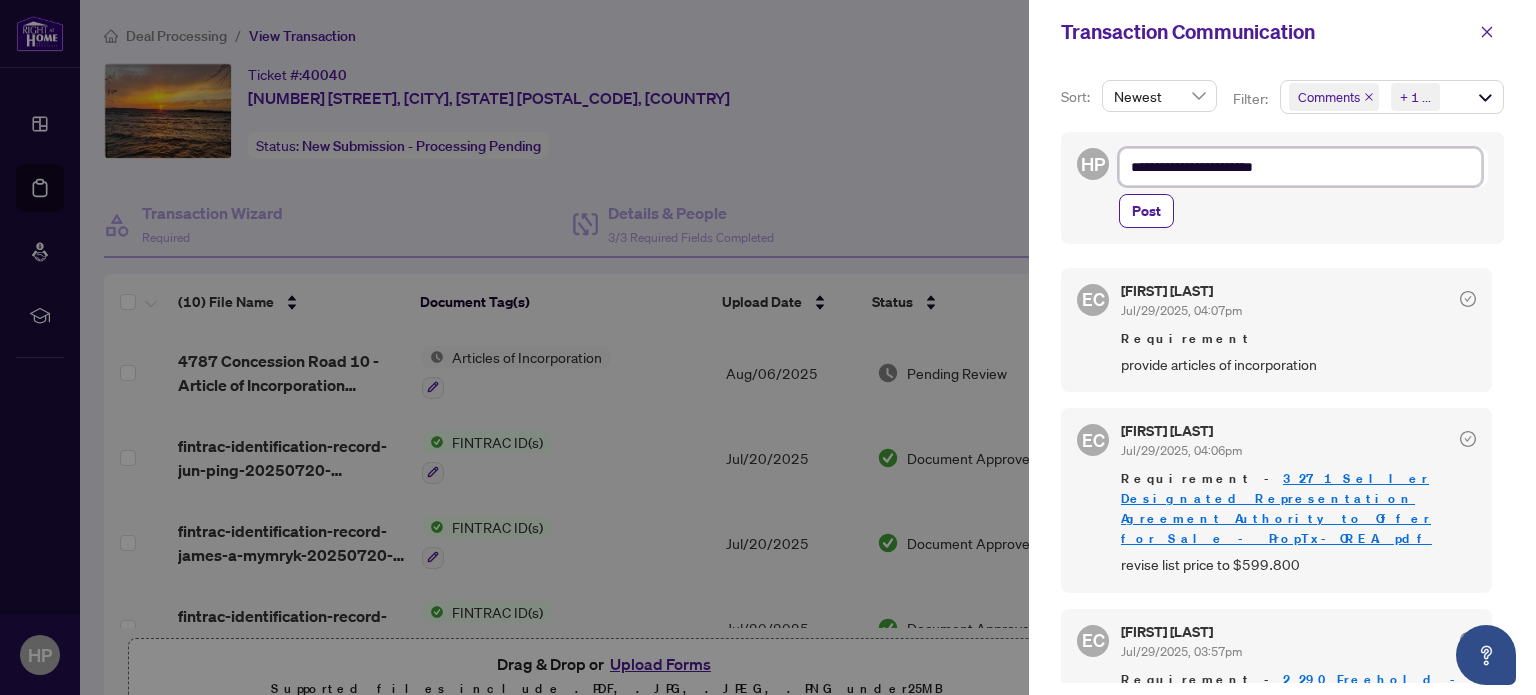 type on "**********" 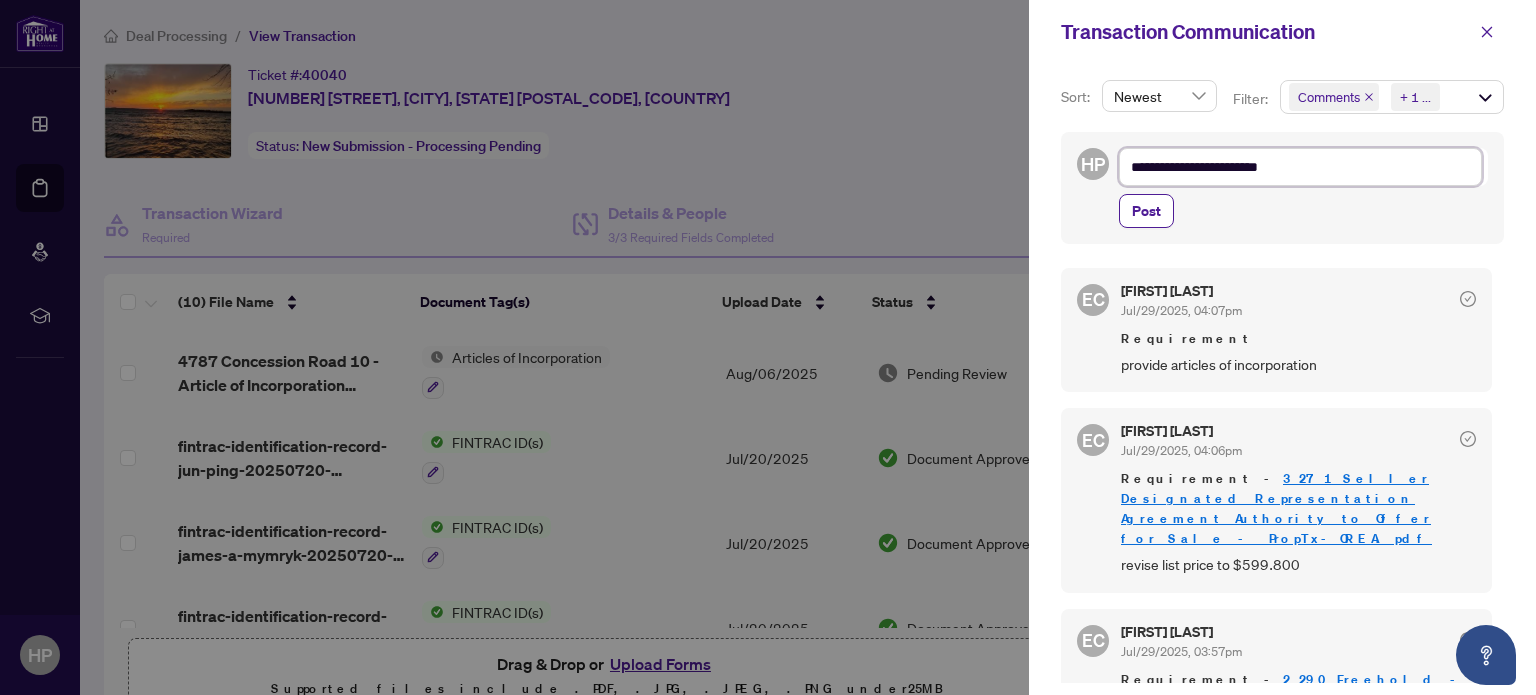 type on "**********" 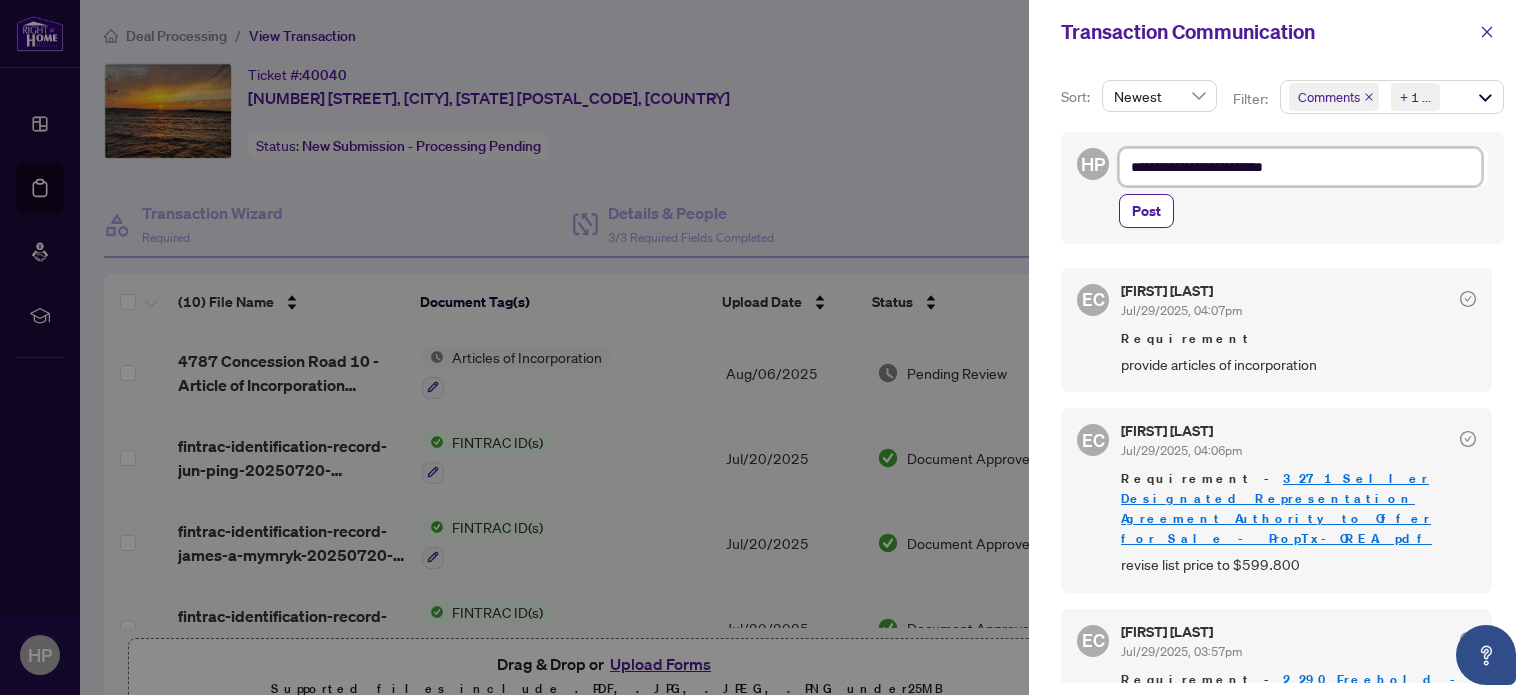 type on "**********" 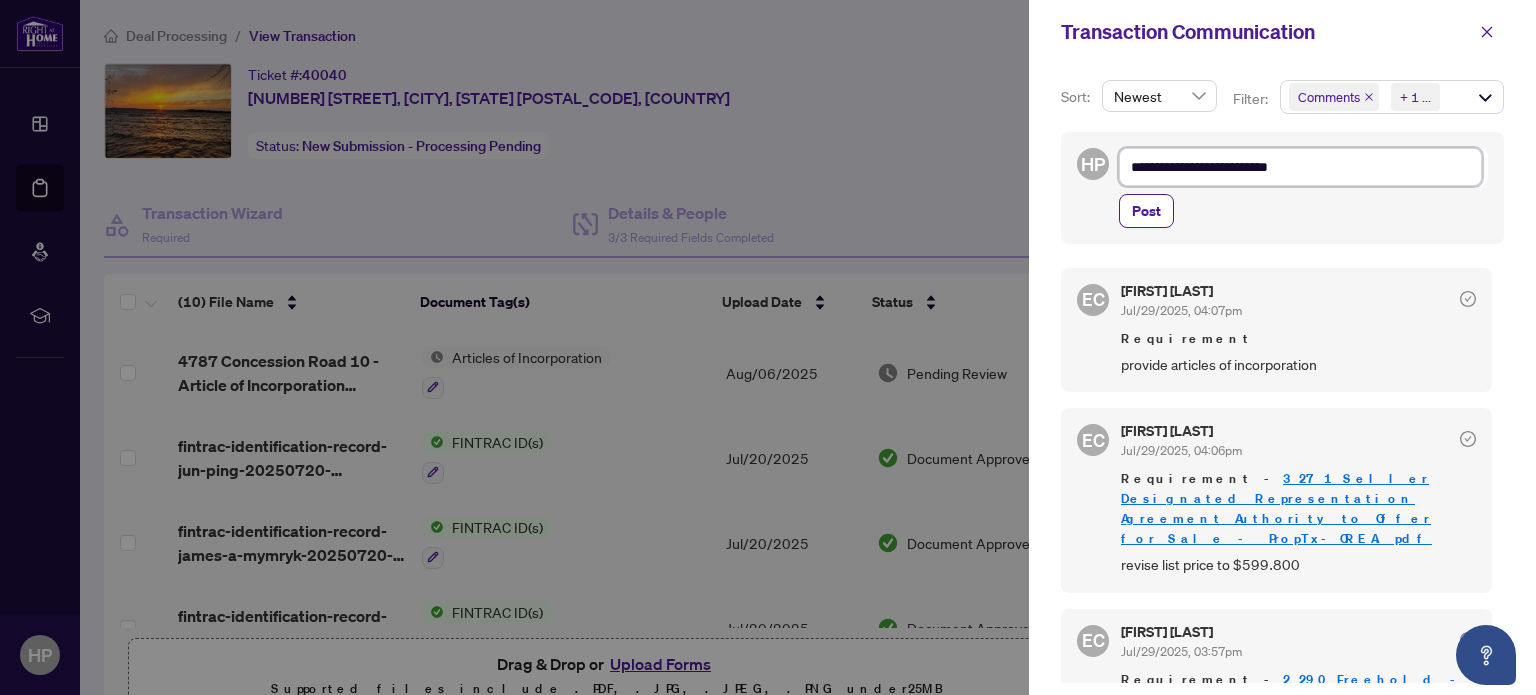 type on "**********" 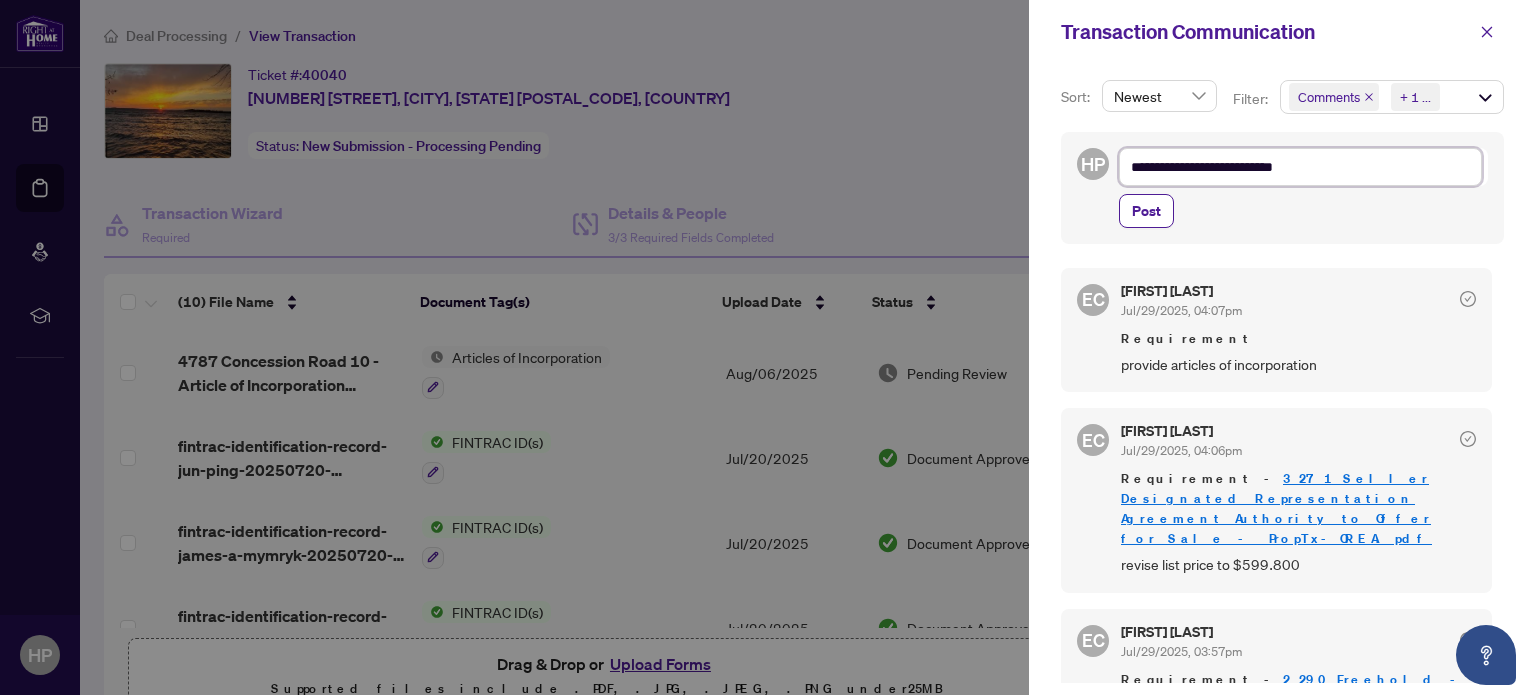 type on "**********" 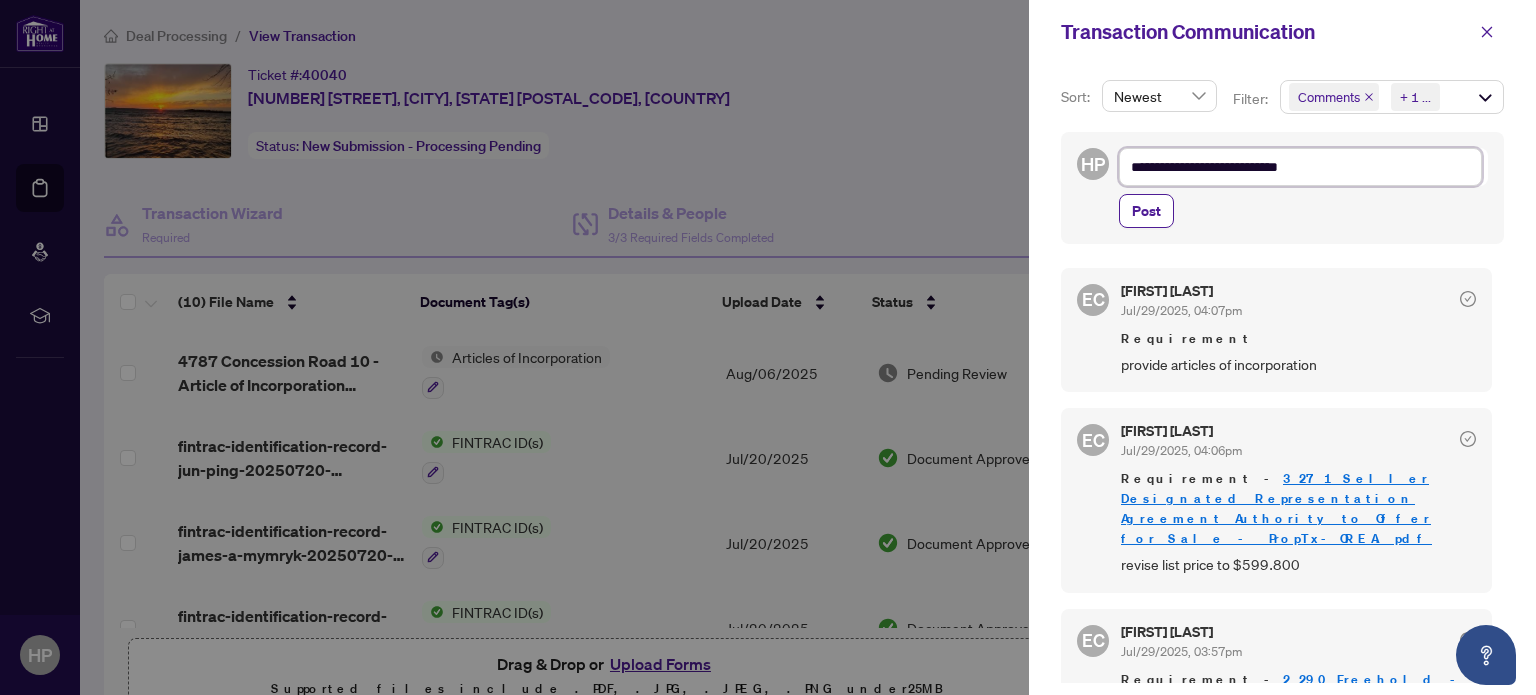 type on "**********" 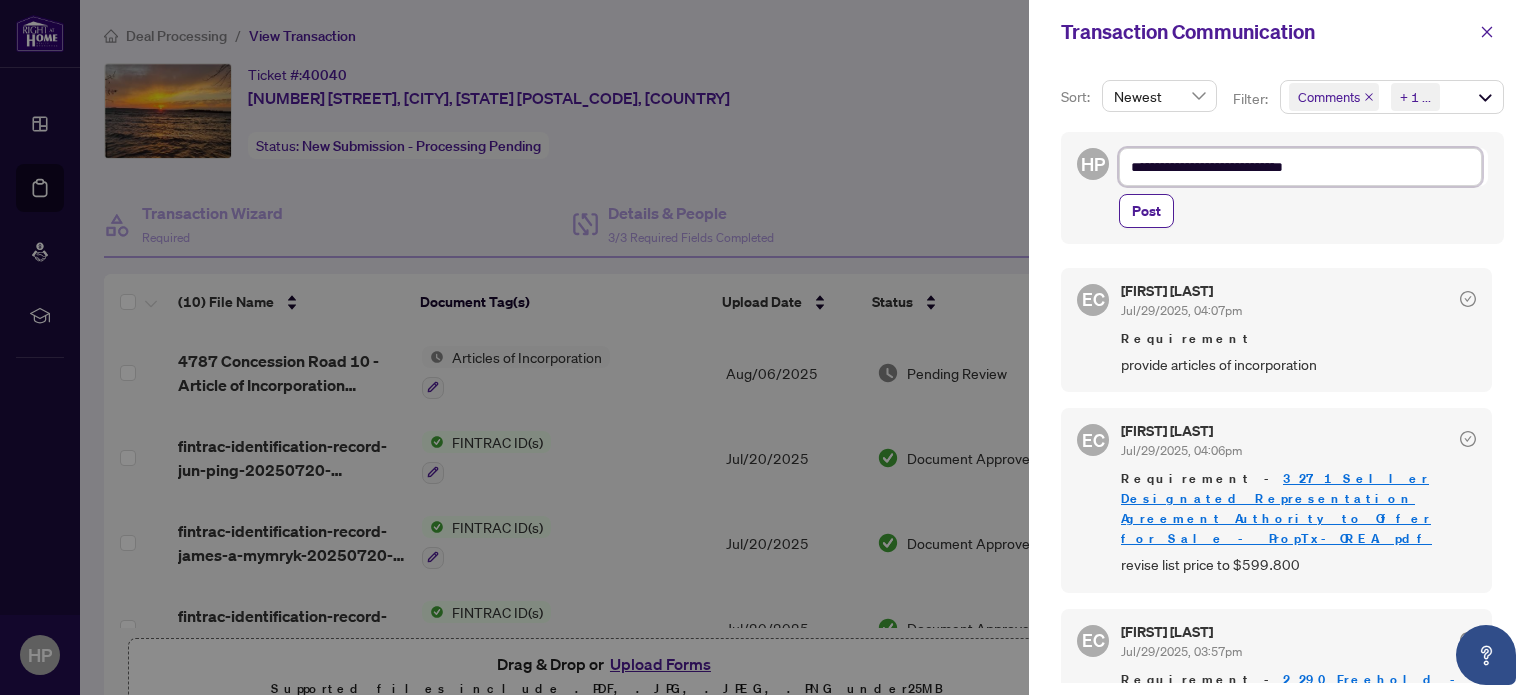 type on "**********" 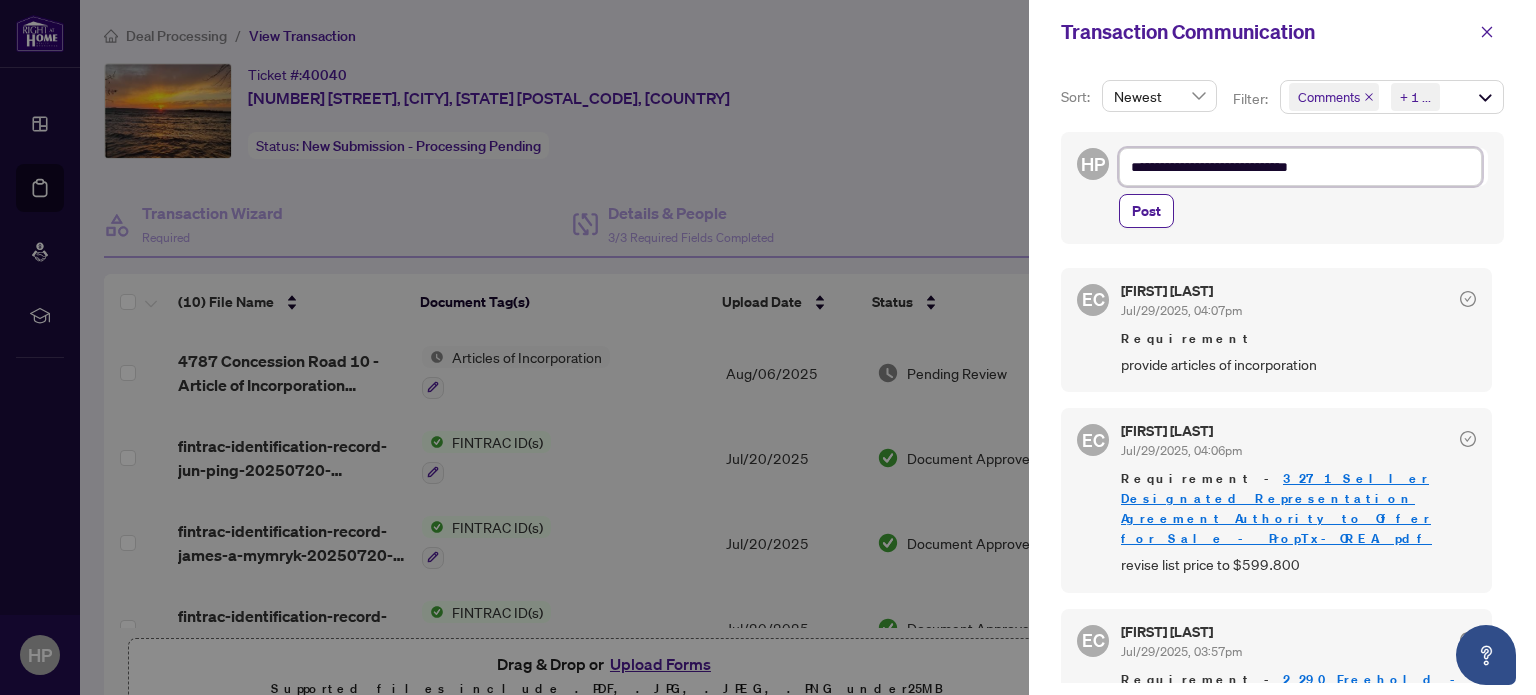 type on "**********" 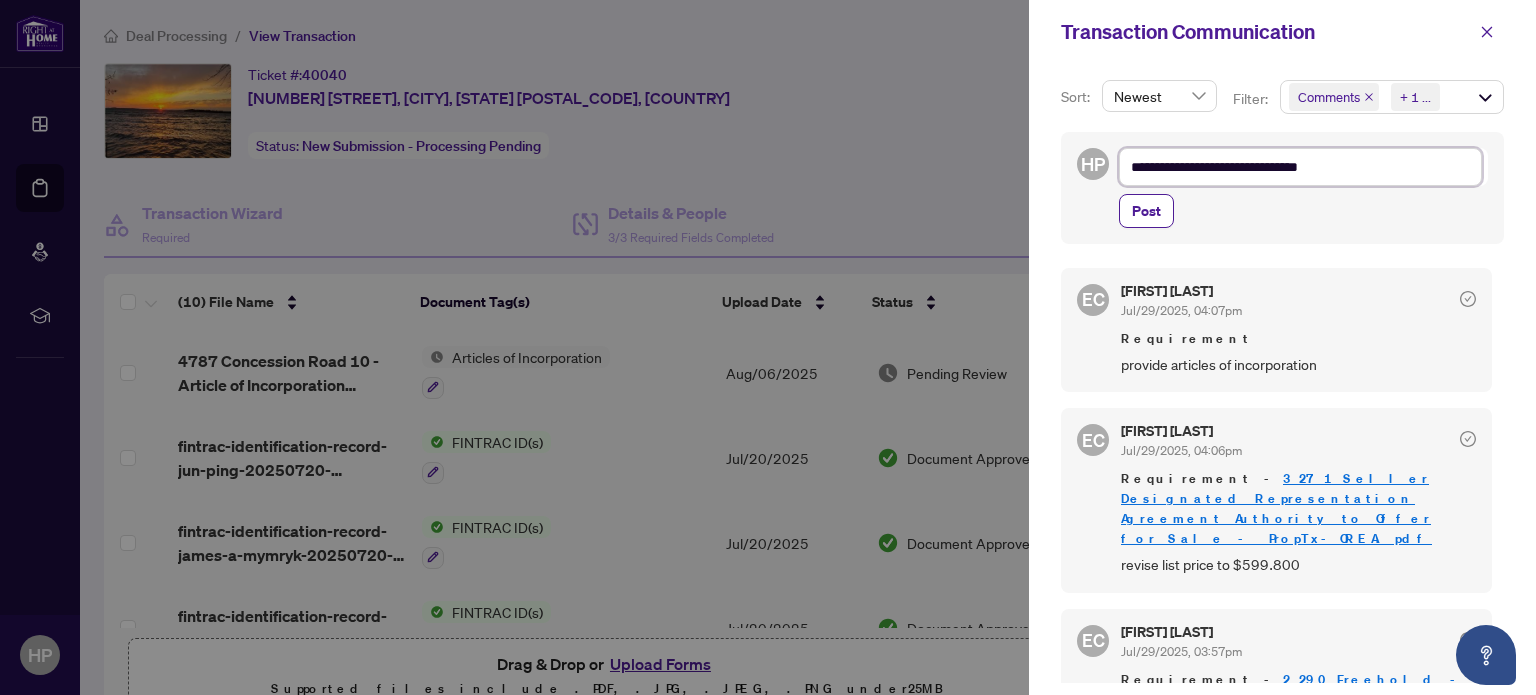 type on "**********" 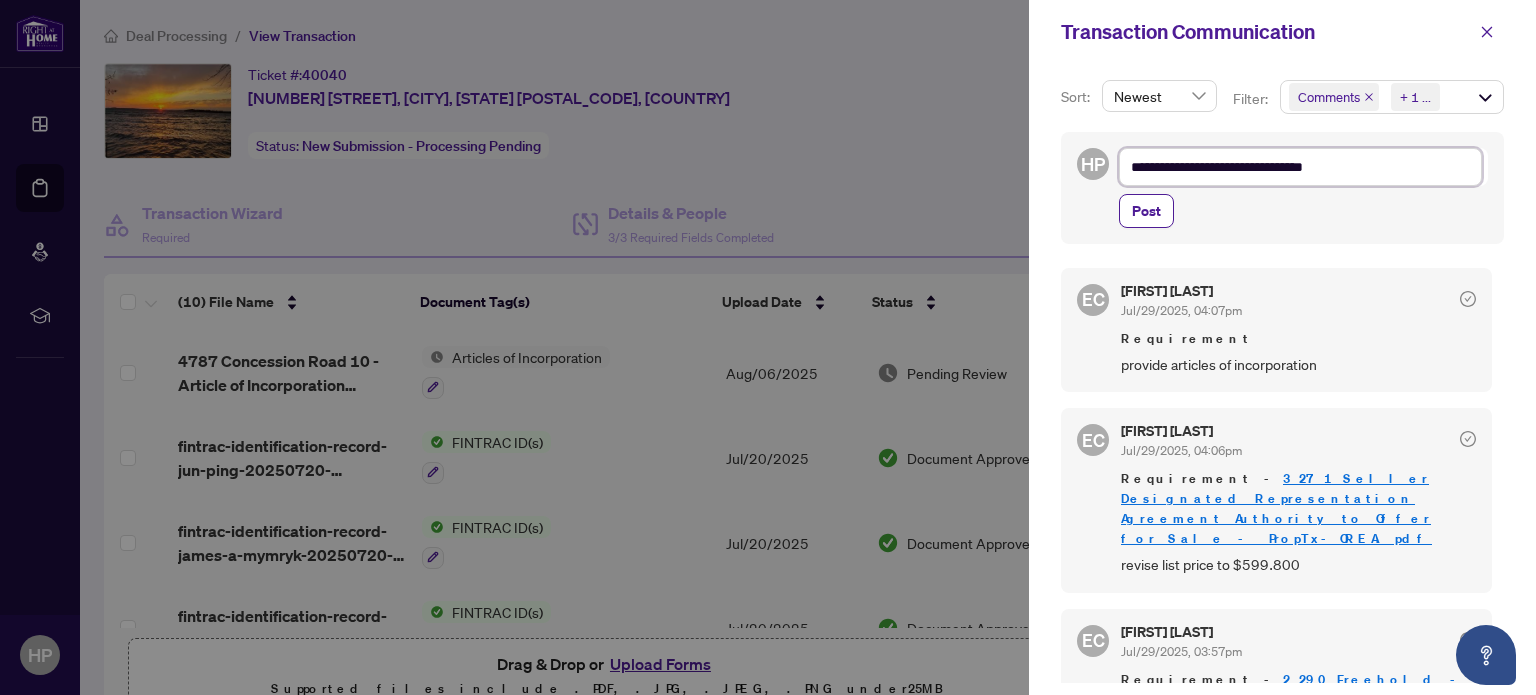 type on "**********" 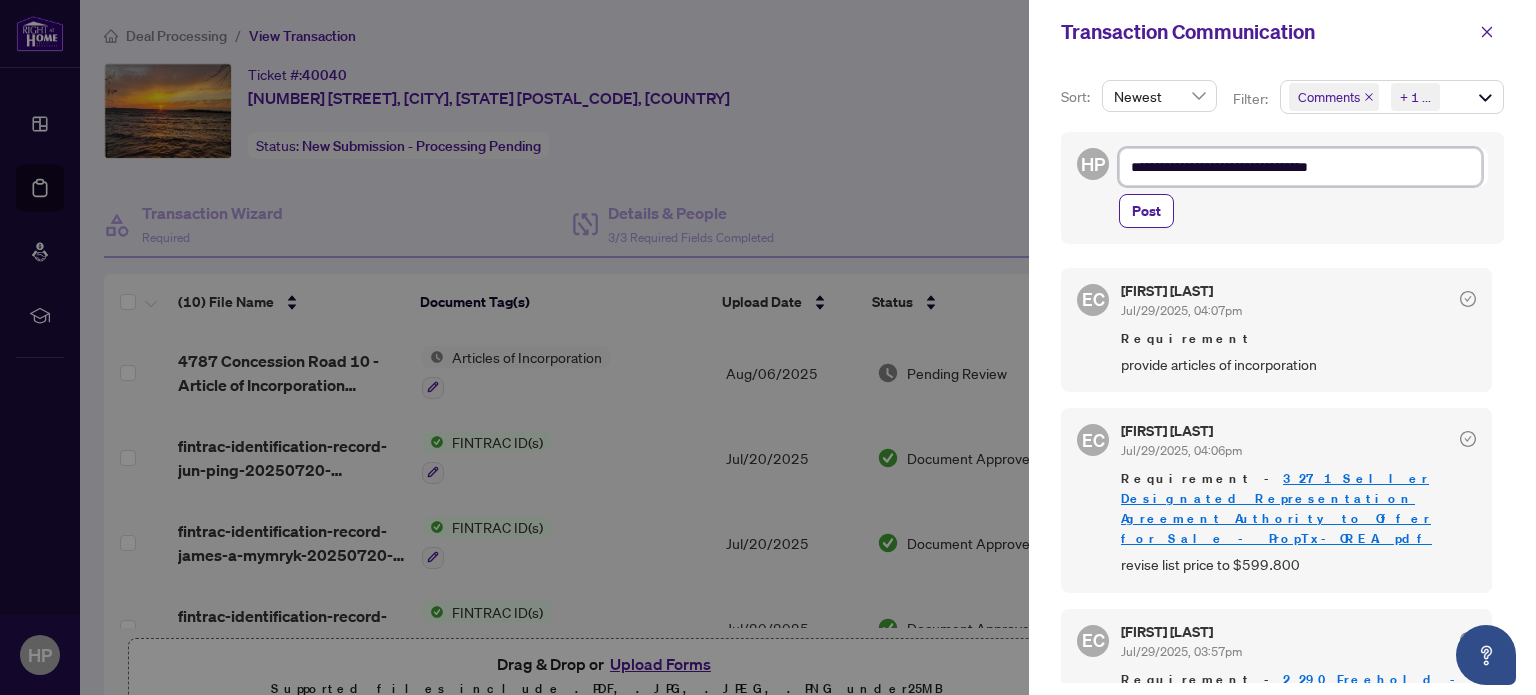 type on "**********" 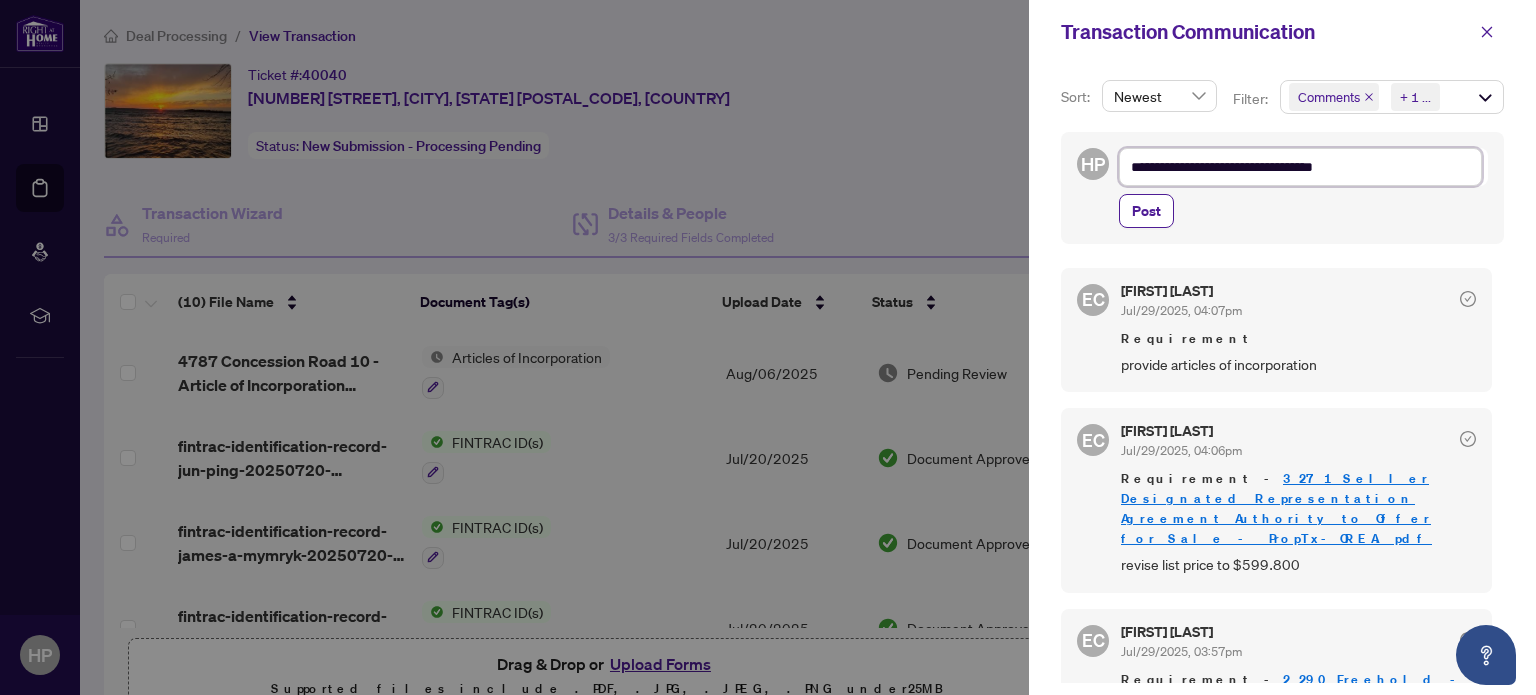 type on "**********" 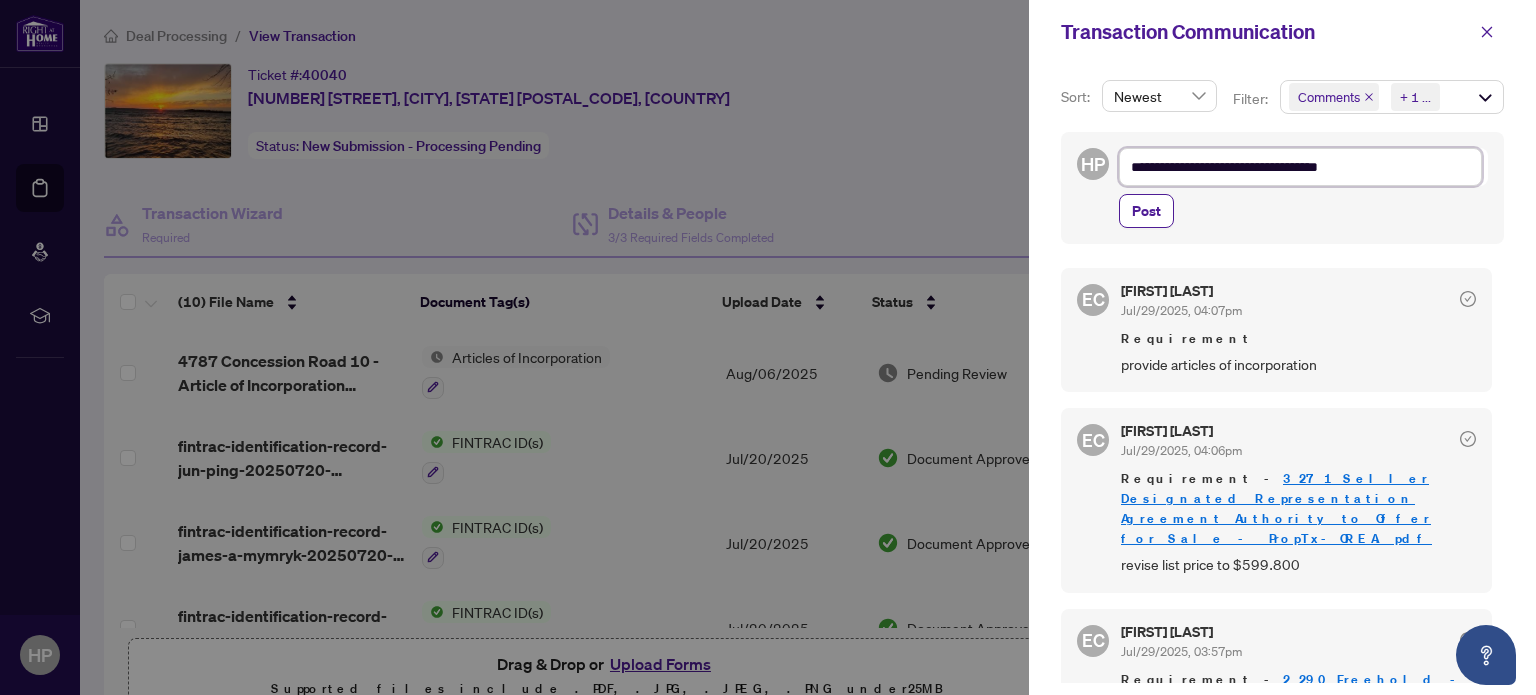 type on "**********" 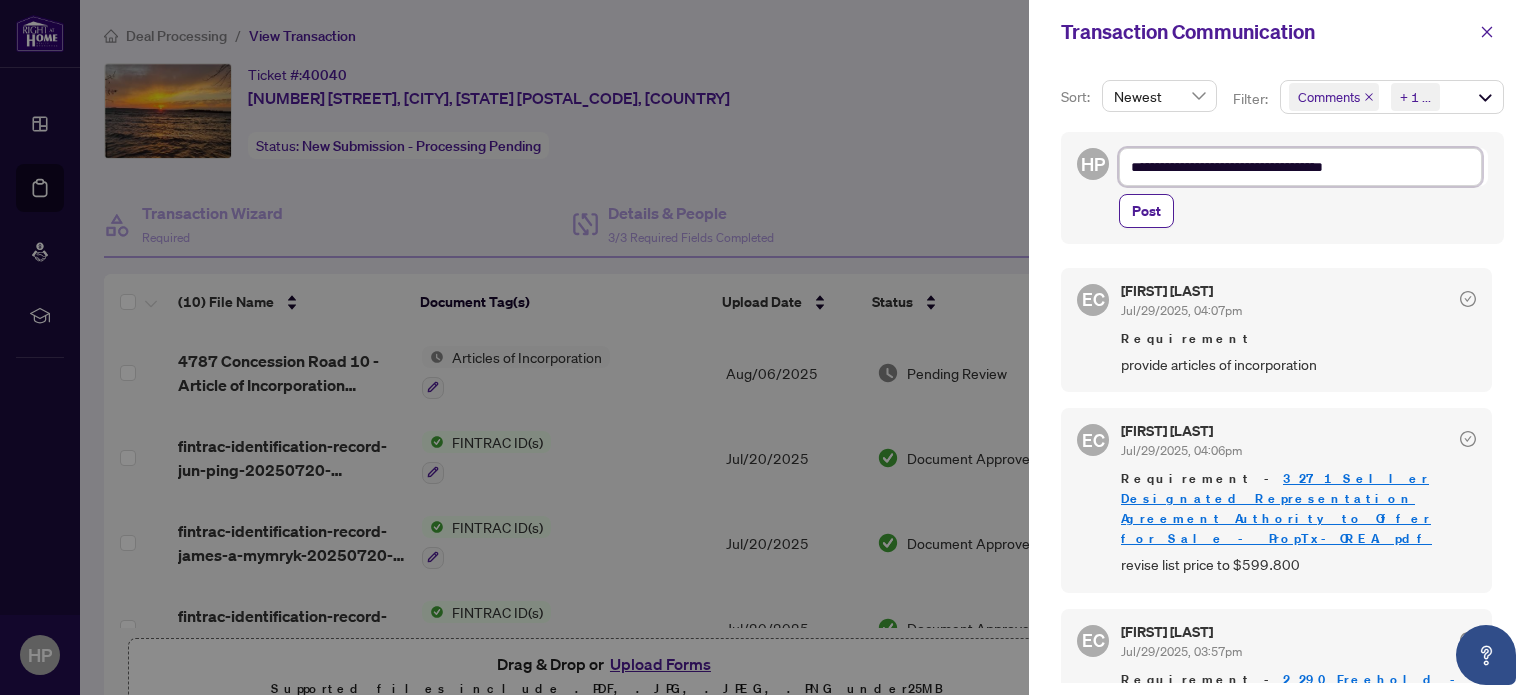 type on "**********" 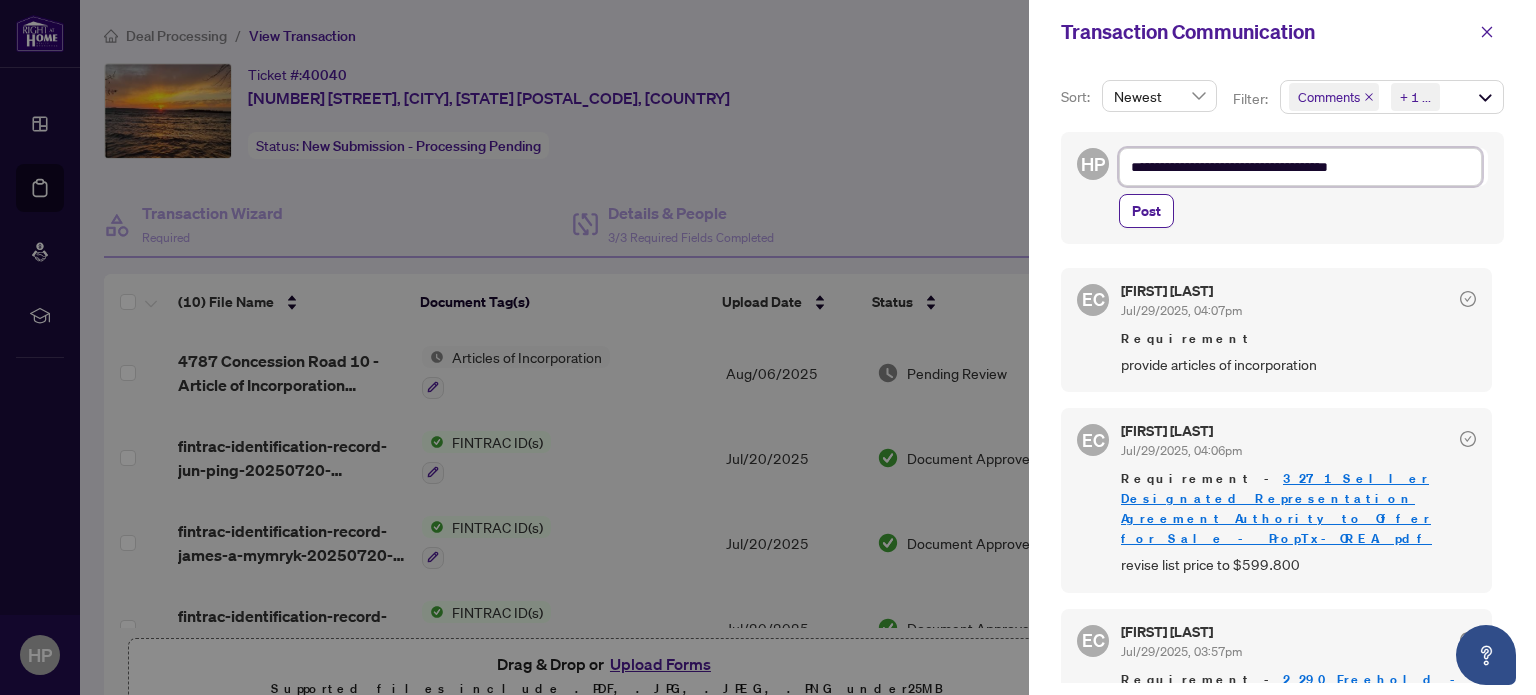 type on "**********" 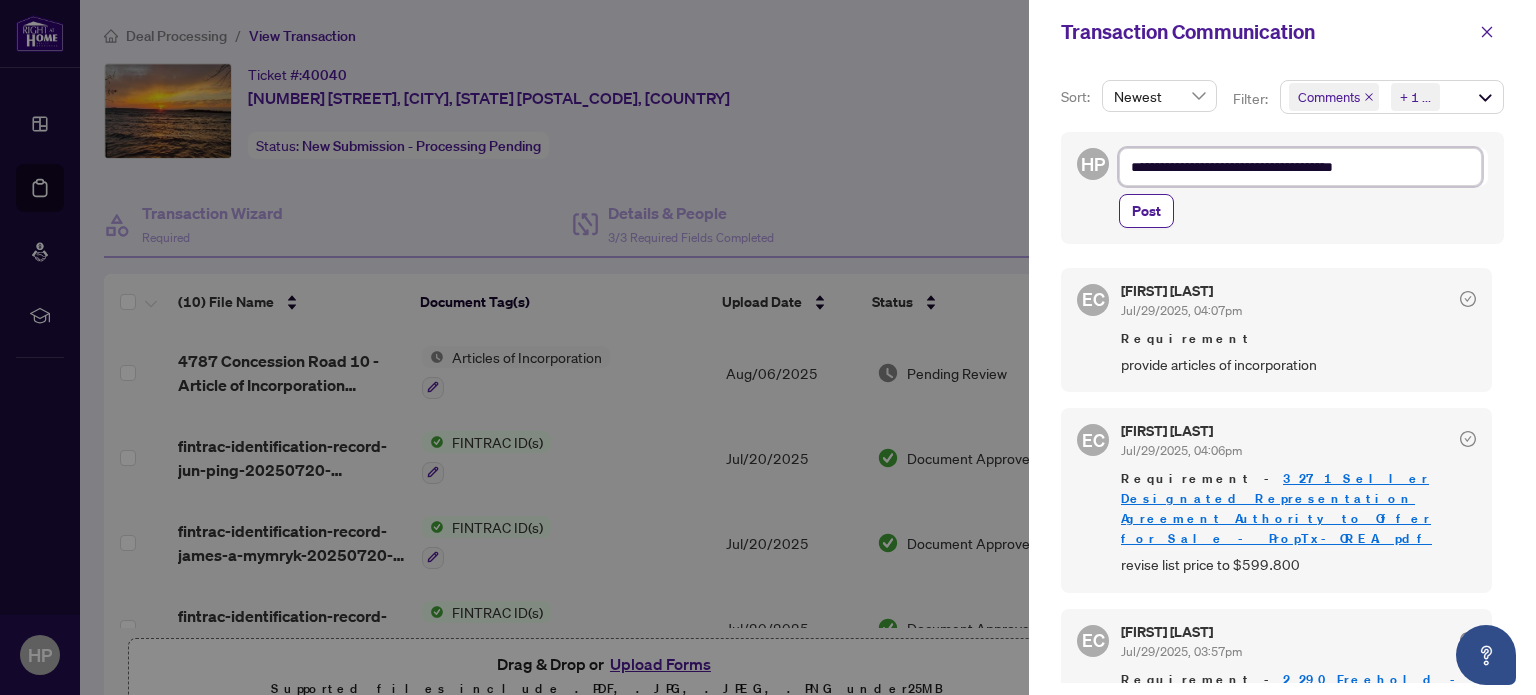type on "**********" 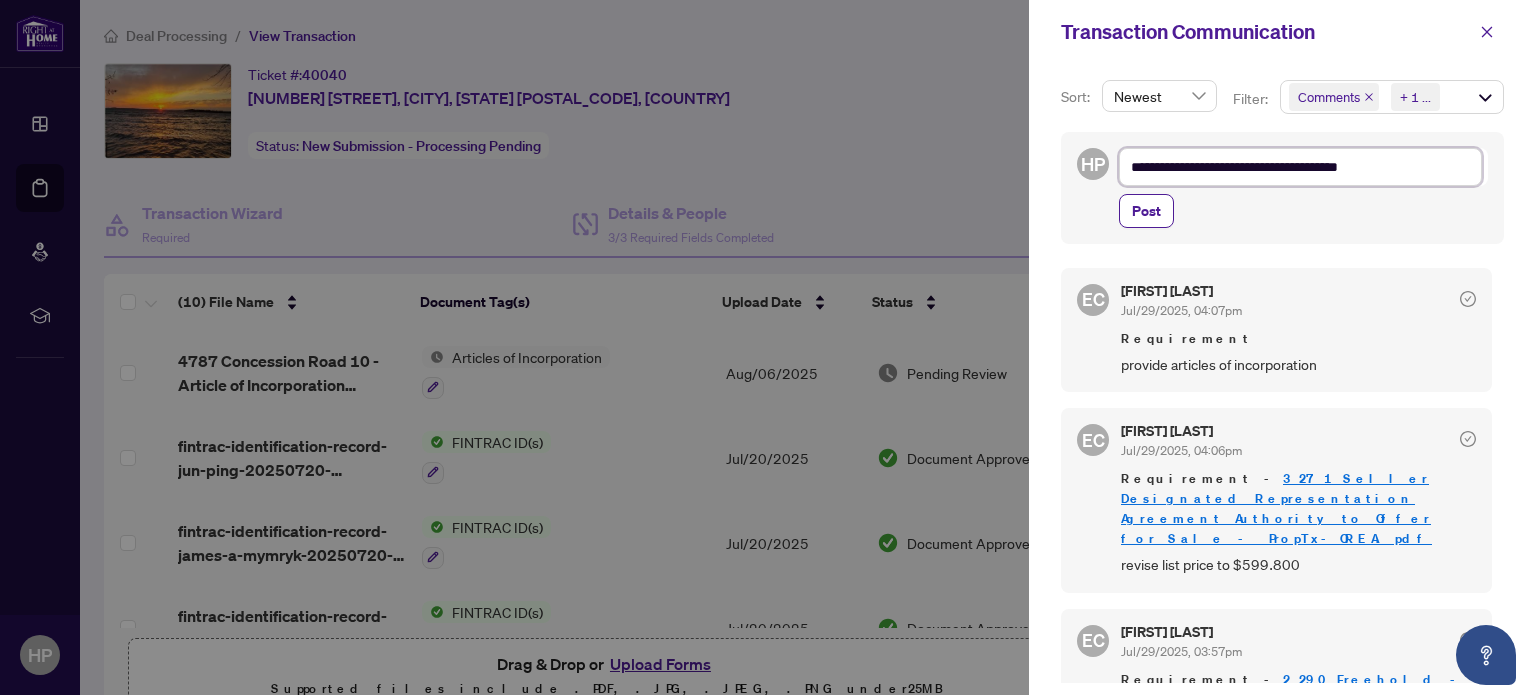 type on "**********" 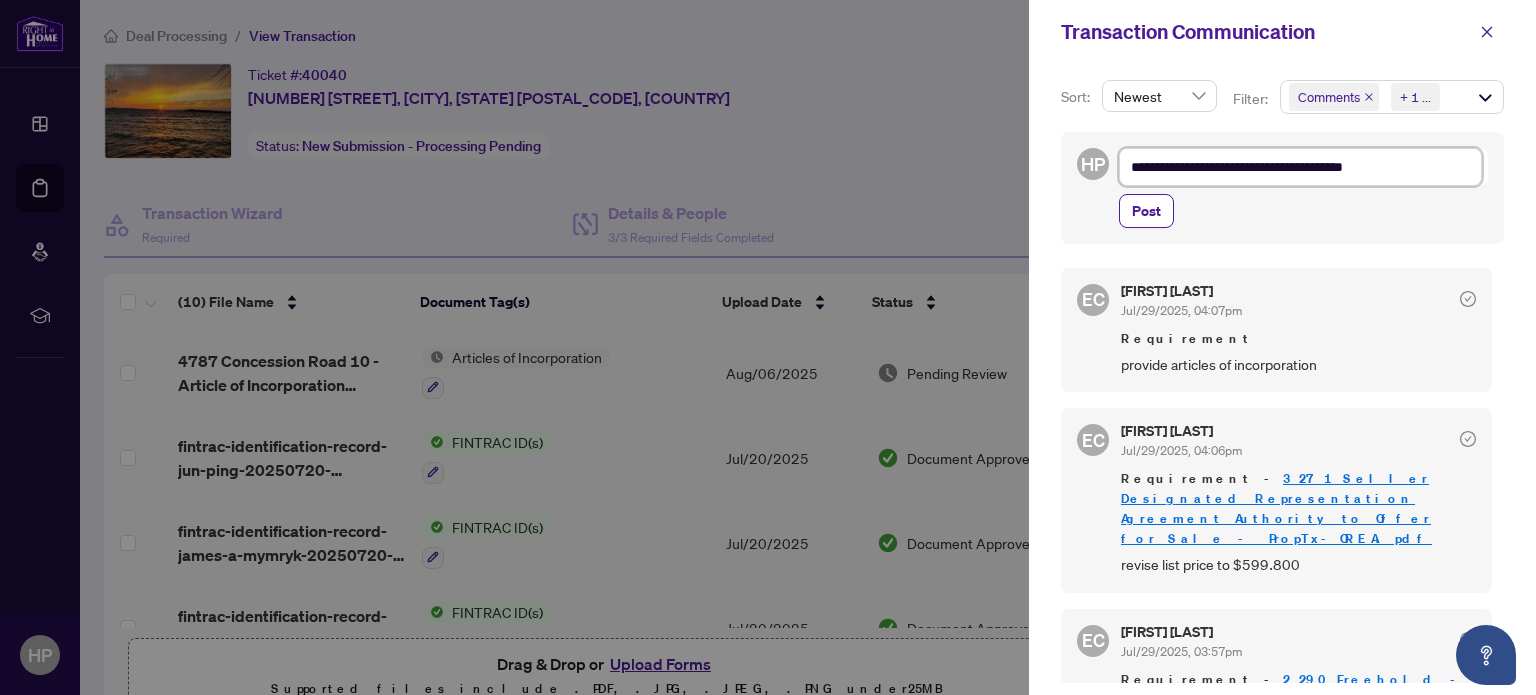 type on "**********" 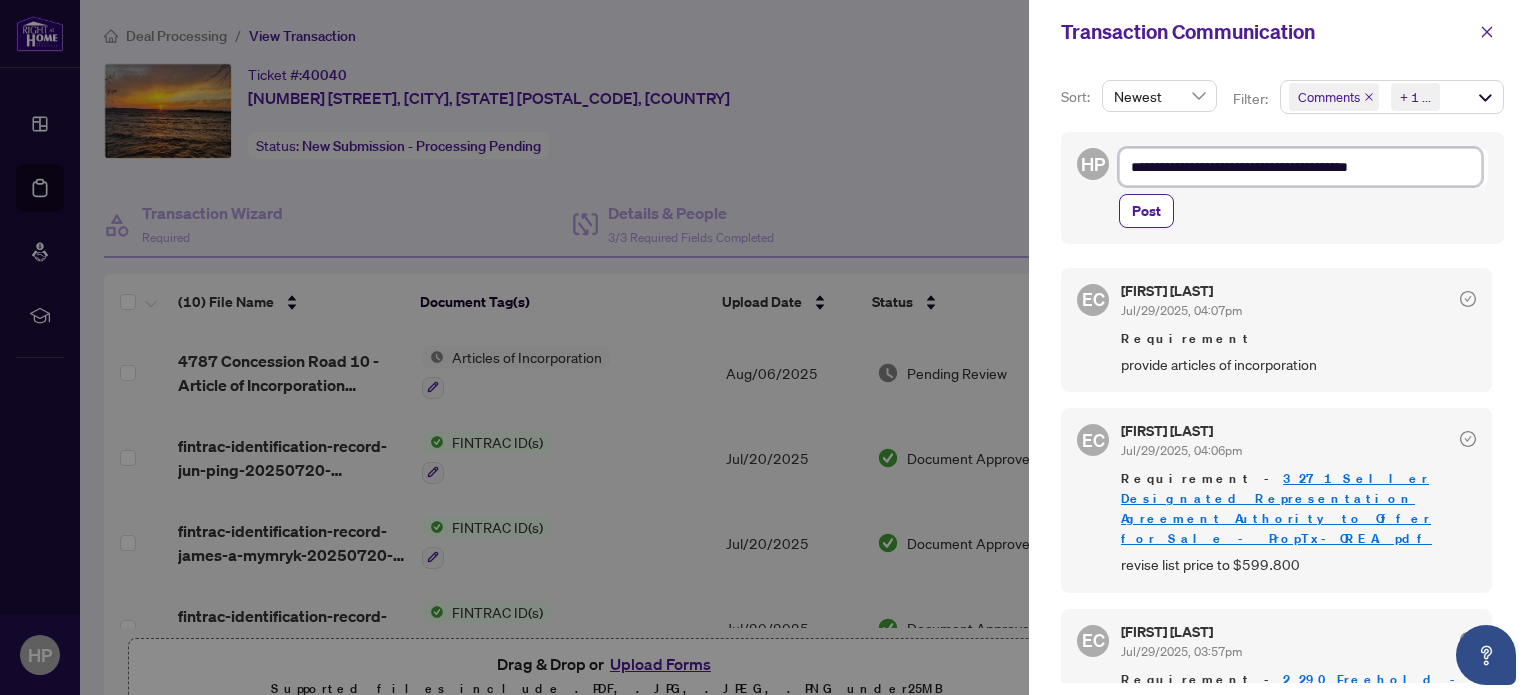 type on "**********" 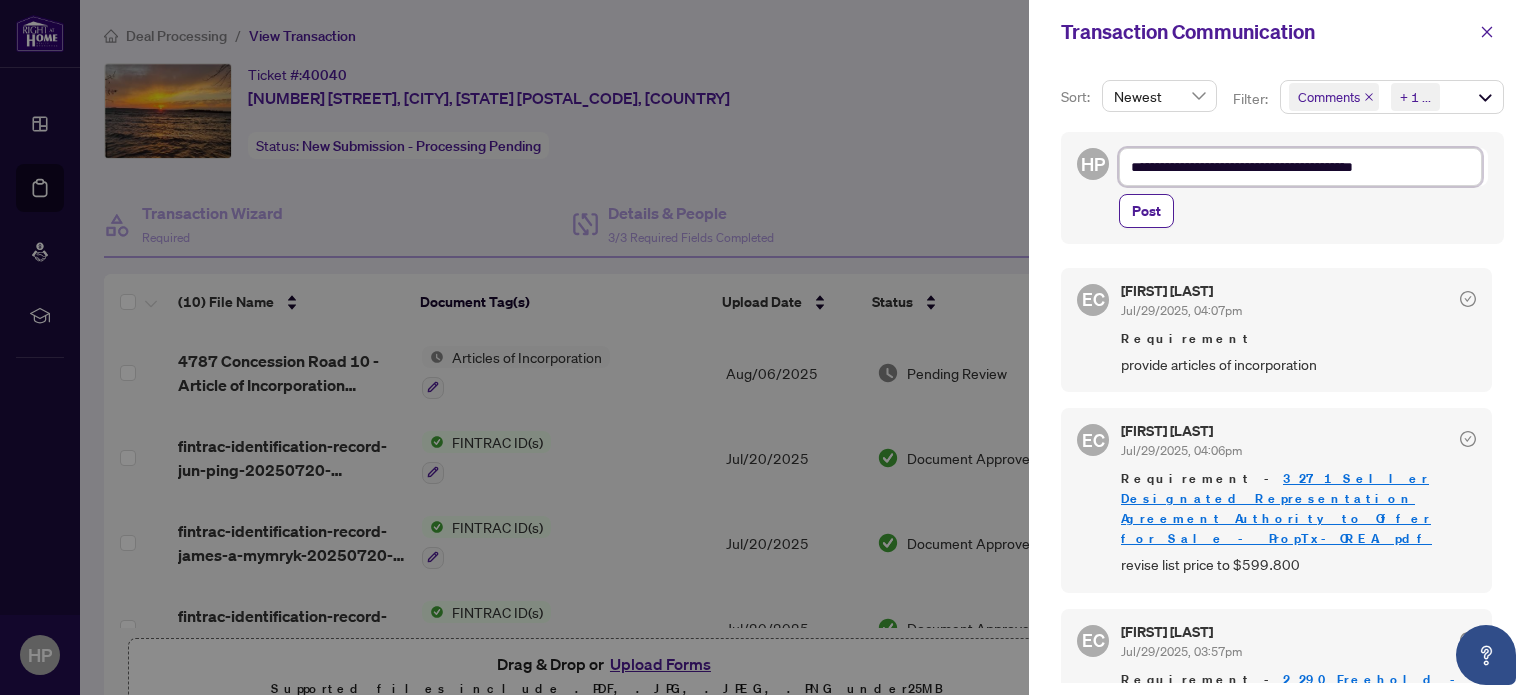 type on "**********" 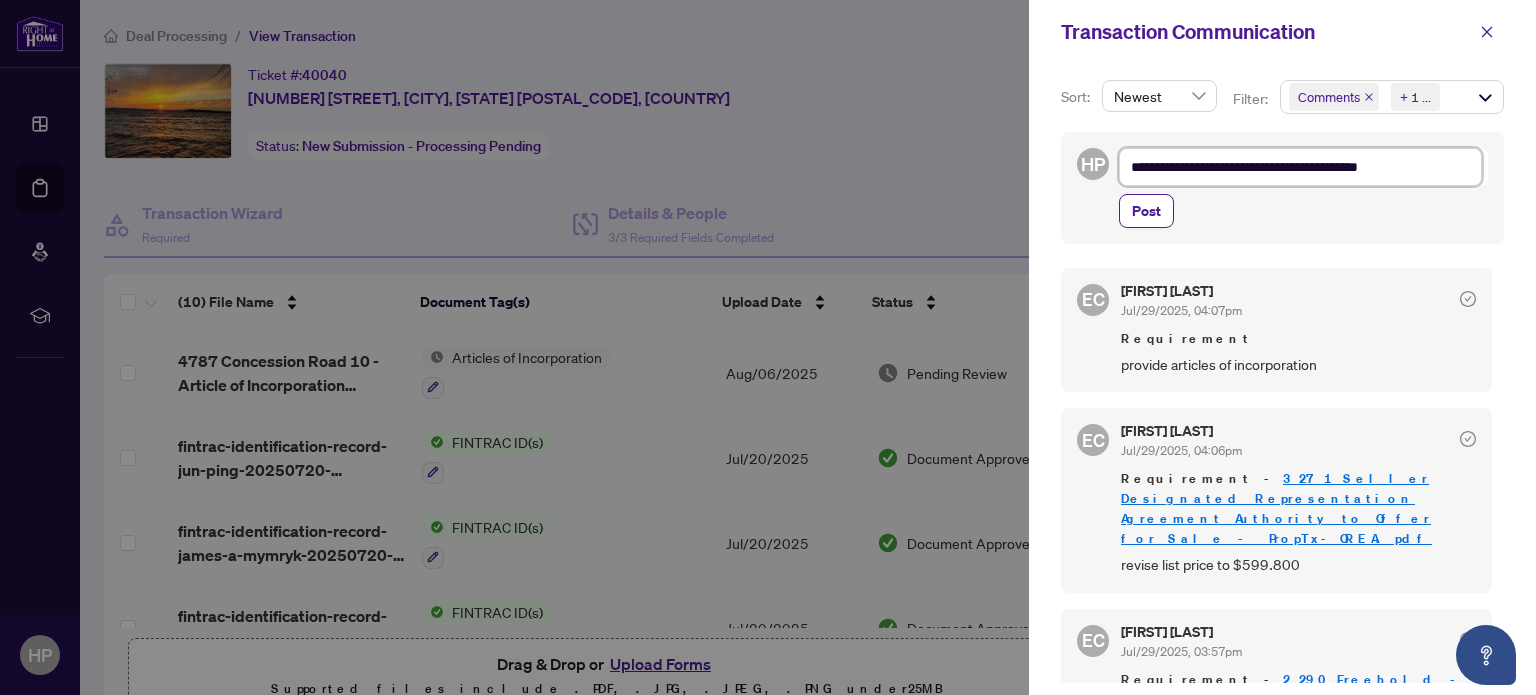 type on "**********" 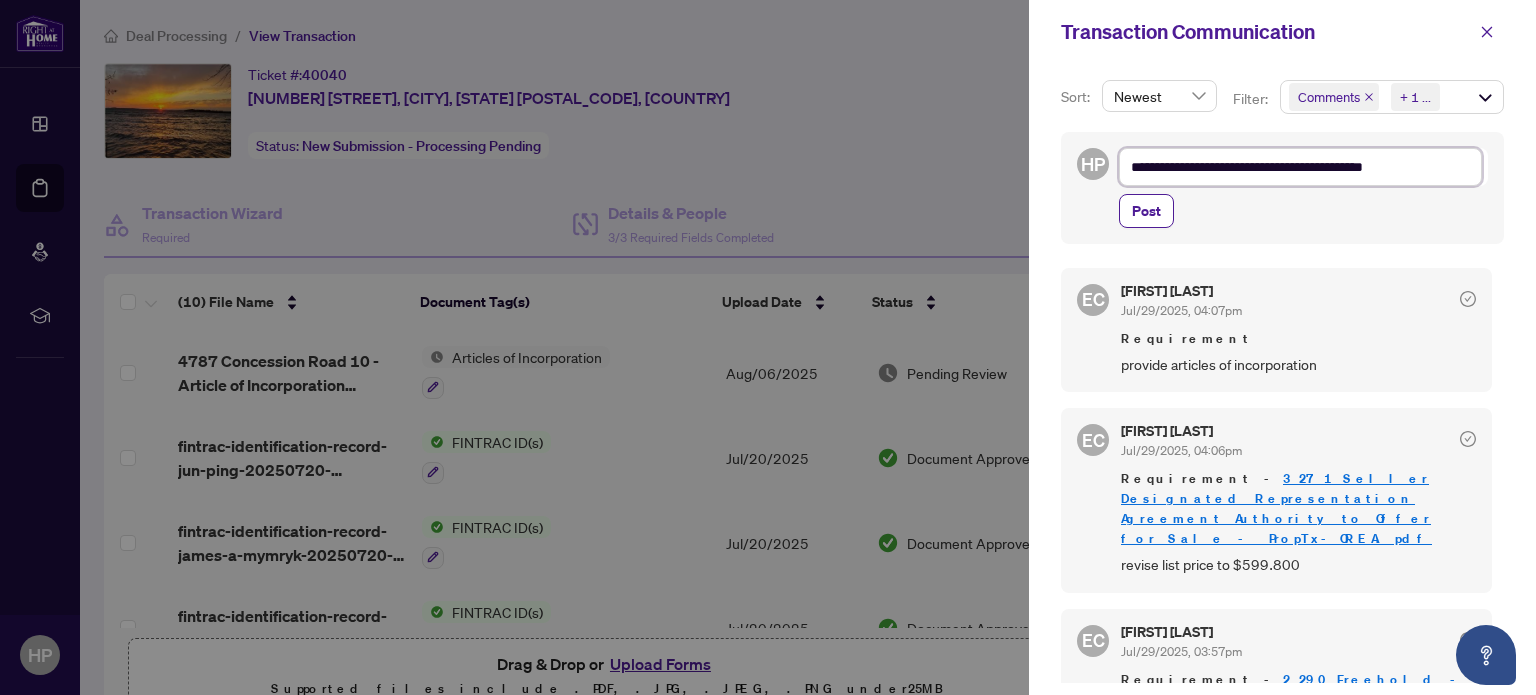 type on "**********" 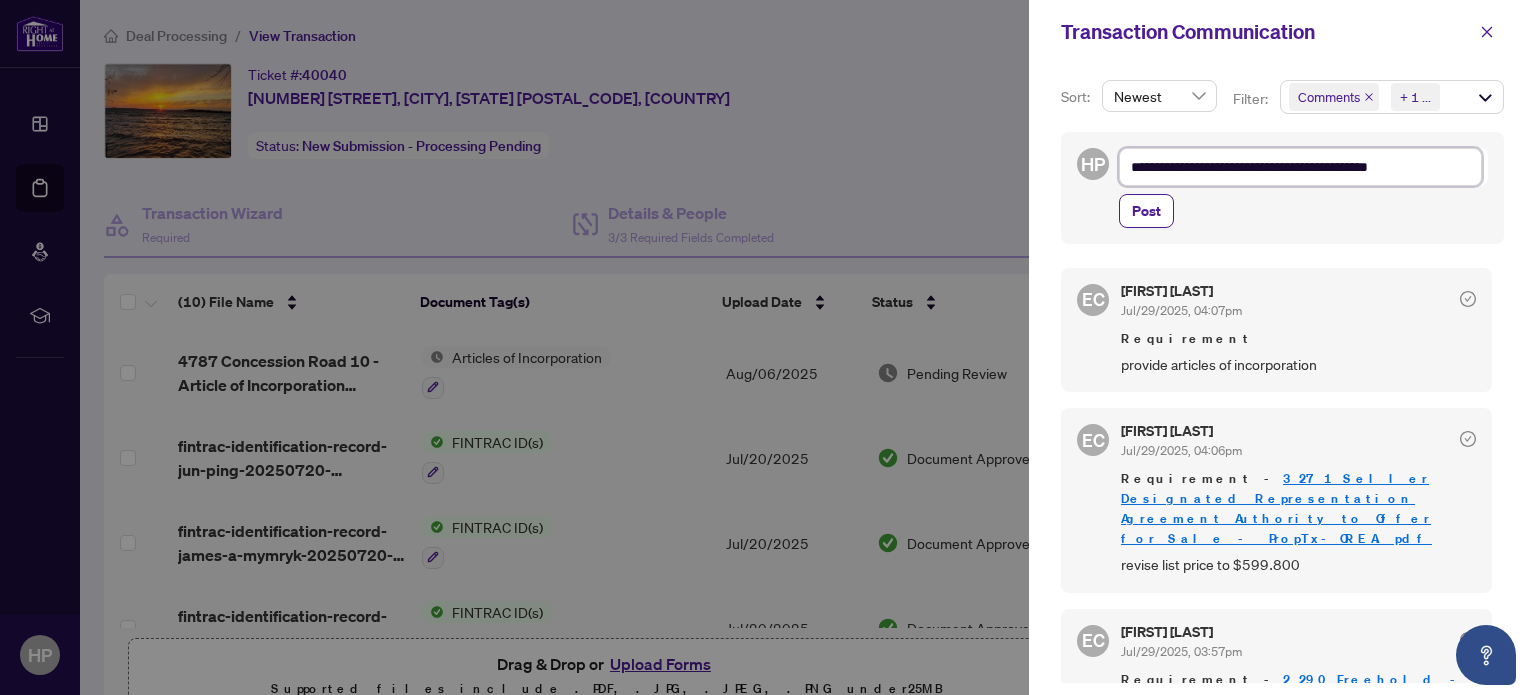 type on "**********" 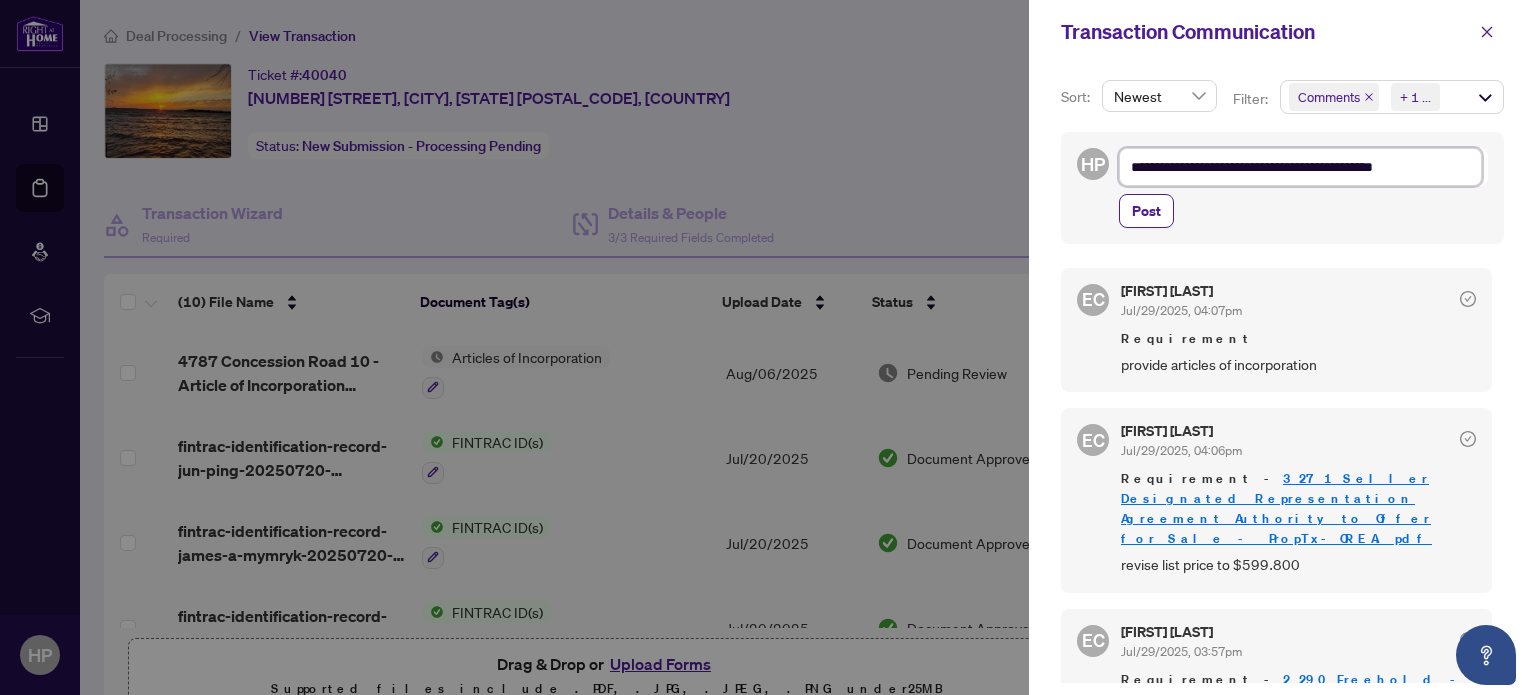 type on "**********" 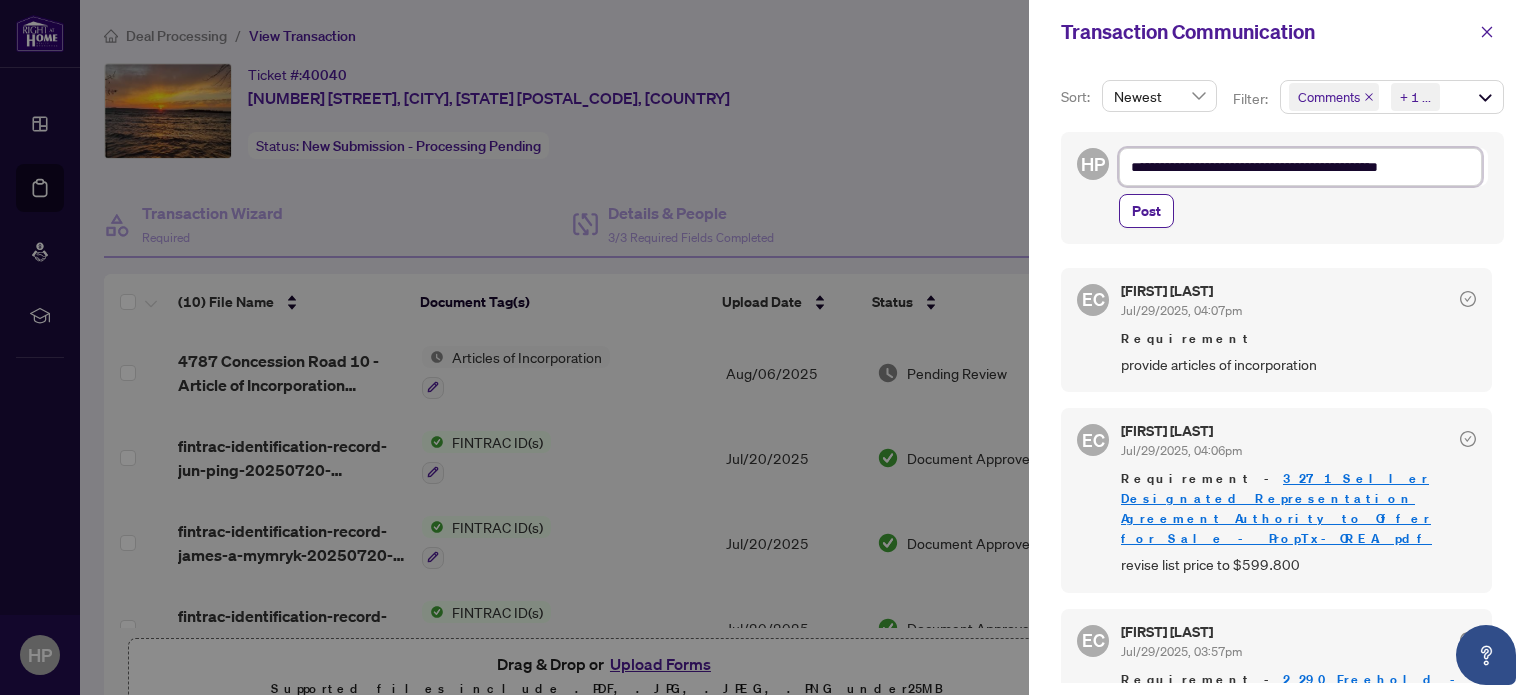 type on "**********" 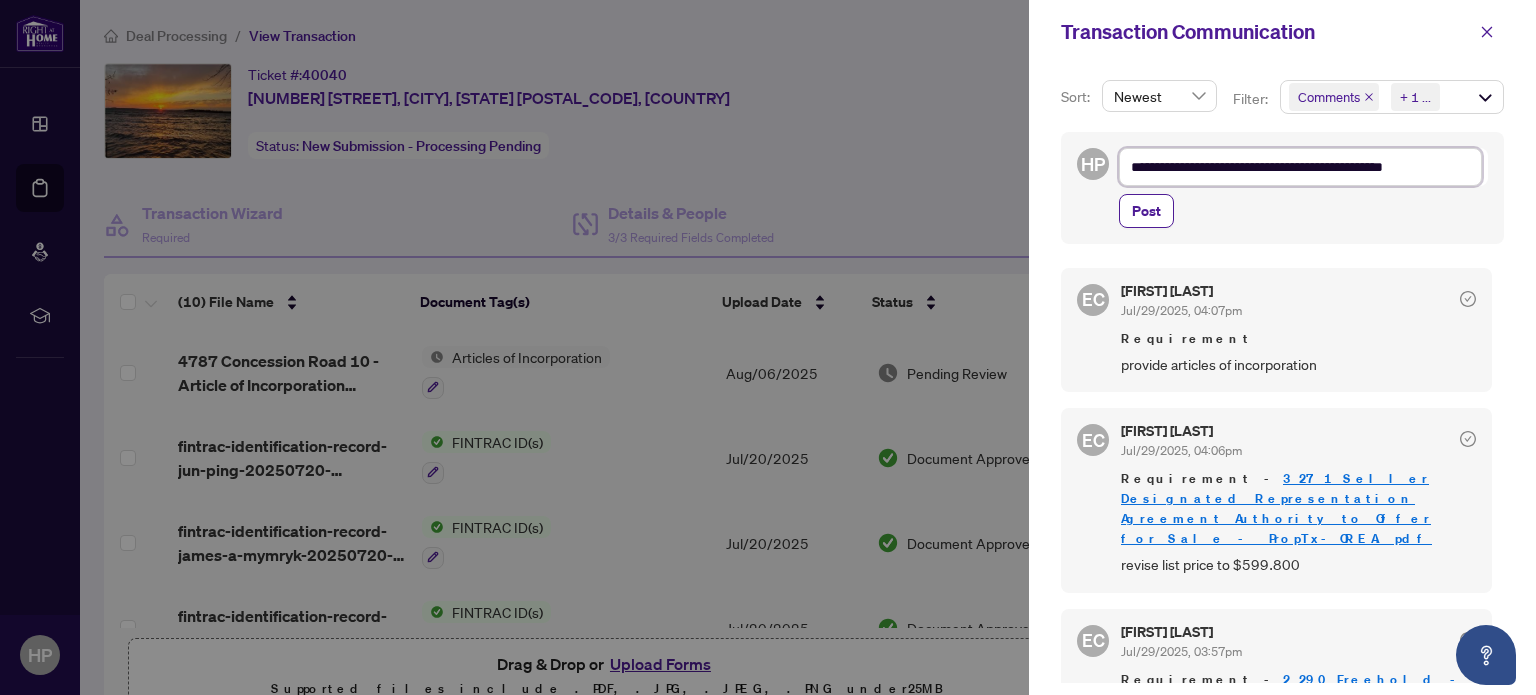 type on "**********" 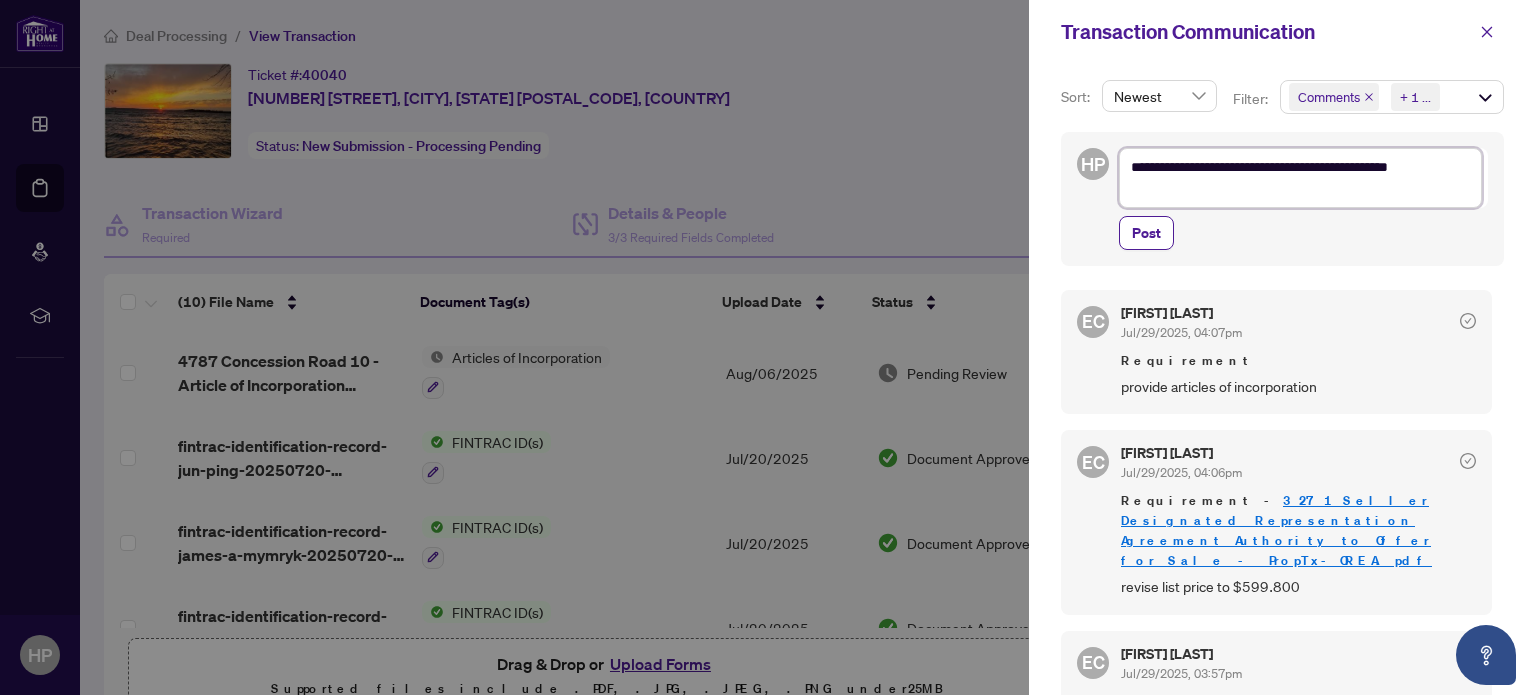 type on "**********" 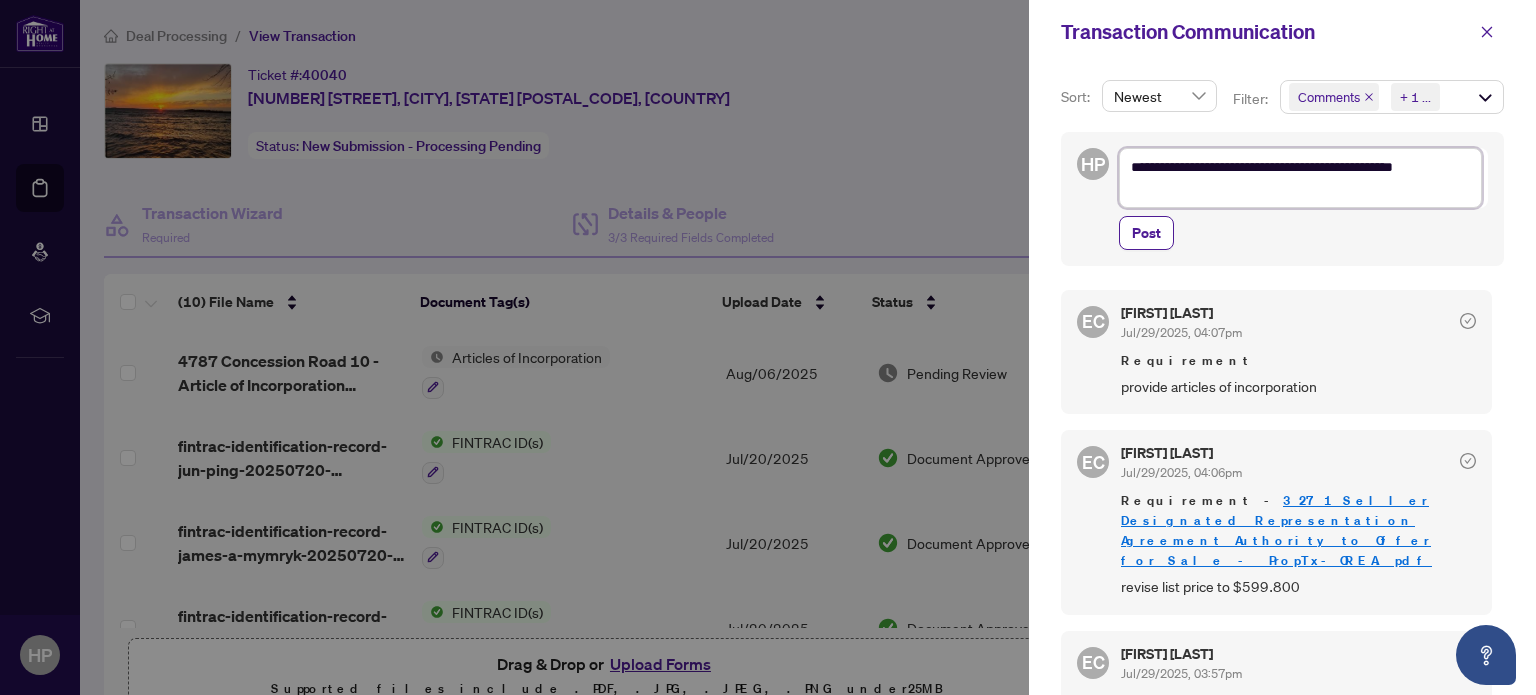 type on "**********" 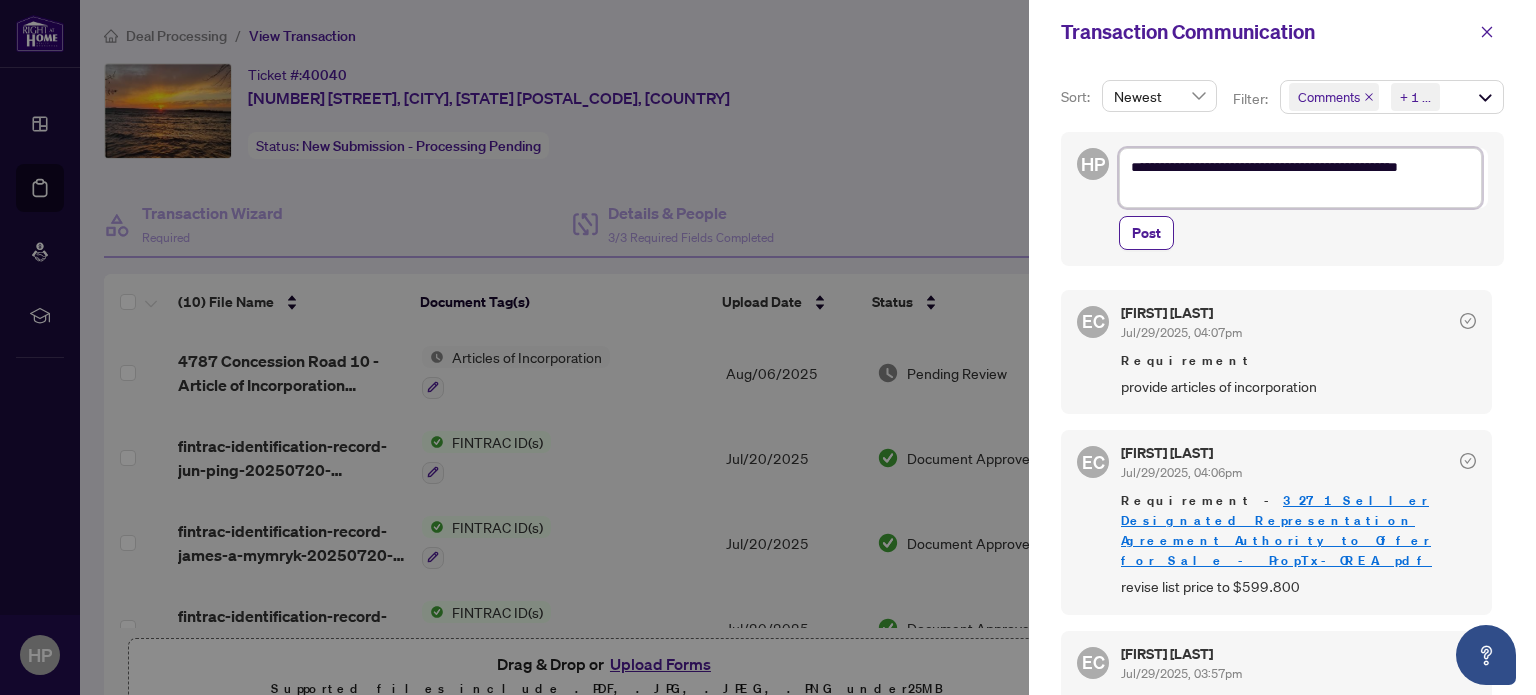 type on "**********" 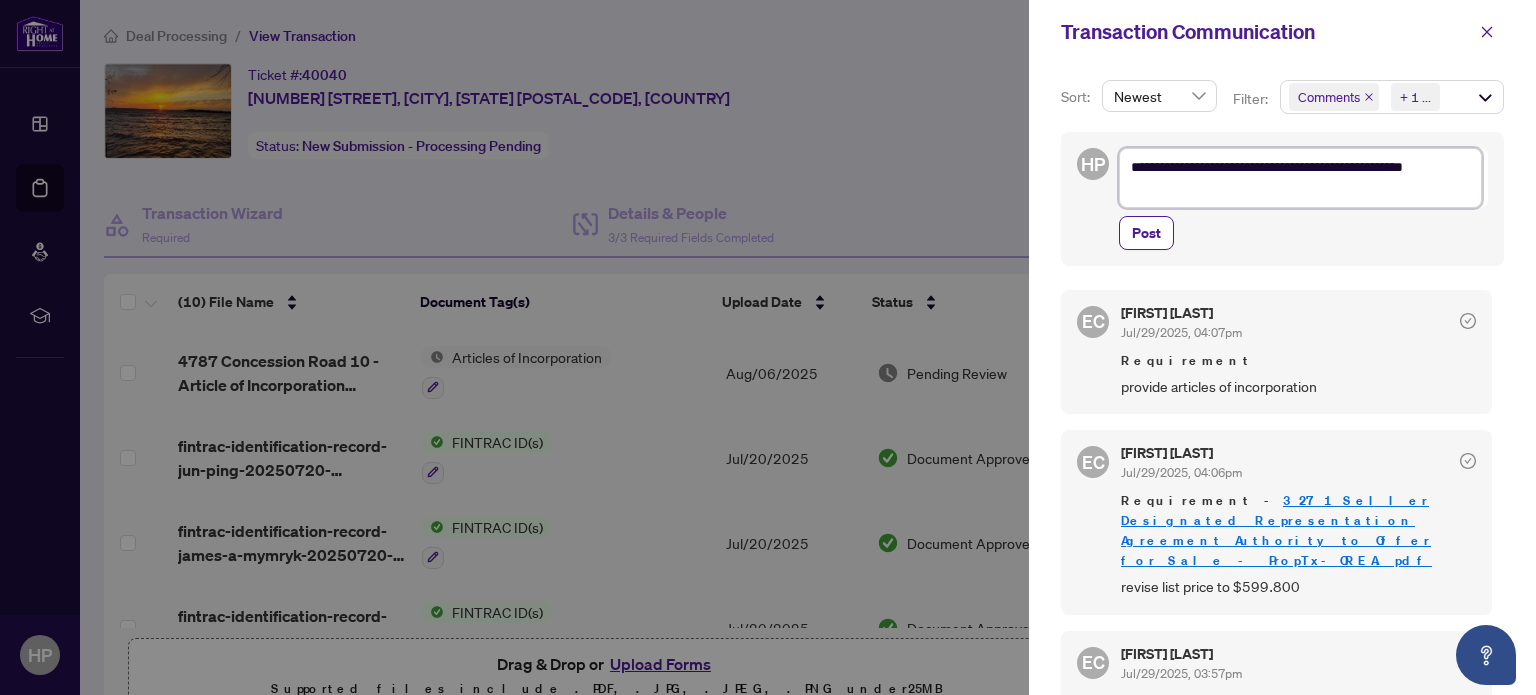 type on "**********" 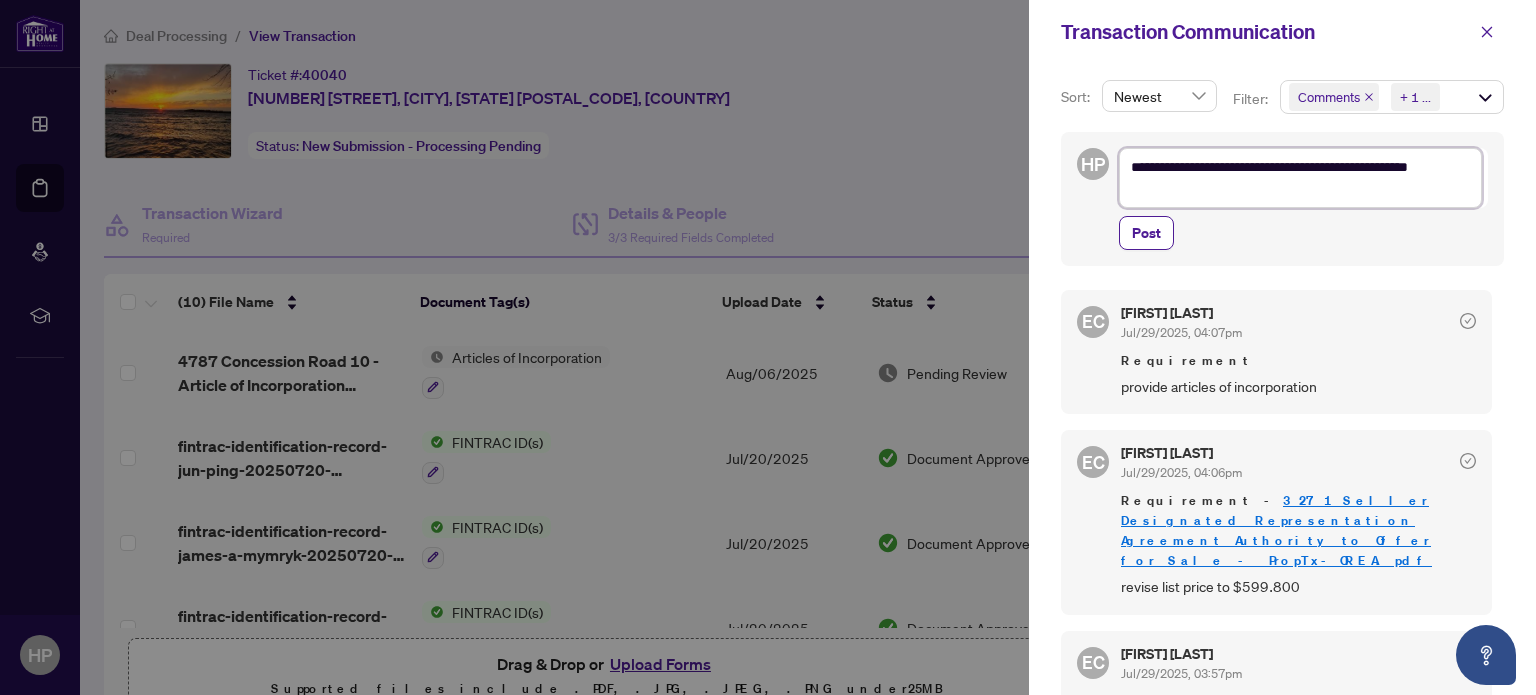 type on "**********" 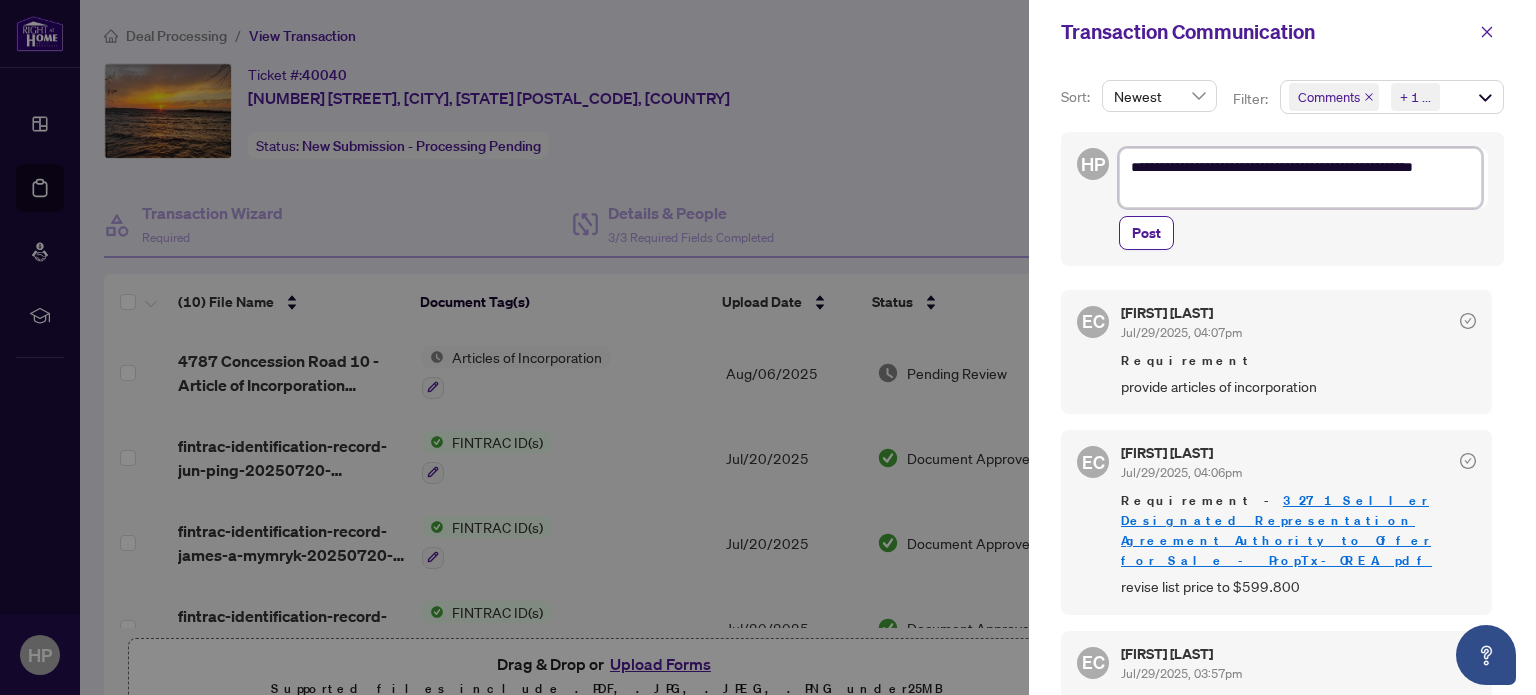 type on "**********" 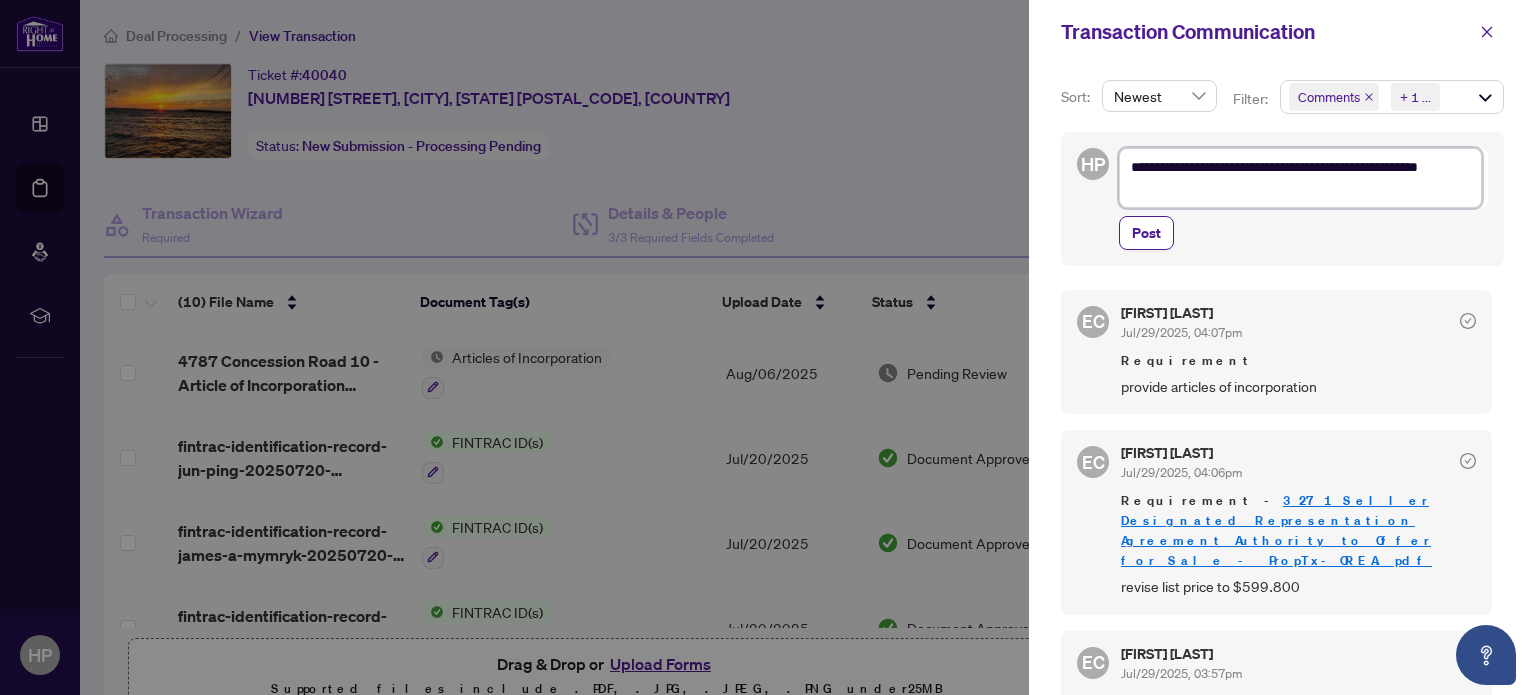type on "**********" 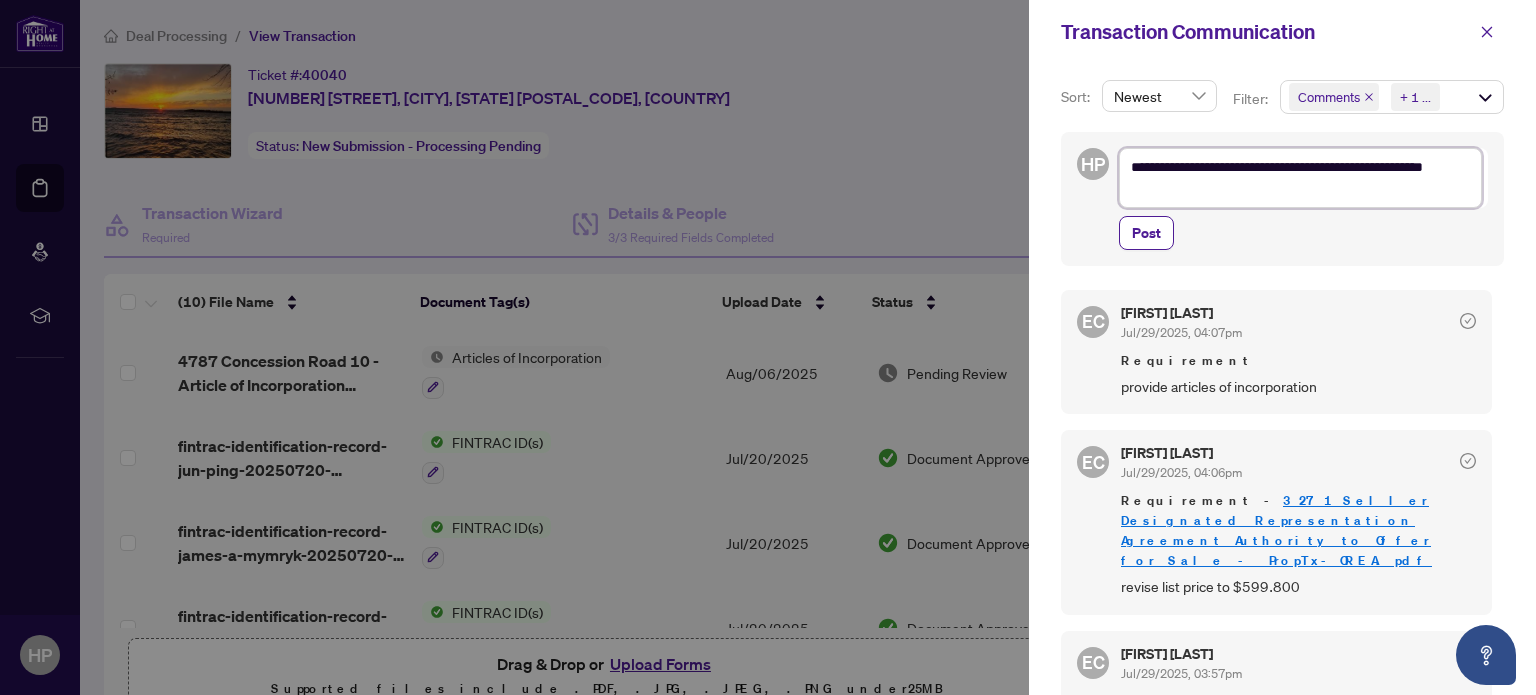 type on "**********" 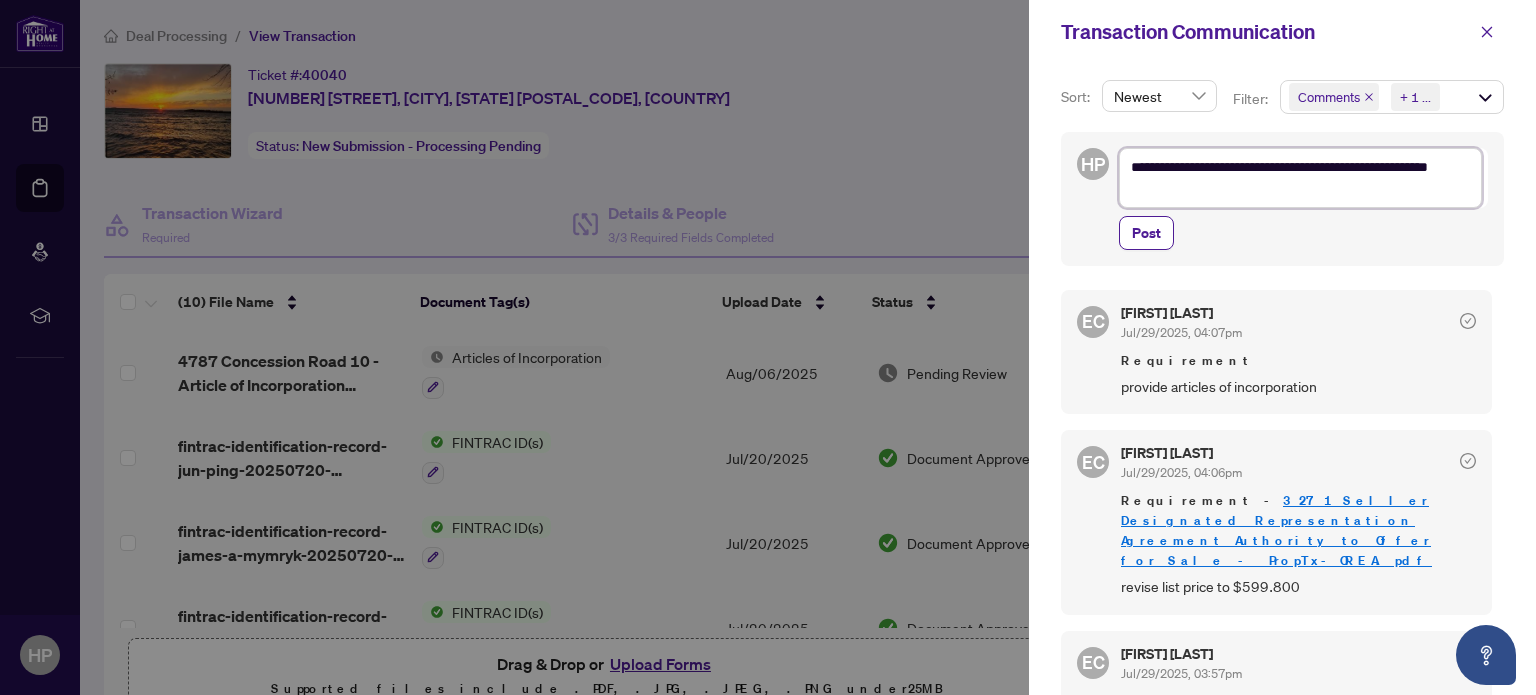 type on "**********" 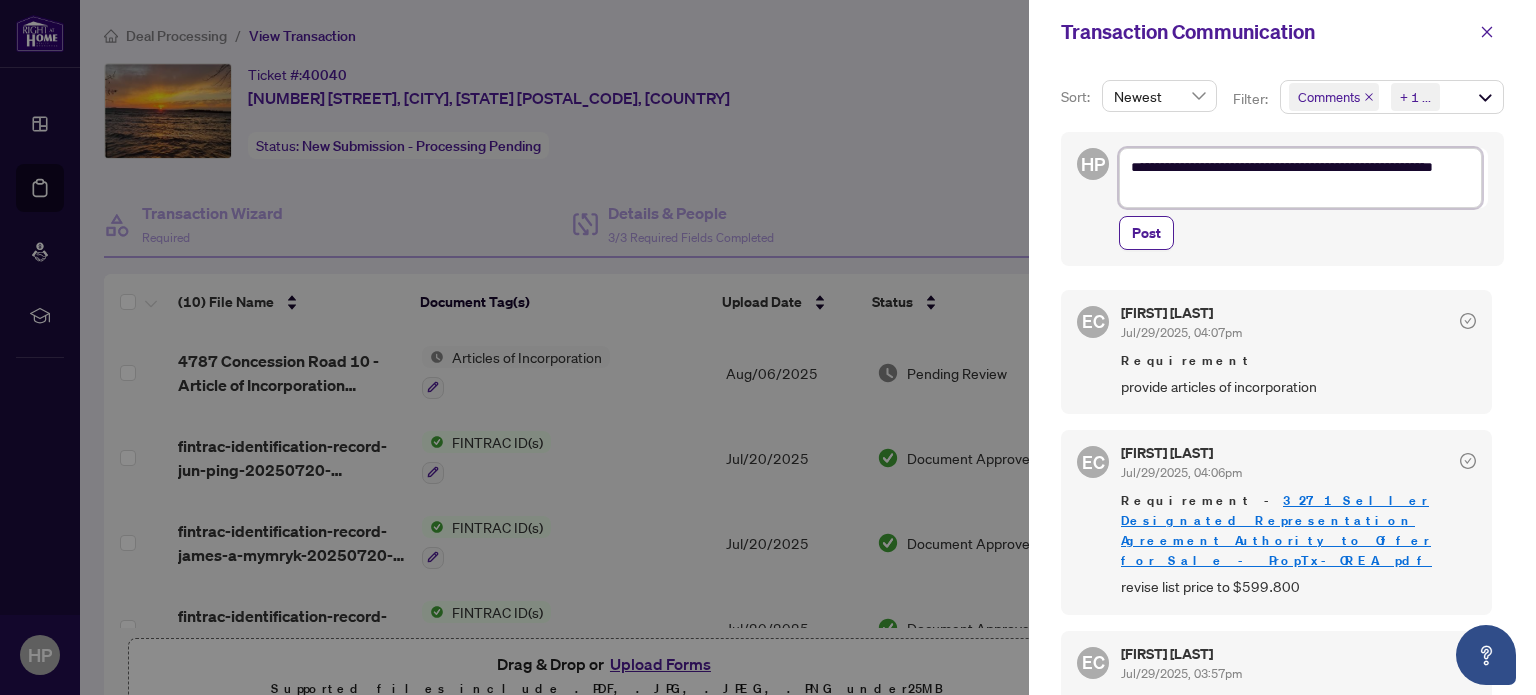 type on "**********" 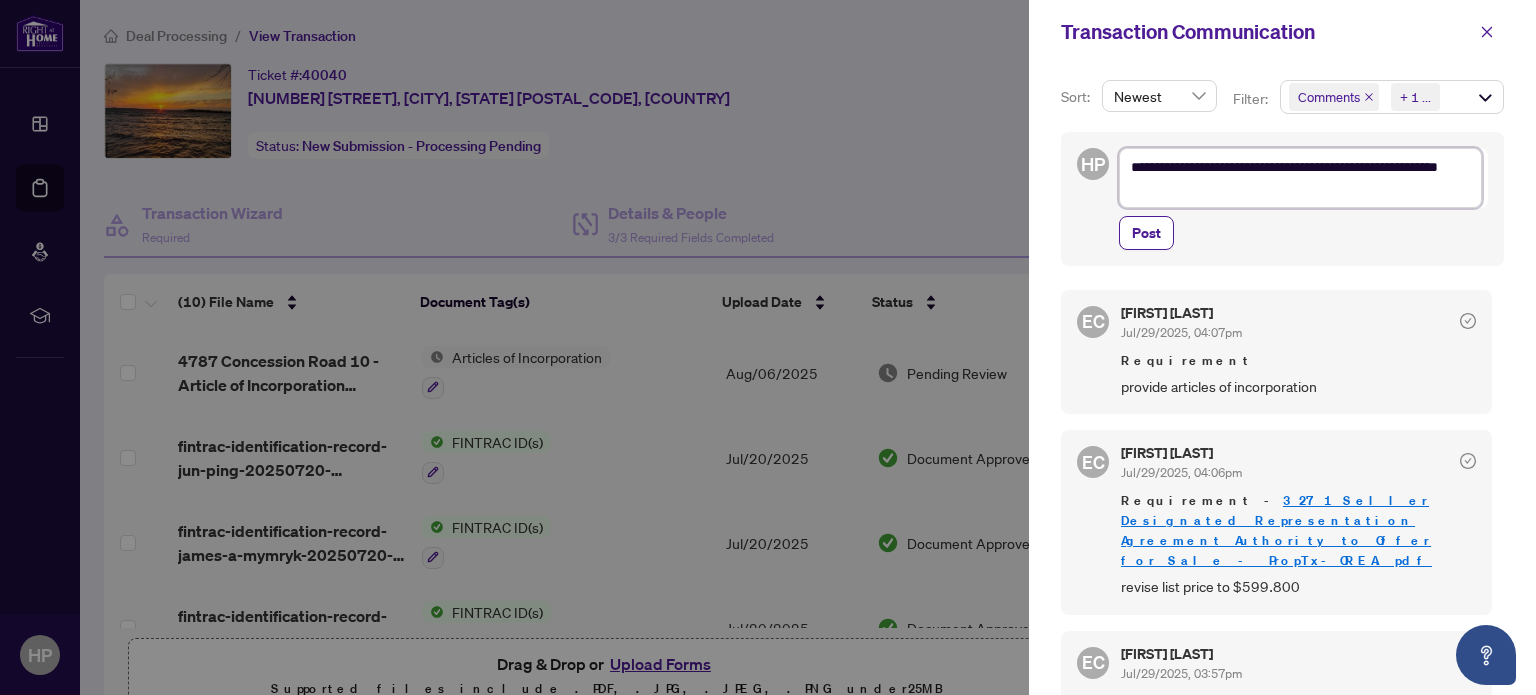 type on "**********" 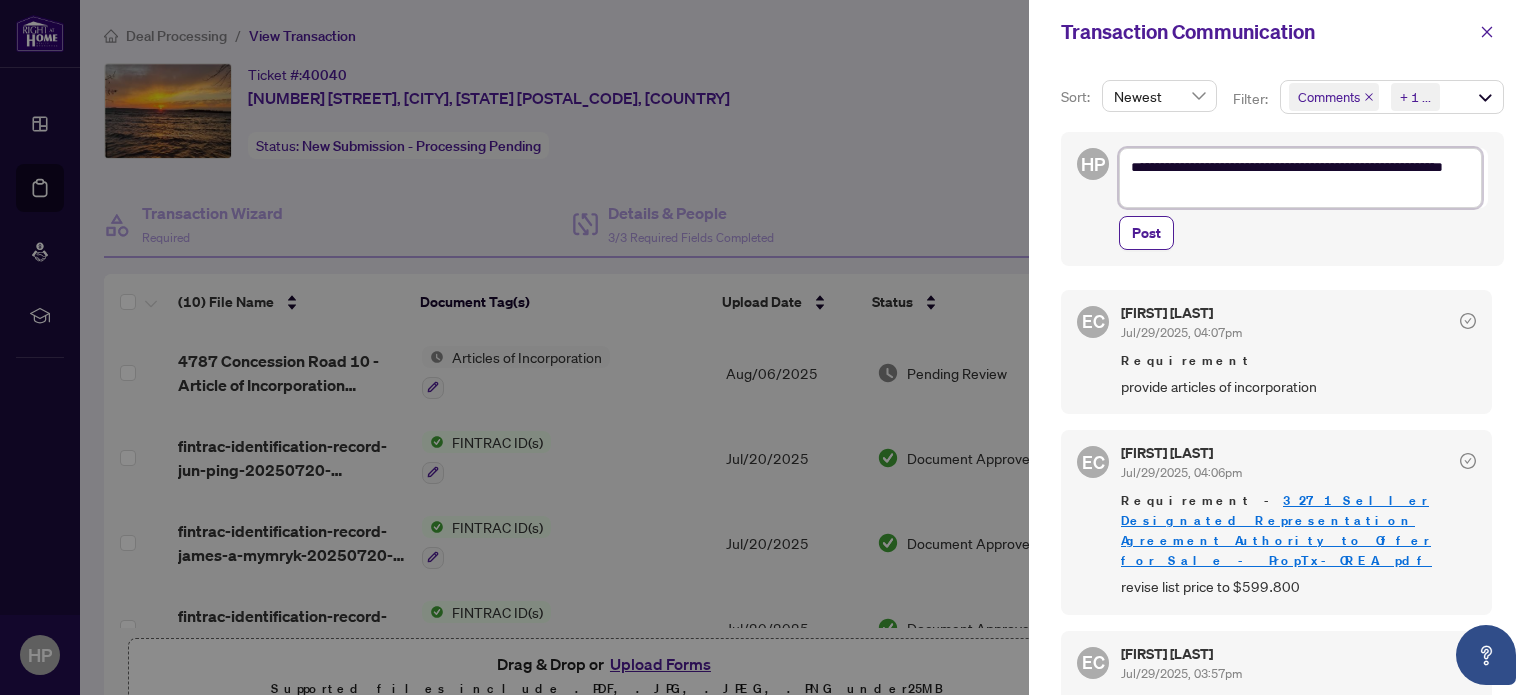 type on "**********" 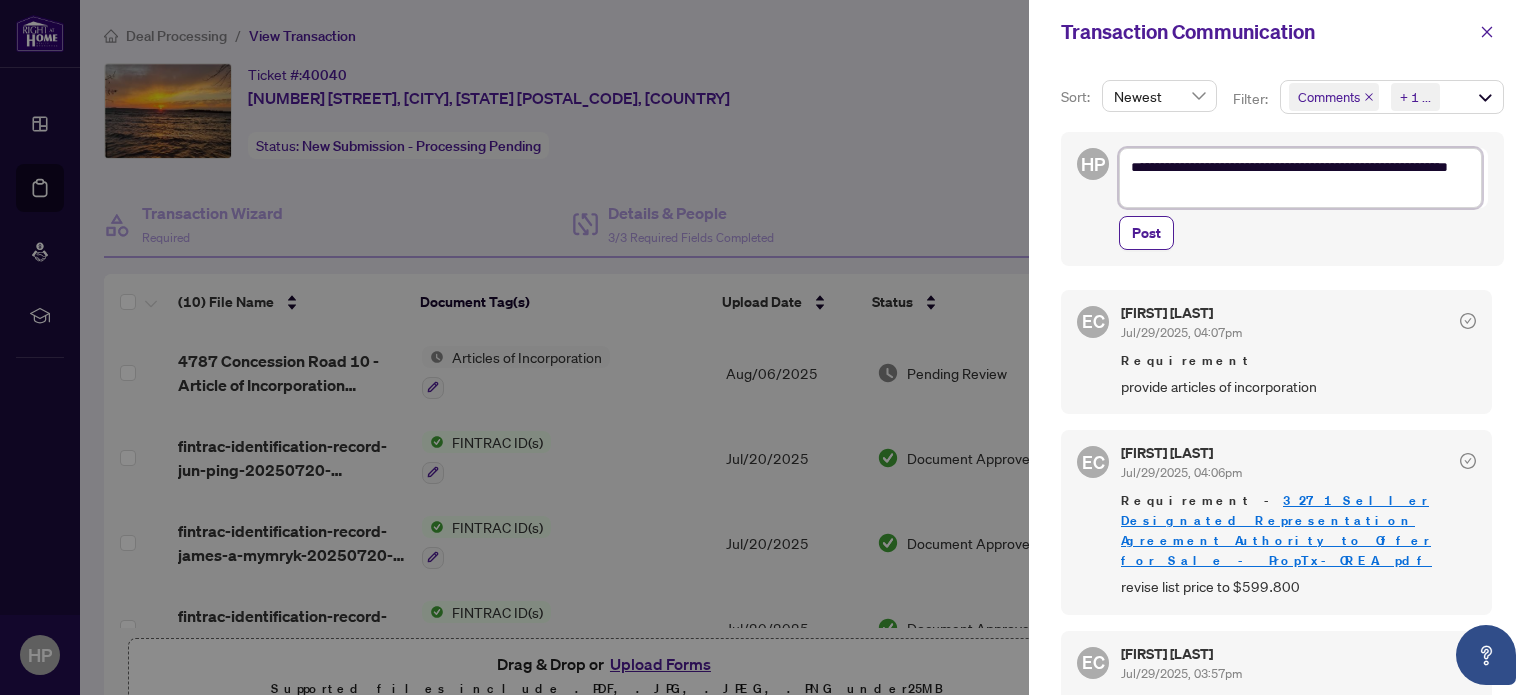 type on "**********" 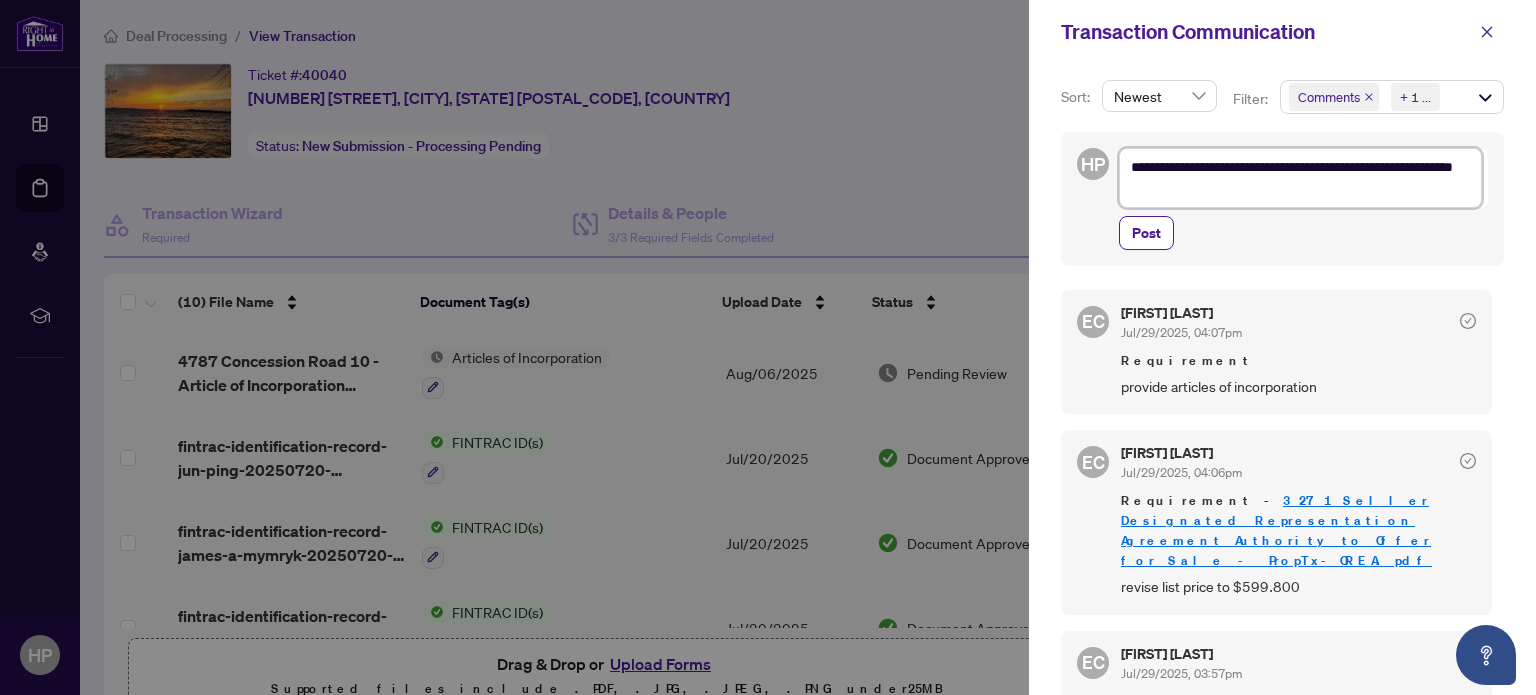 type on "**********" 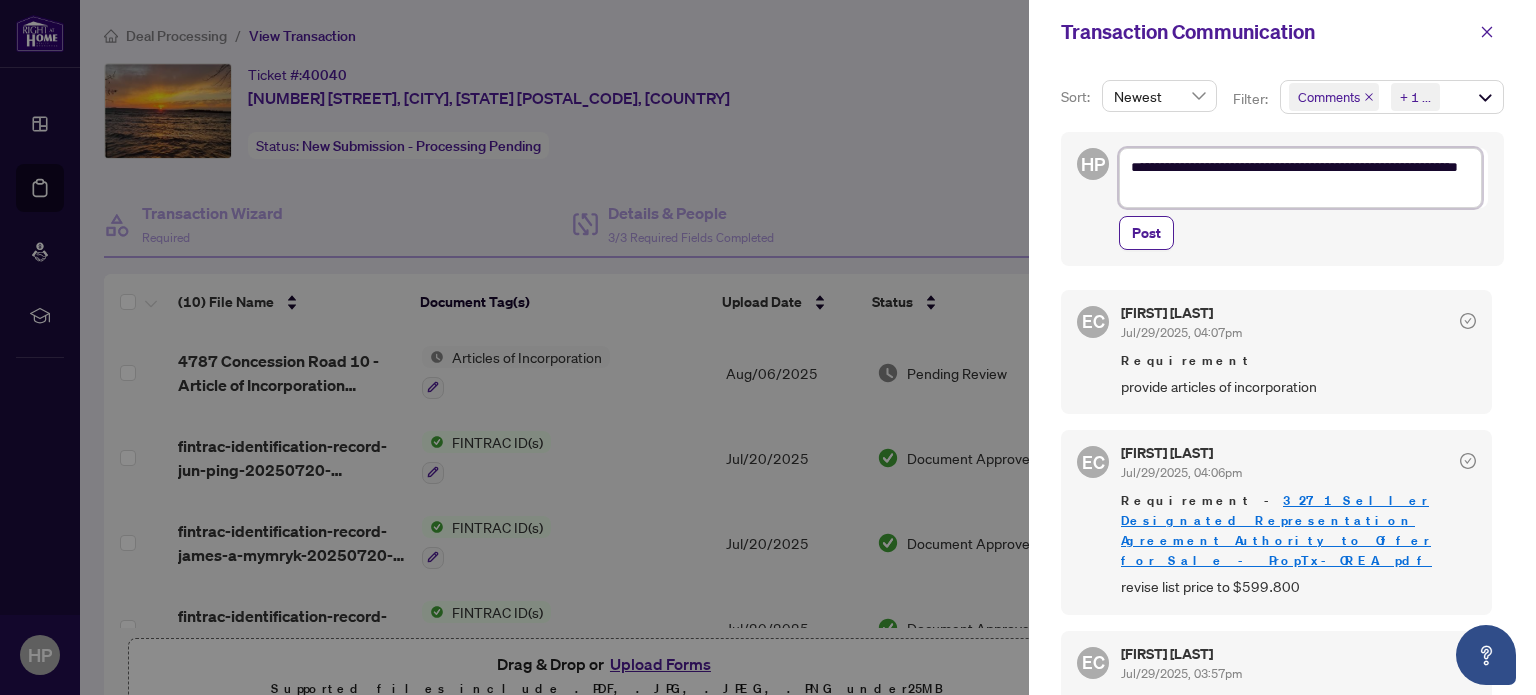 type on "**********" 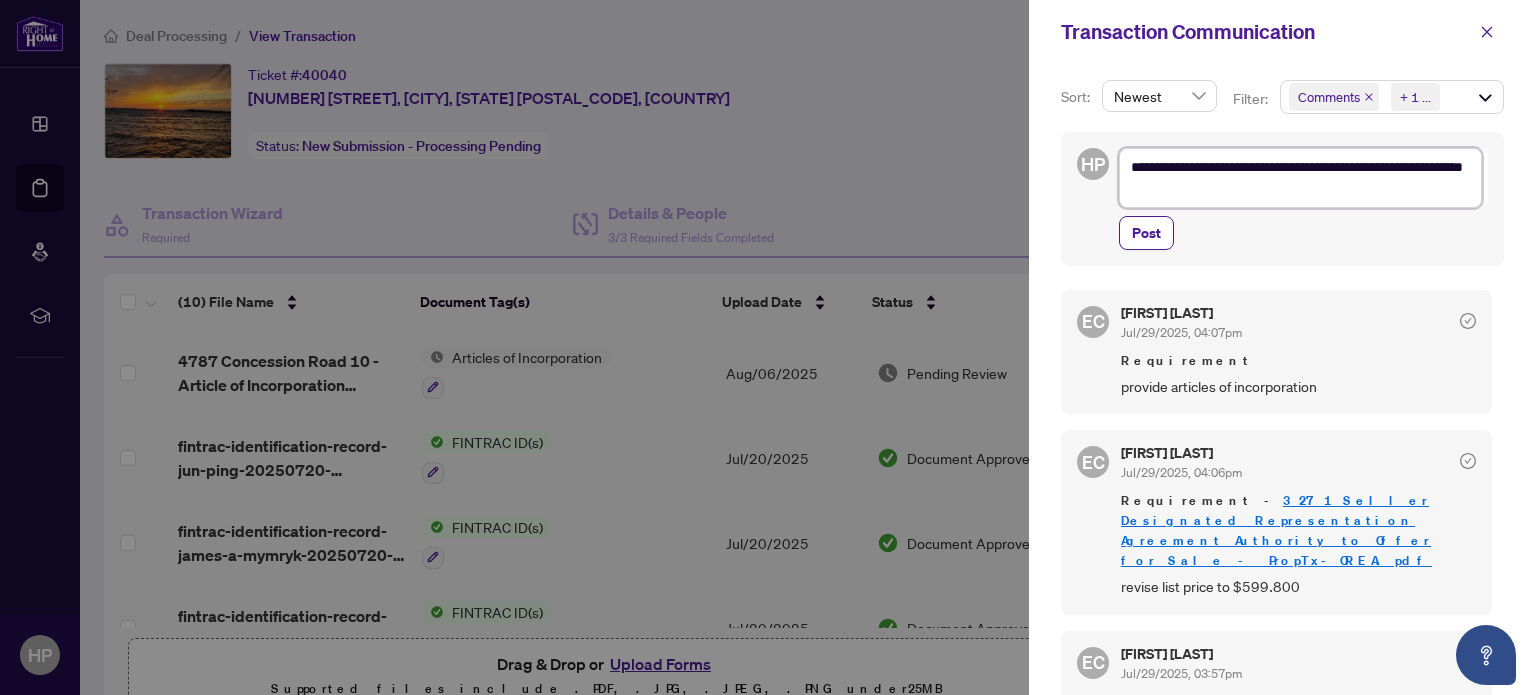 type on "**********" 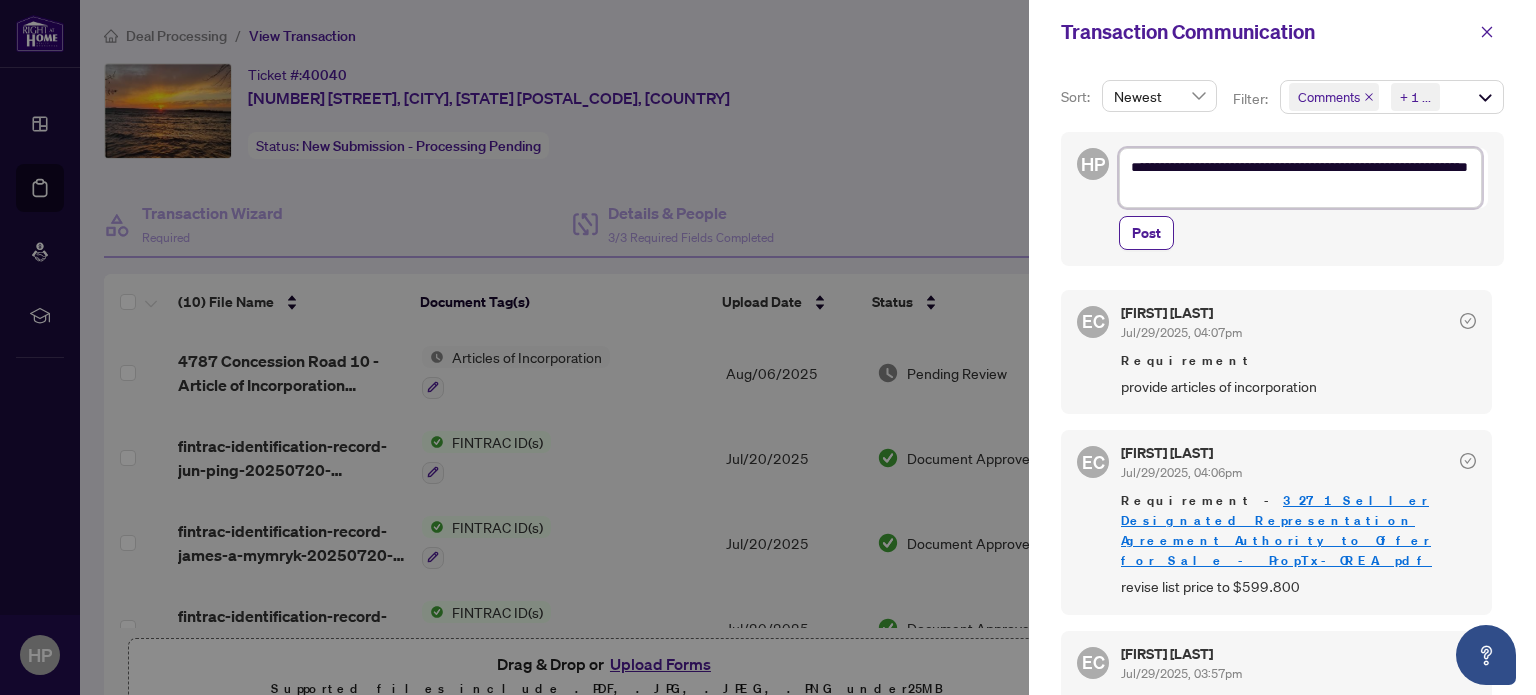 type on "**********" 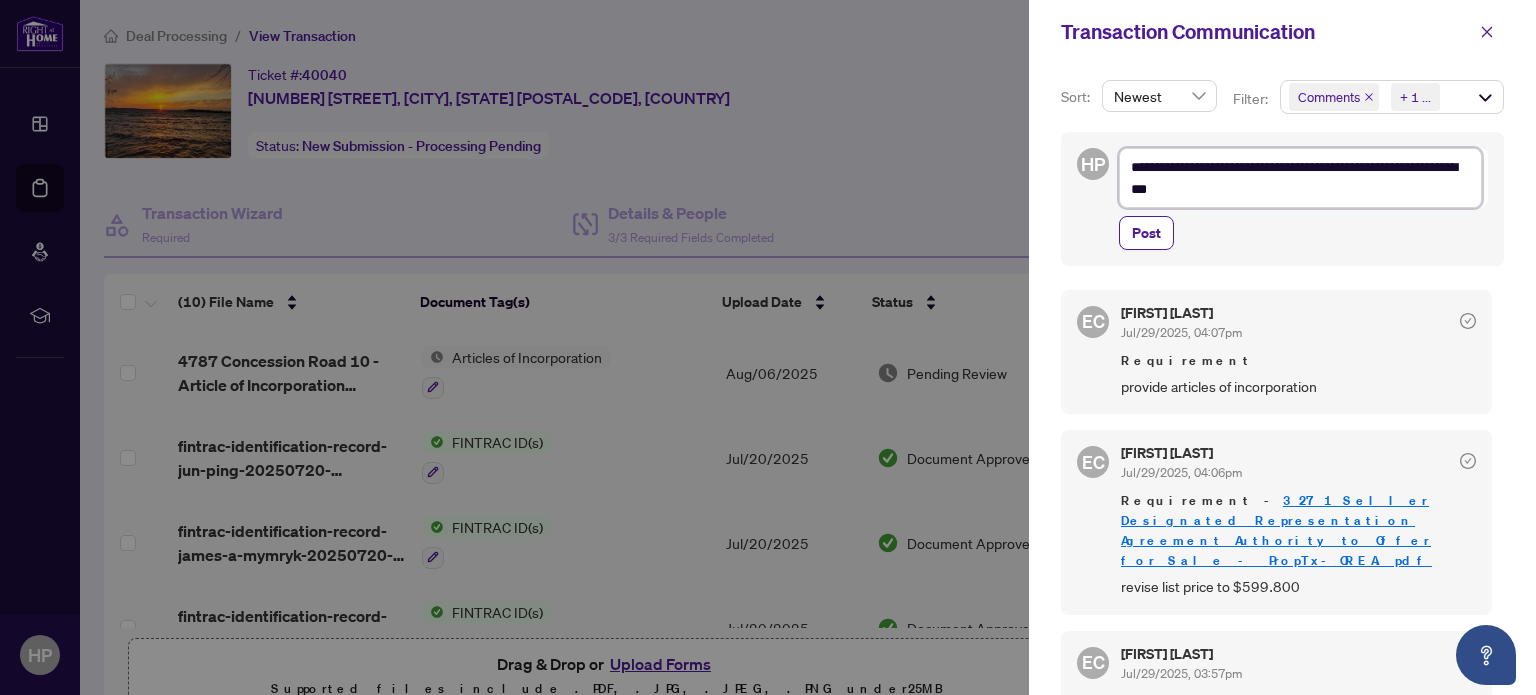 type on "**********" 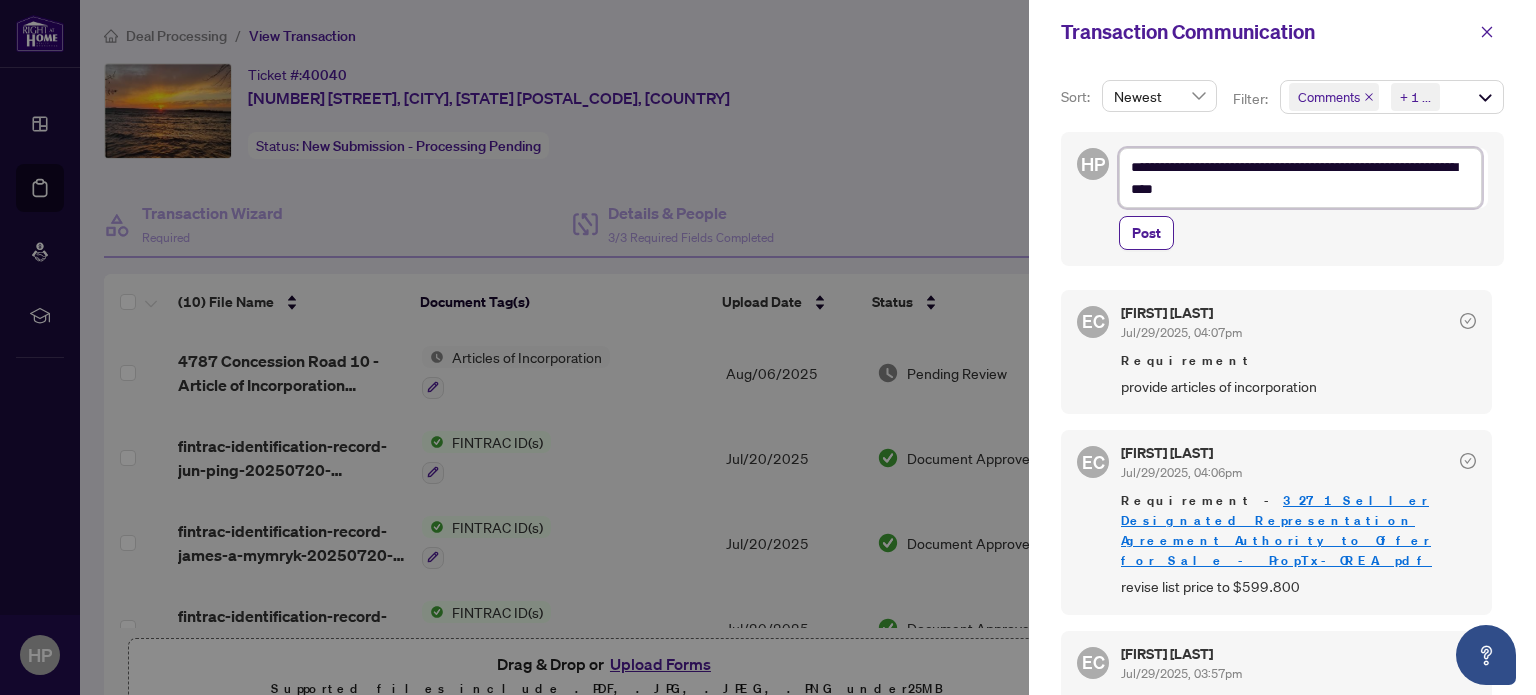 type on "**********" 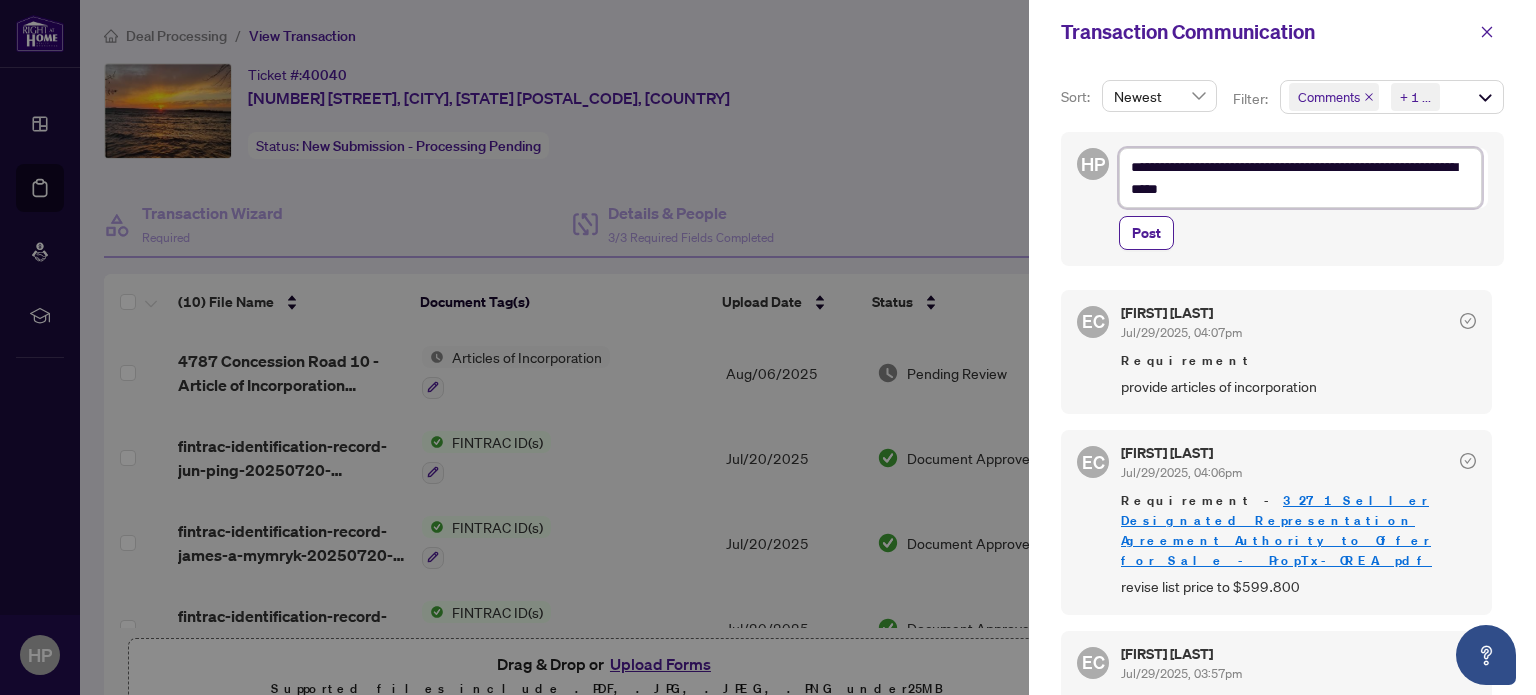 type on "**********" 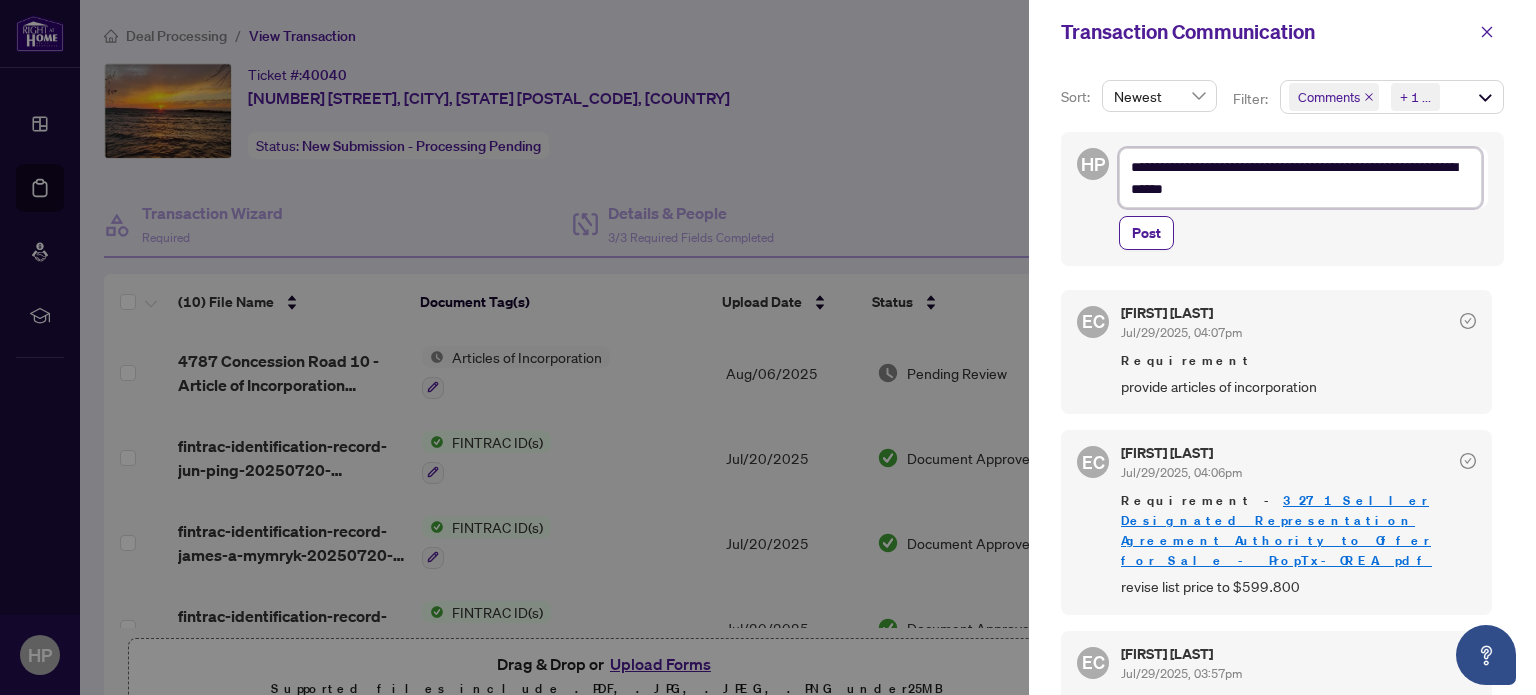 type on "**********" 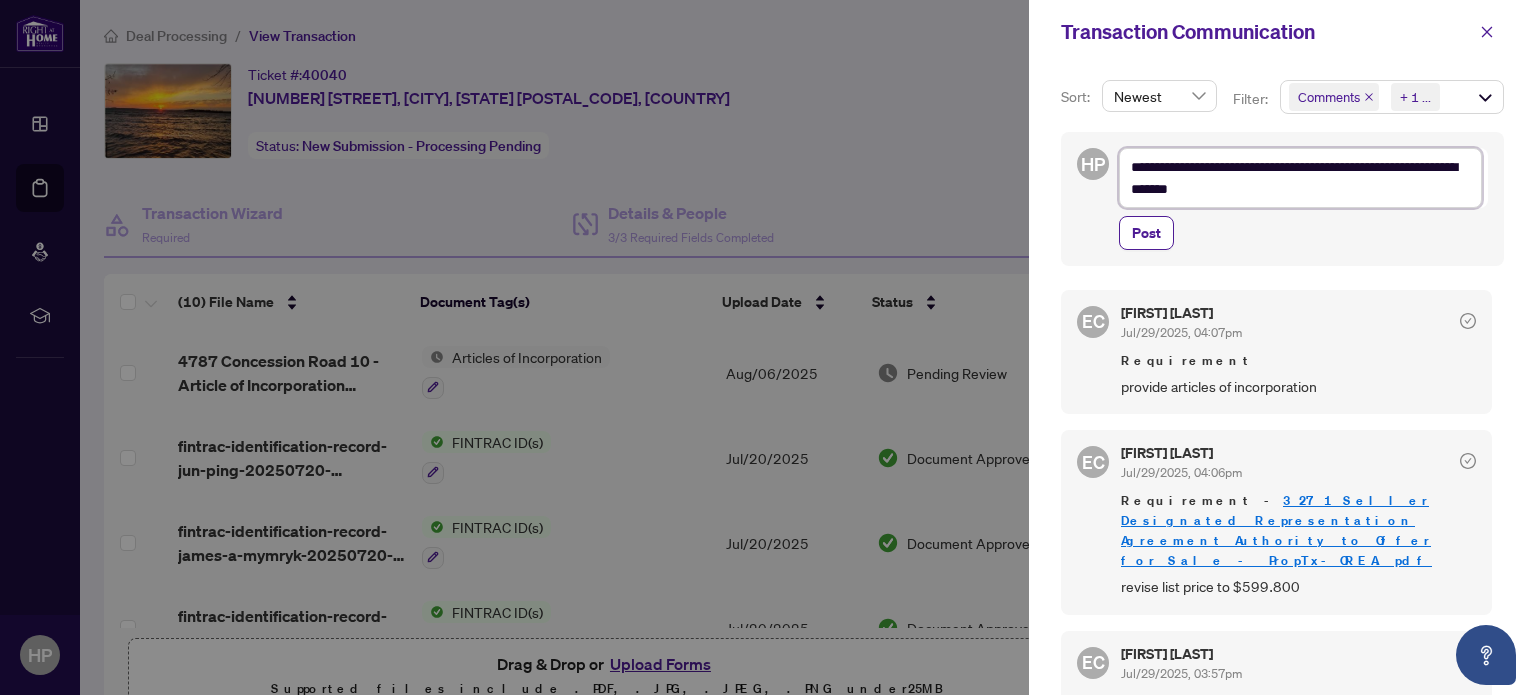 type on "**********" 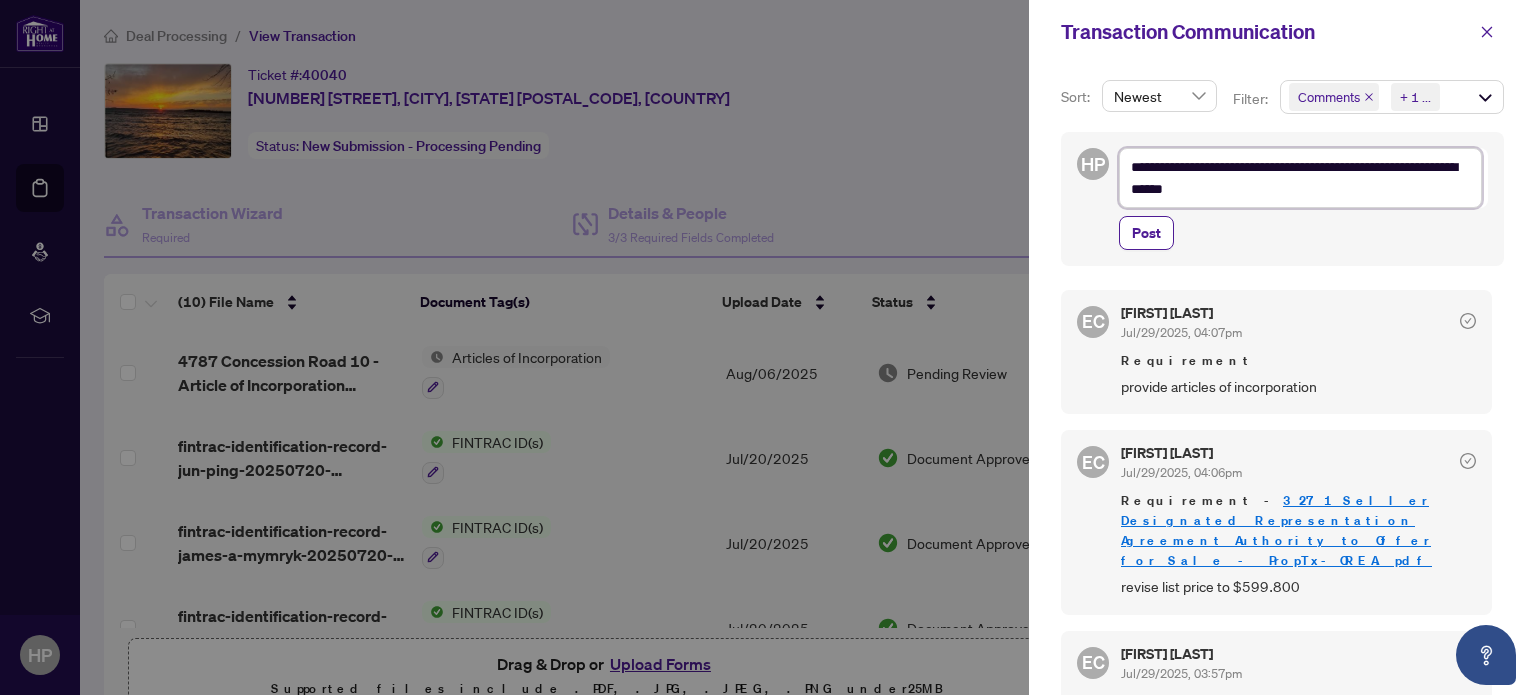 type on "**********" 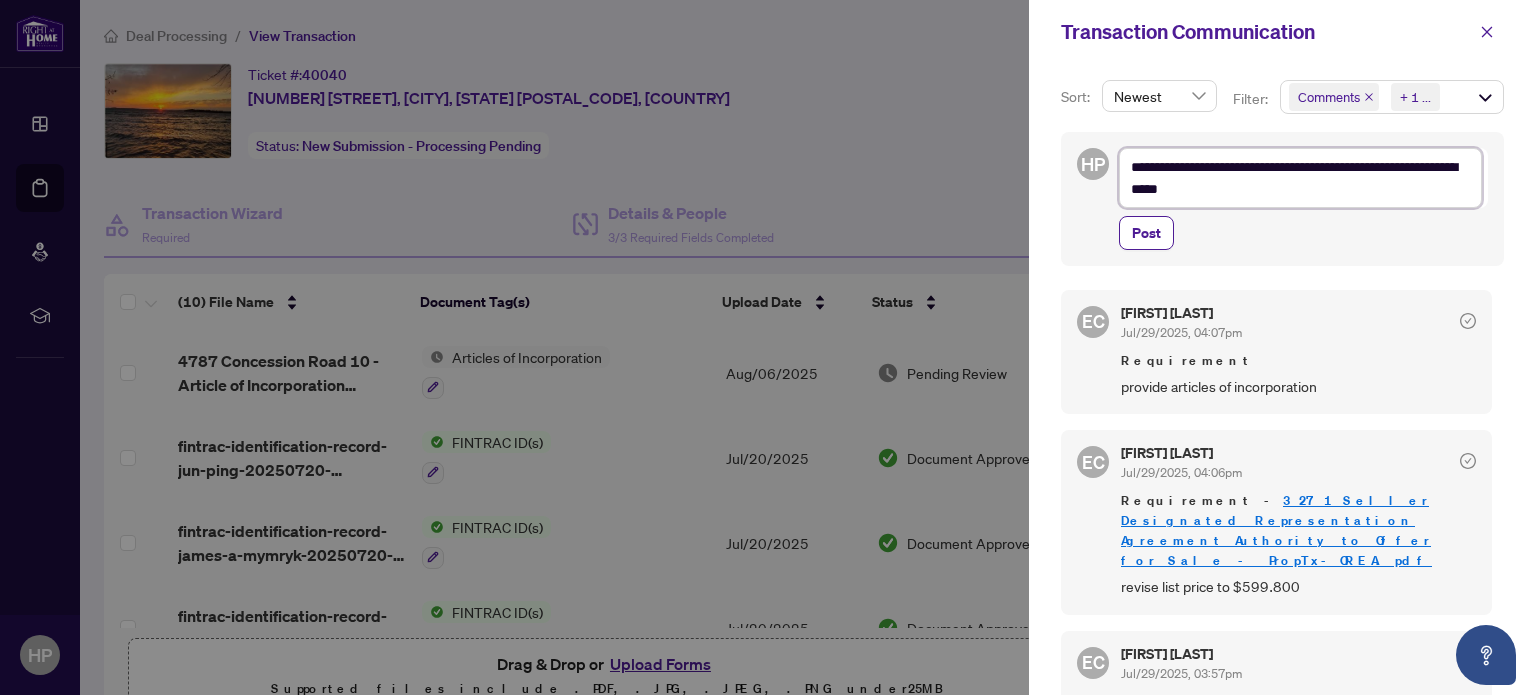 type on "**********" 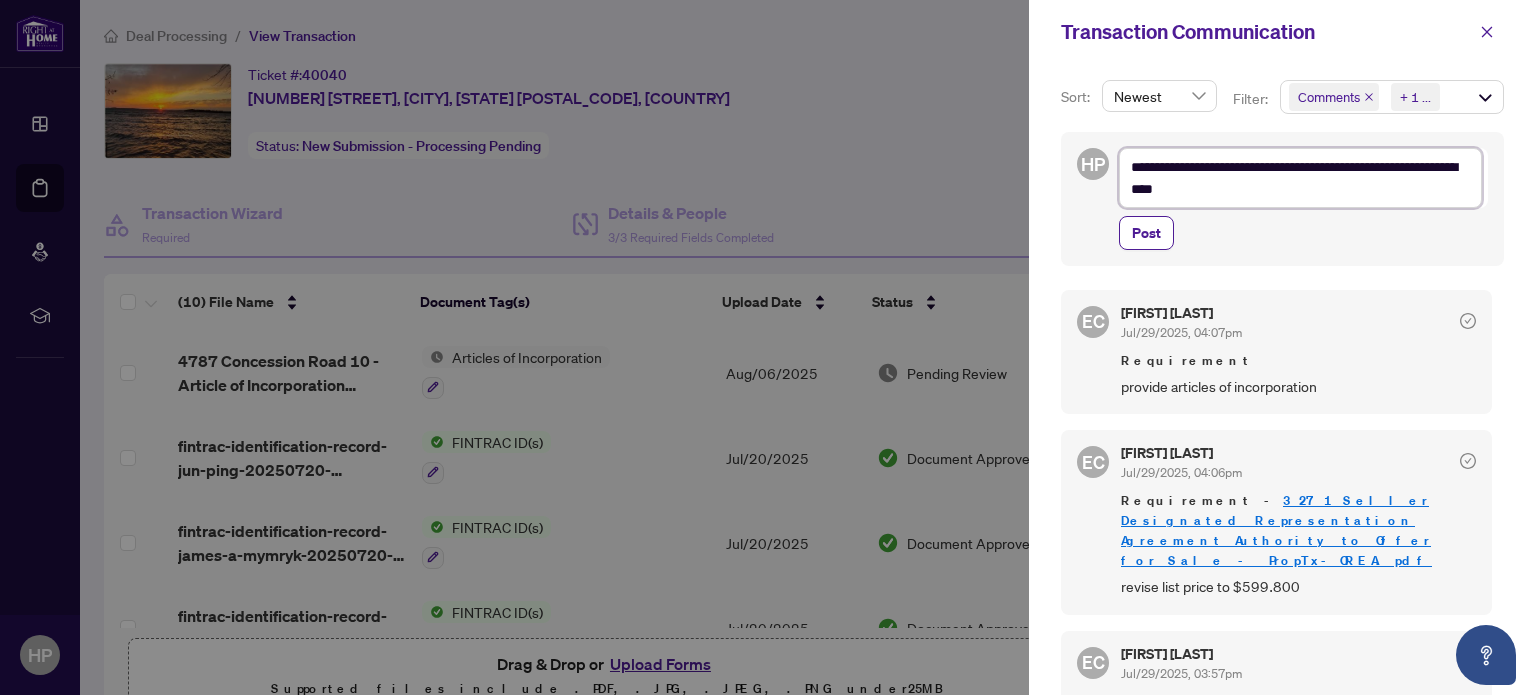 type on "**********" 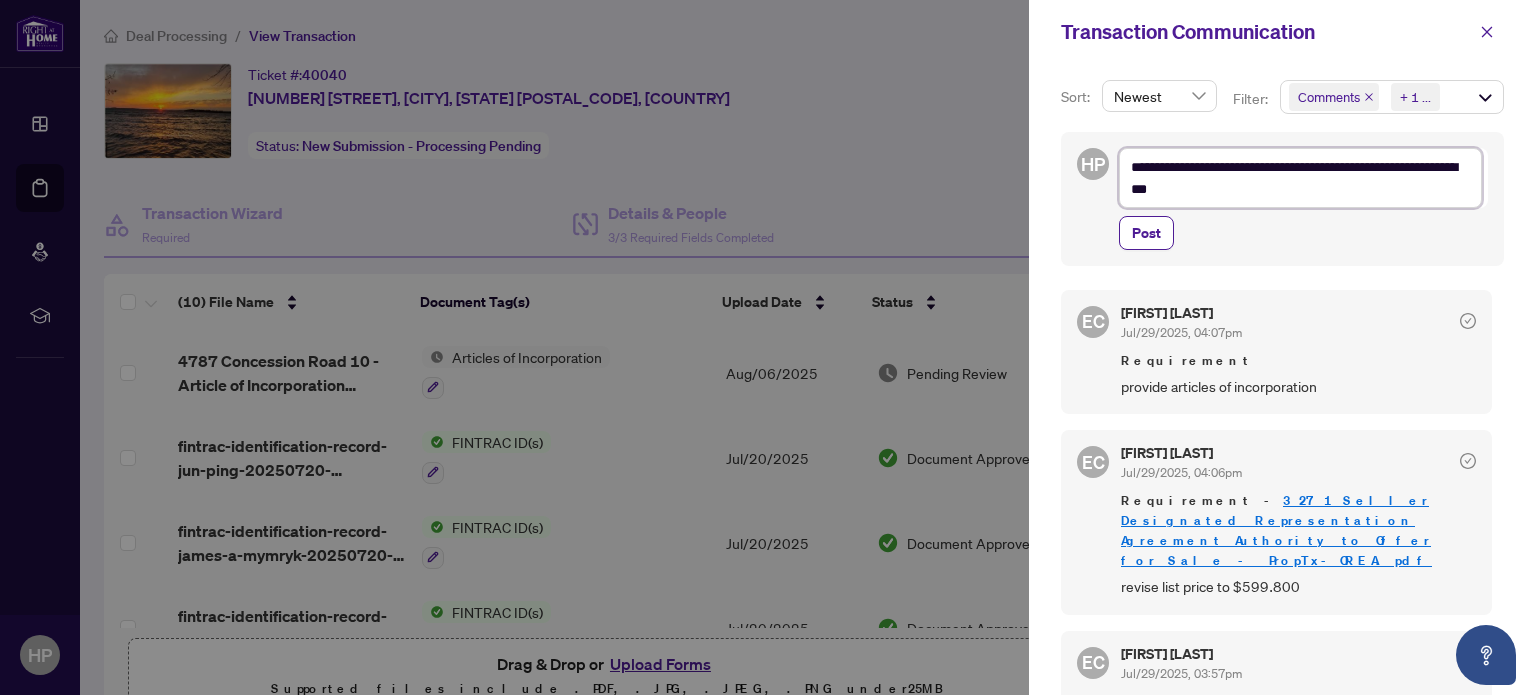 type on "**********" 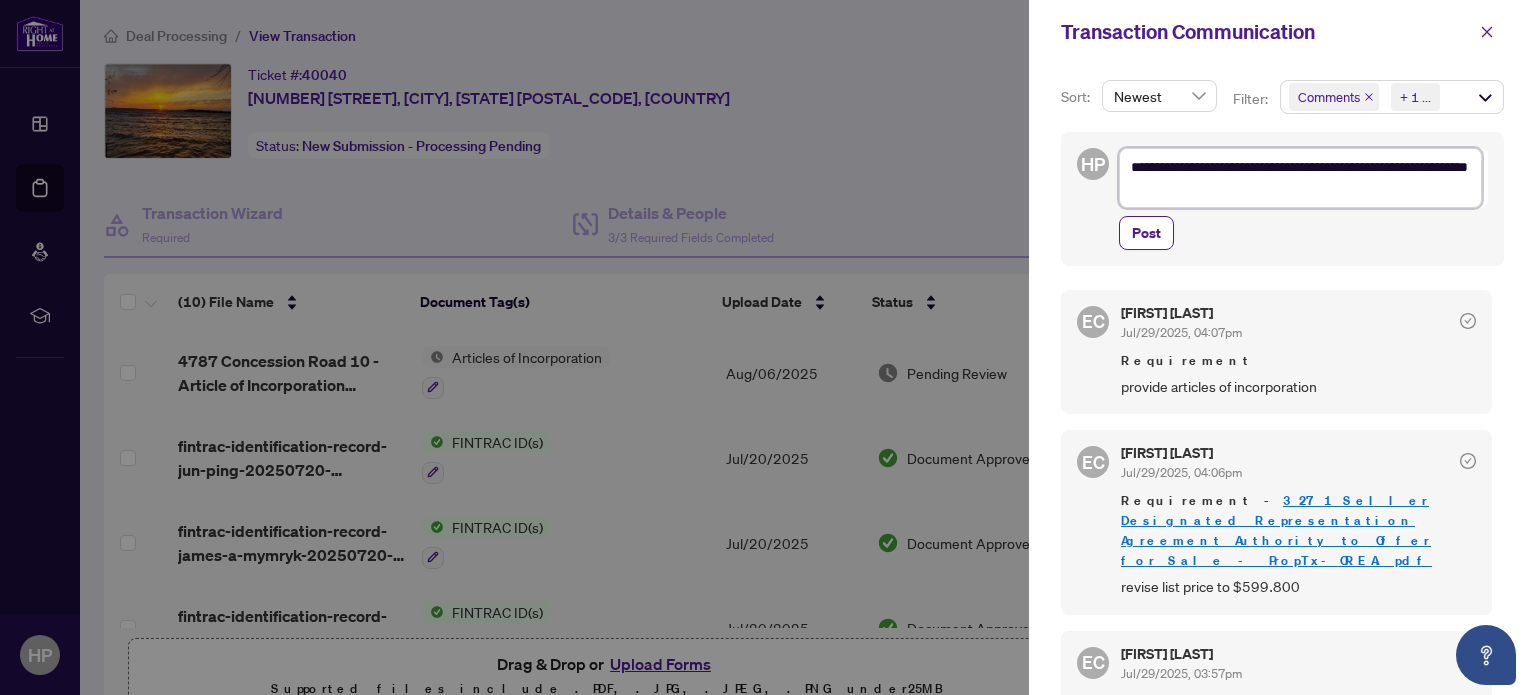 type on "**********" 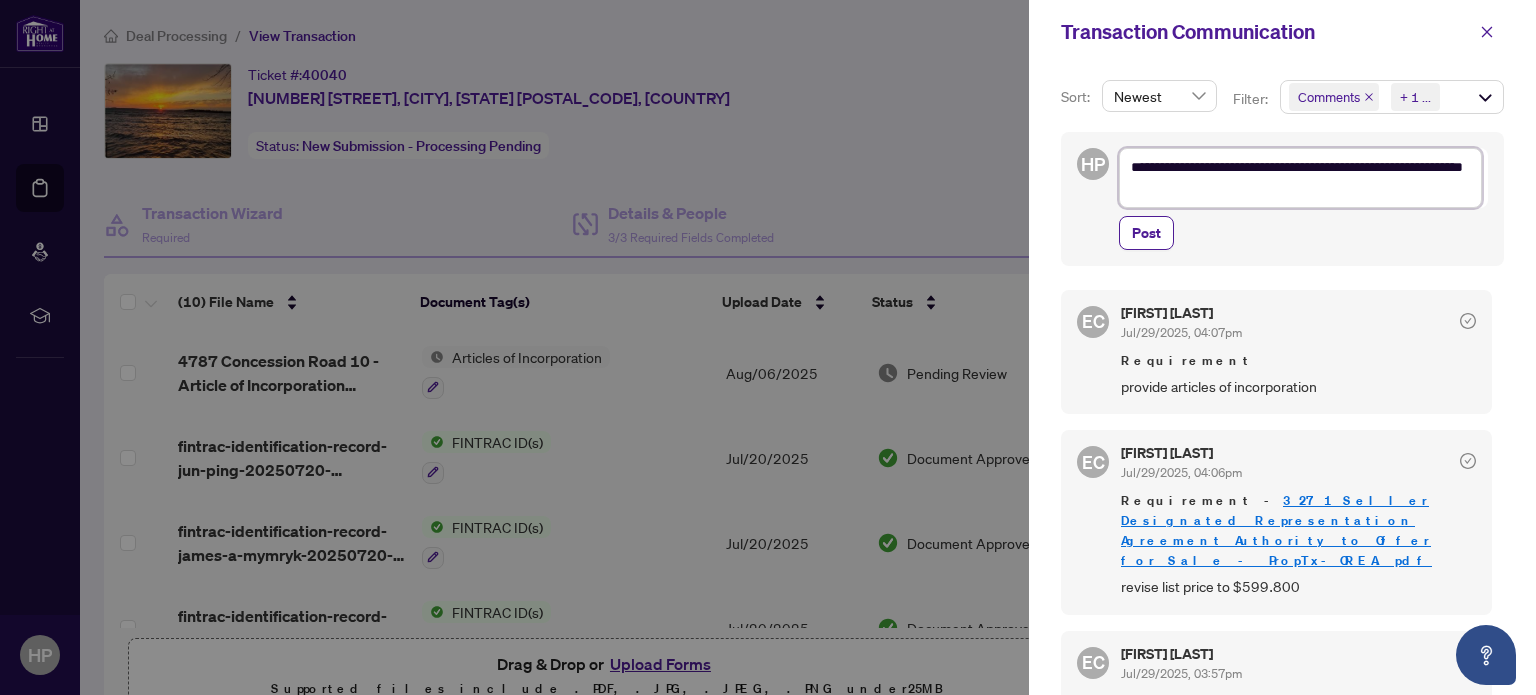 type on "**********" 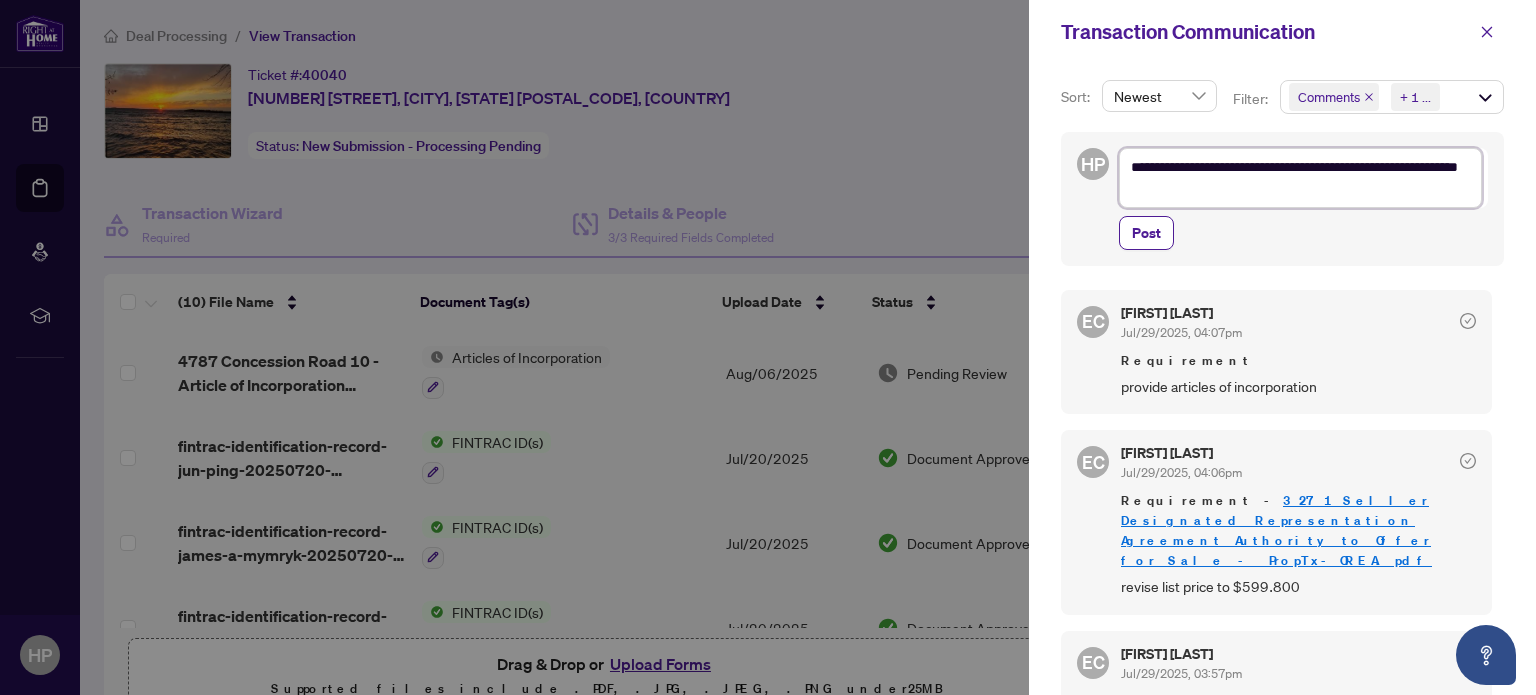 type on "**********" 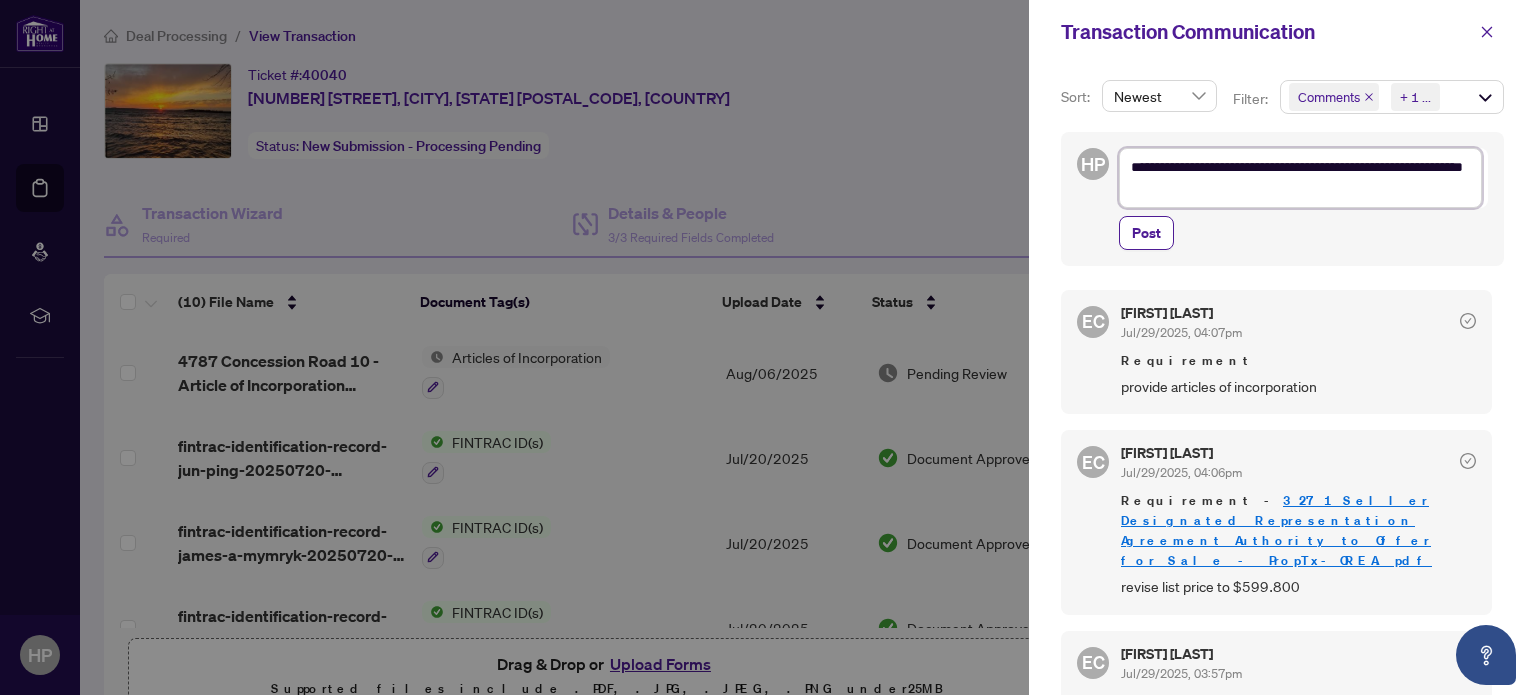type on "**********" 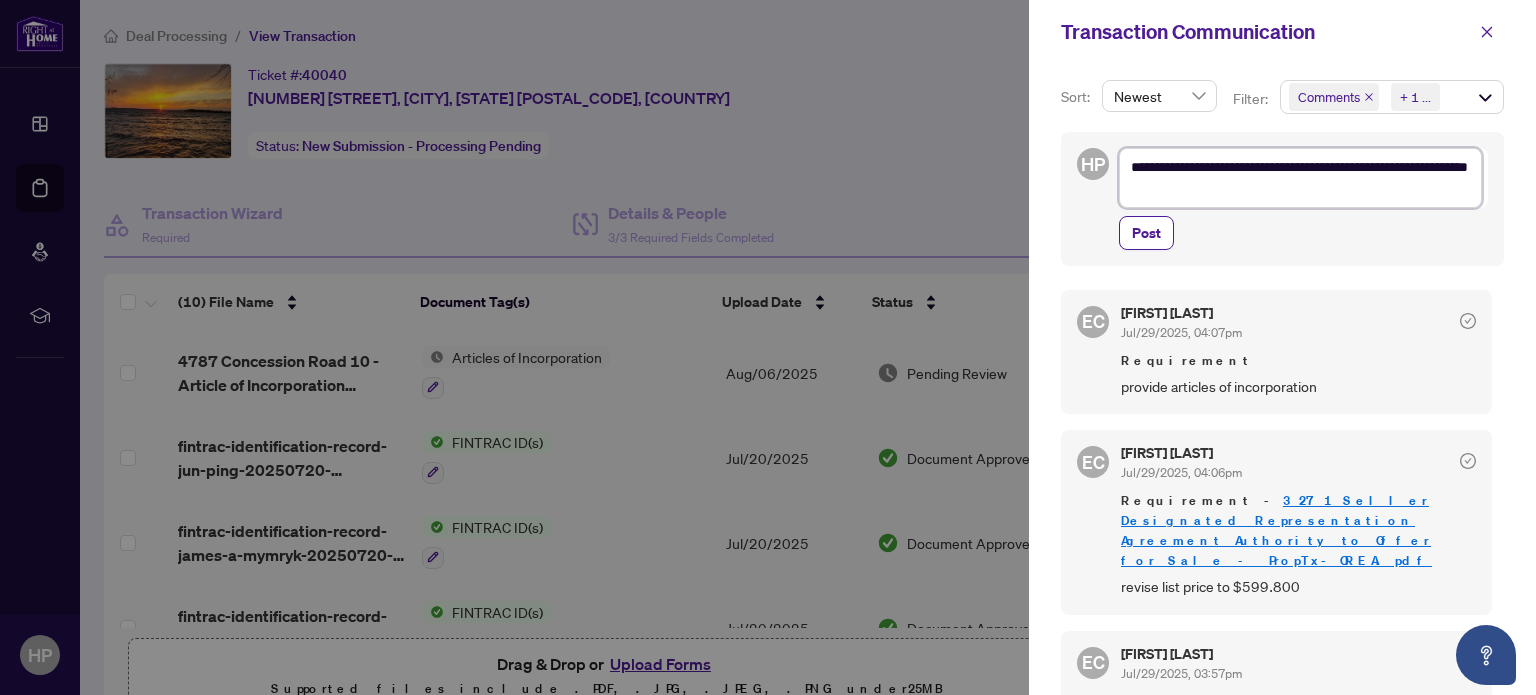 type on "**********" 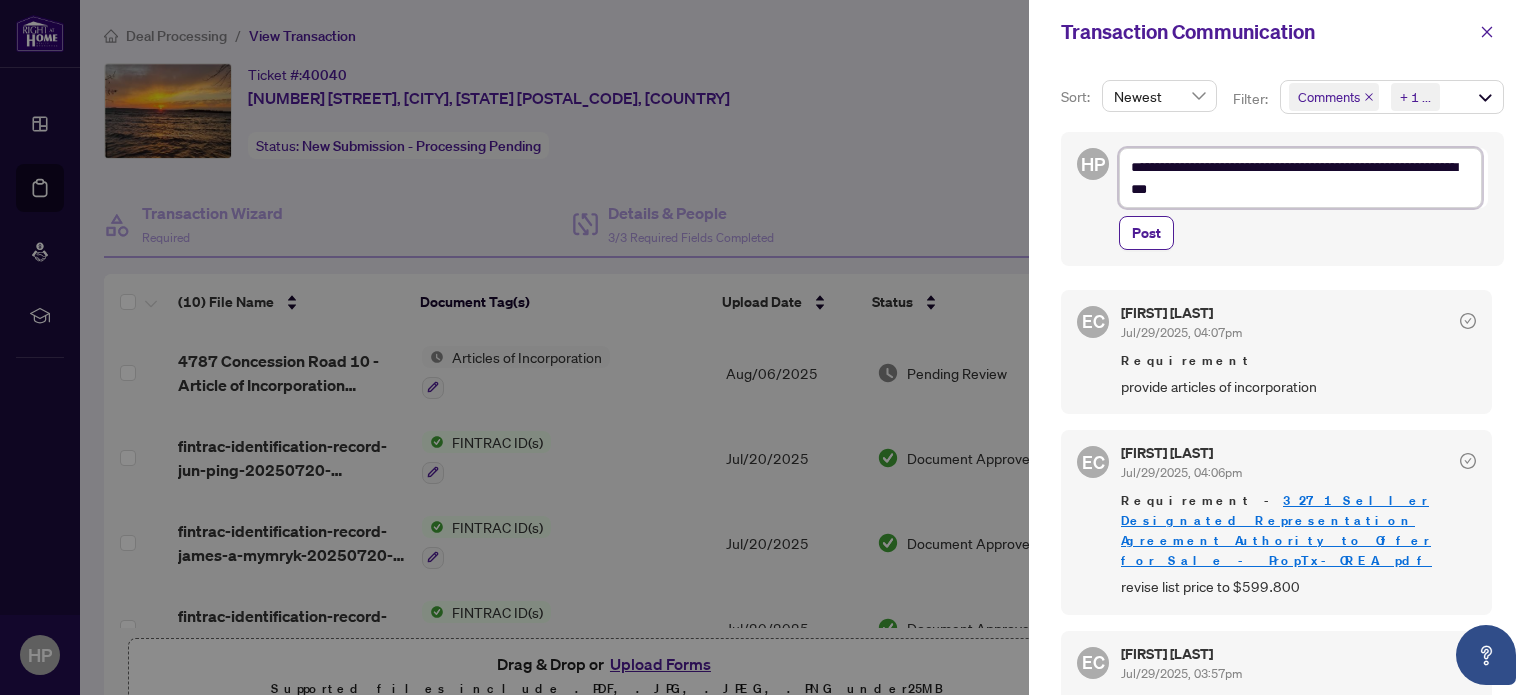 type on "**********" 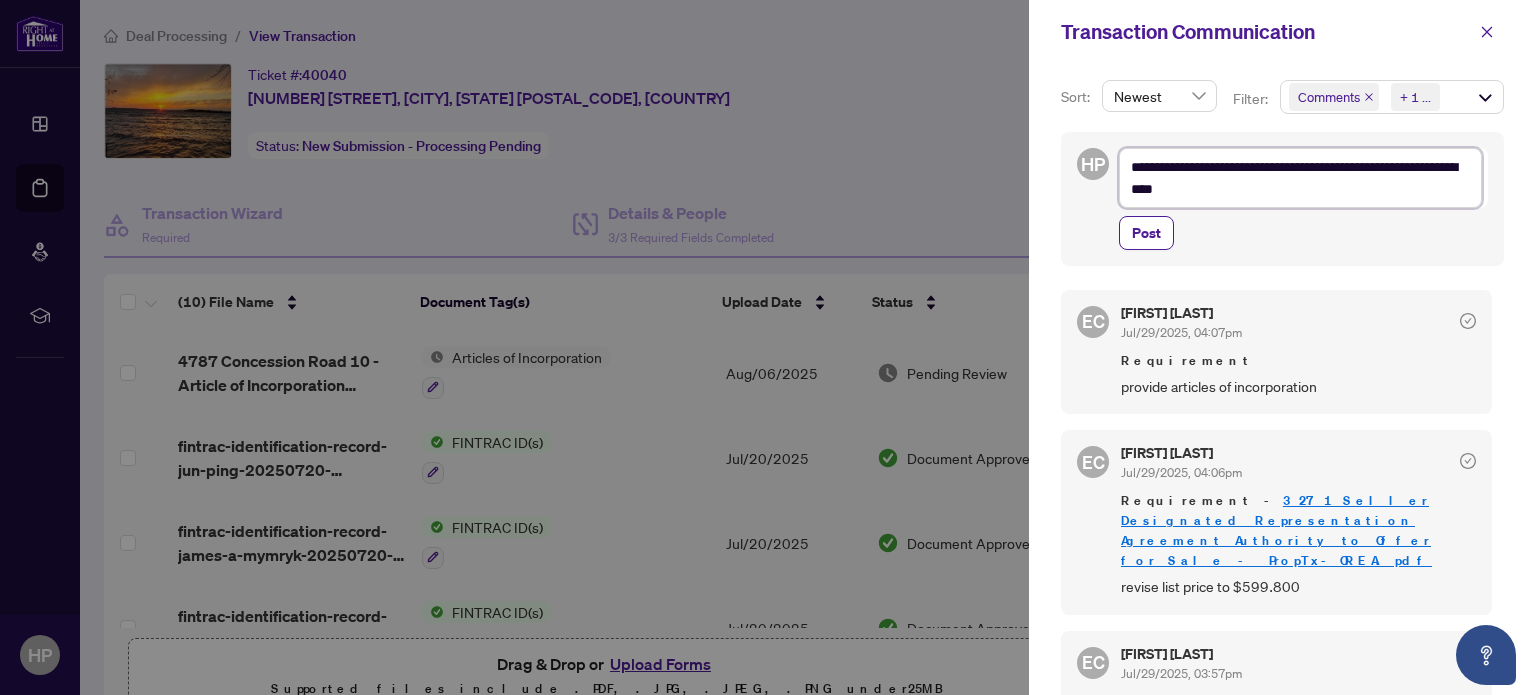 type on "**********" 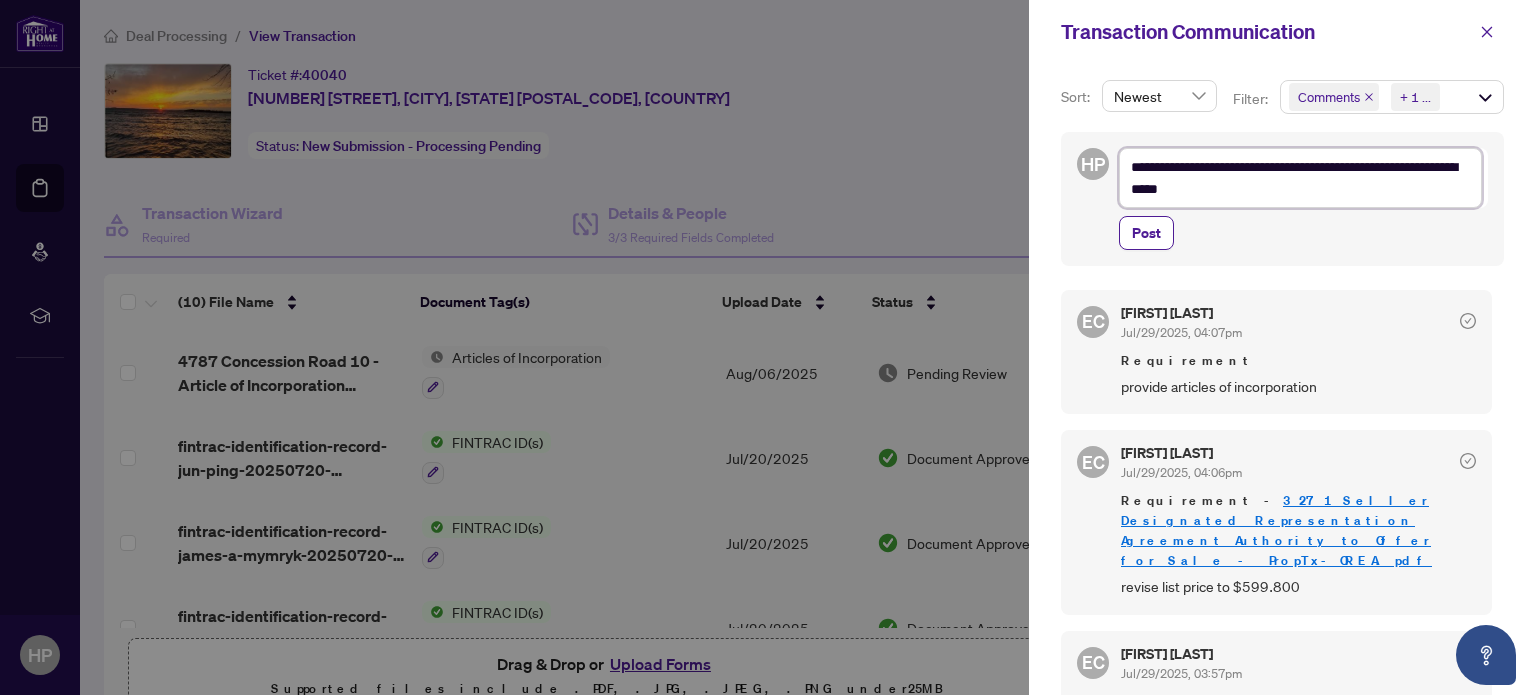 type on "**********" 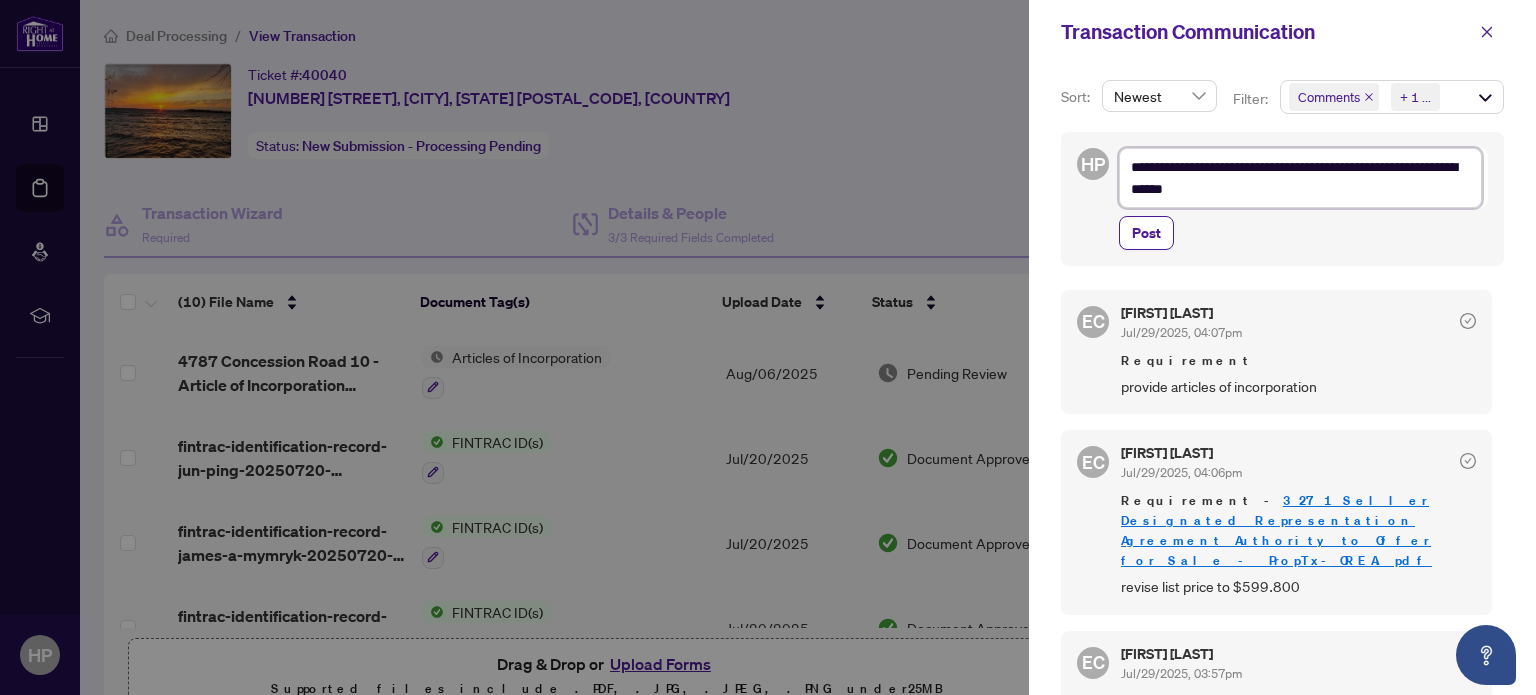 type on "**********" 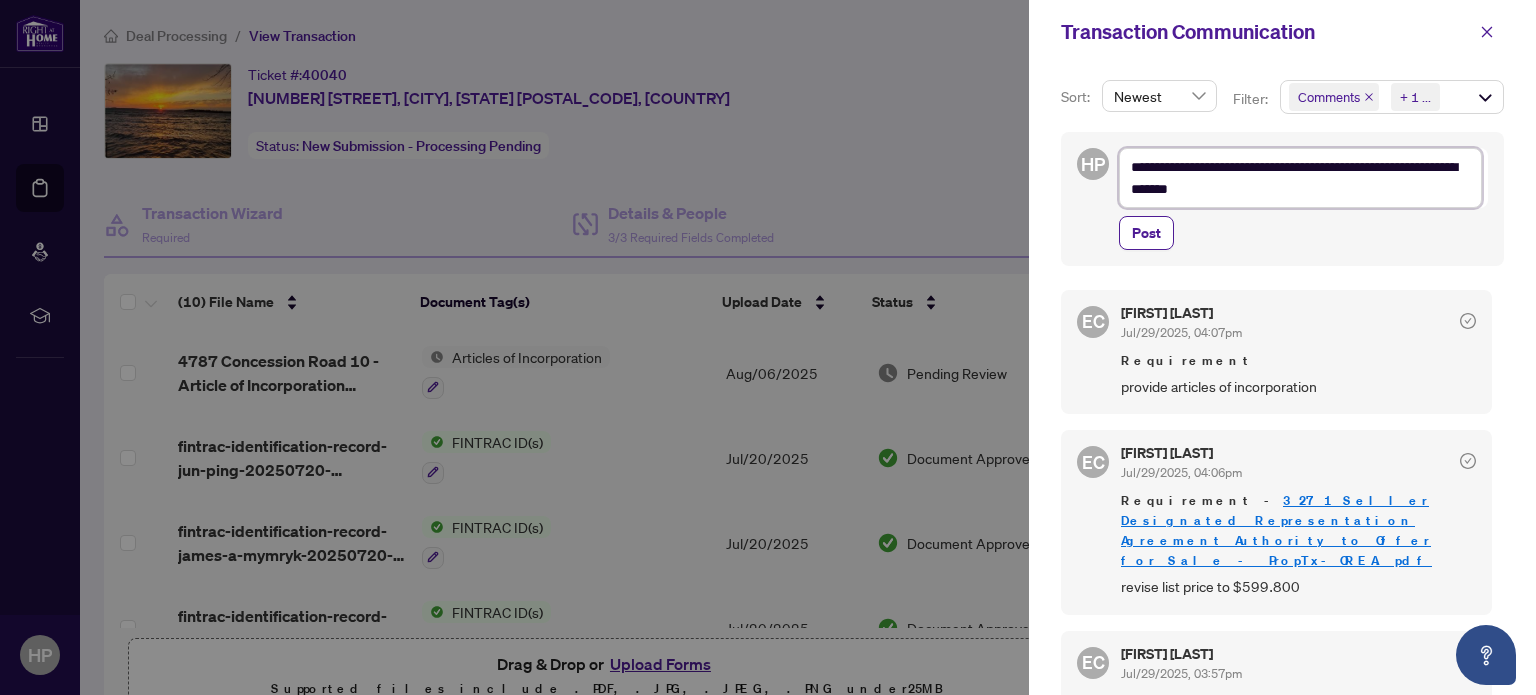 type on "**********" 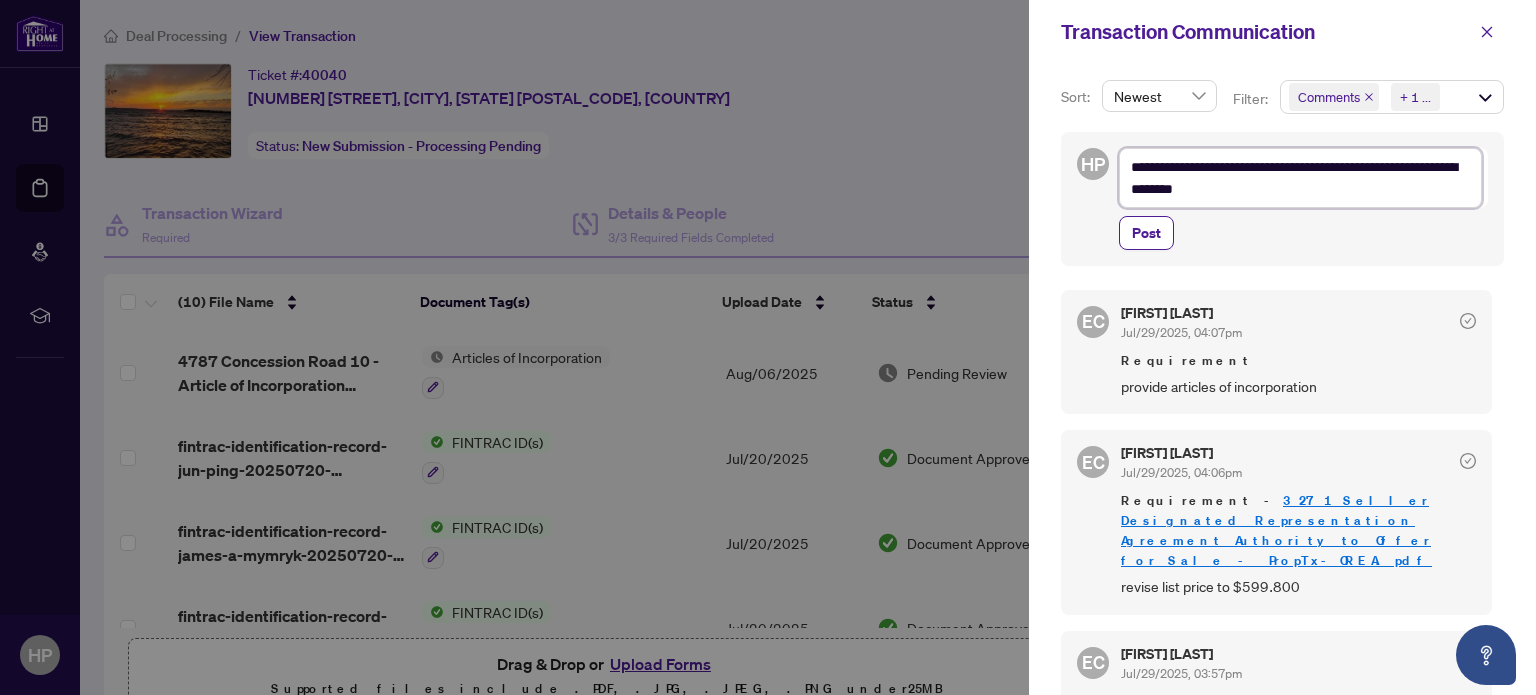 type on "**********" 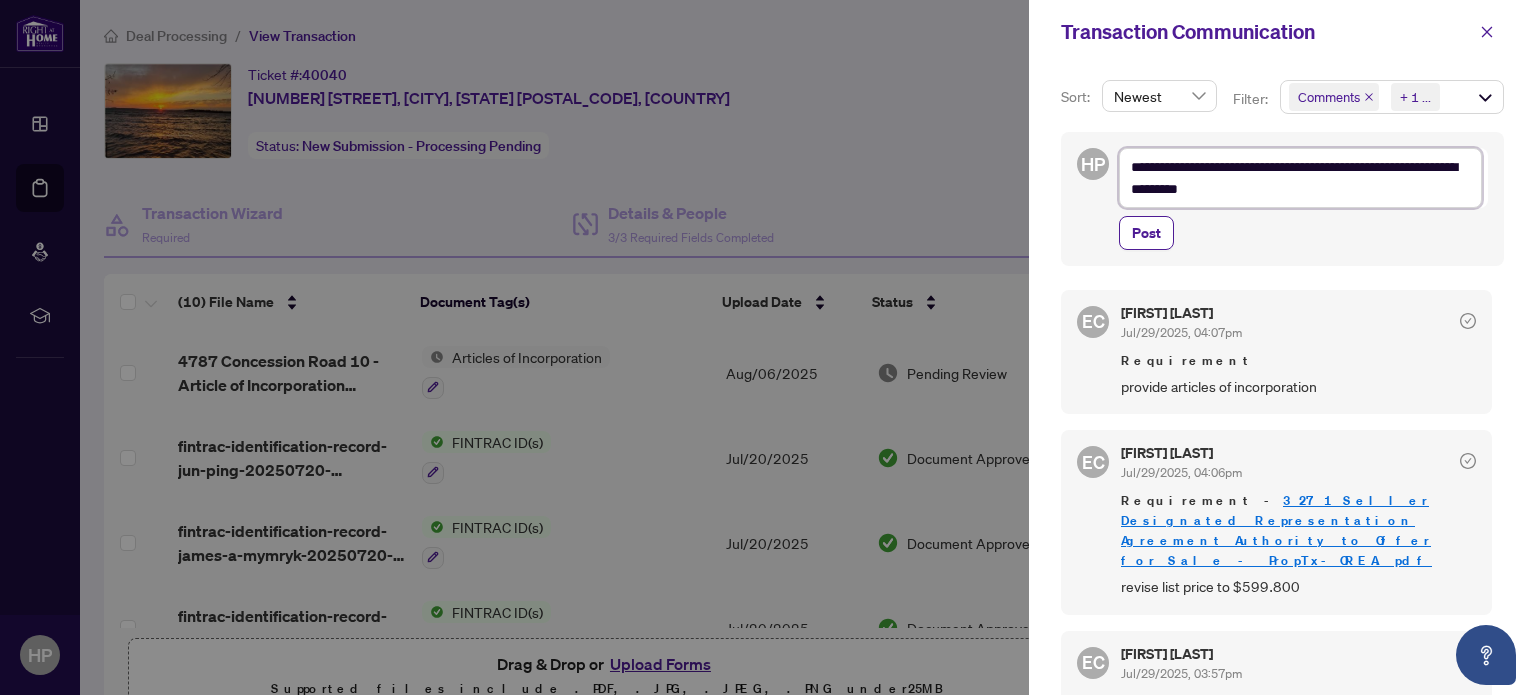 type on "**********" 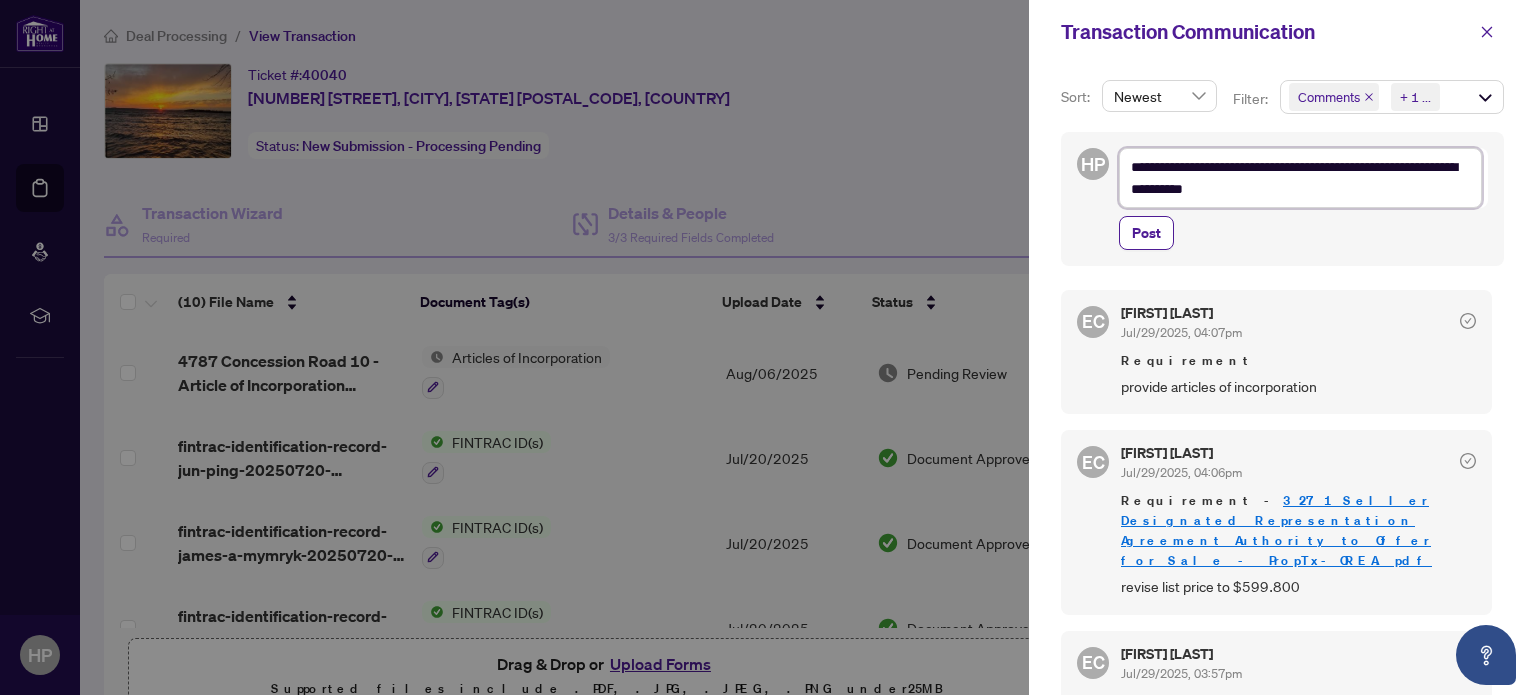 type on "**********" 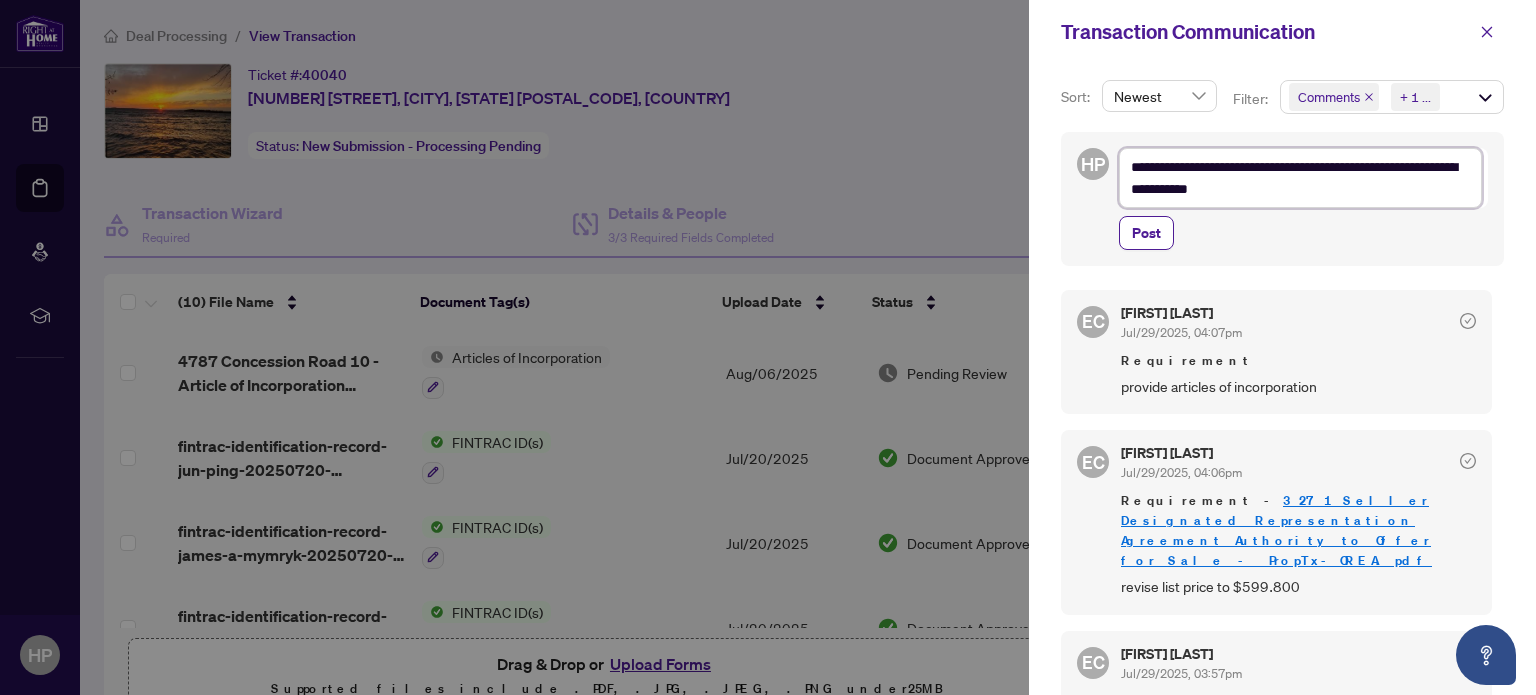 type on "**********" 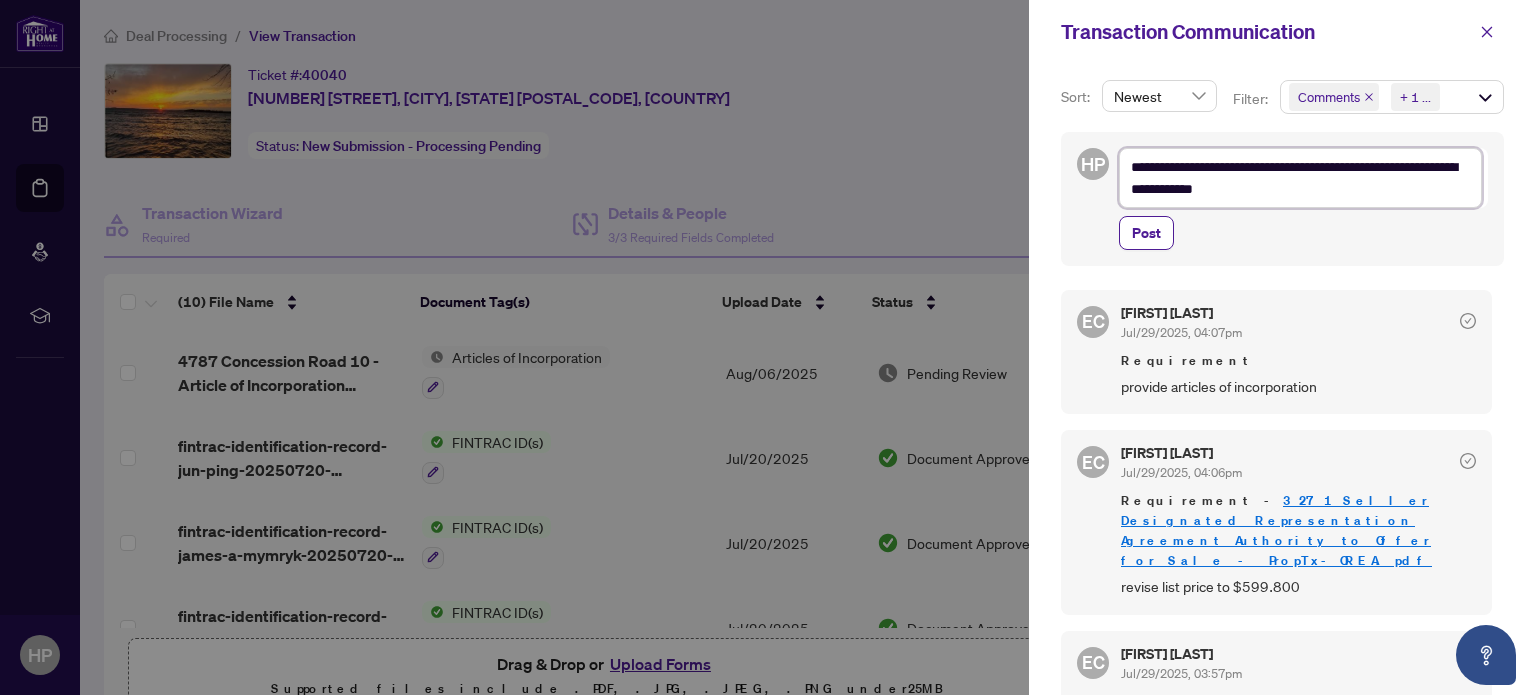 type 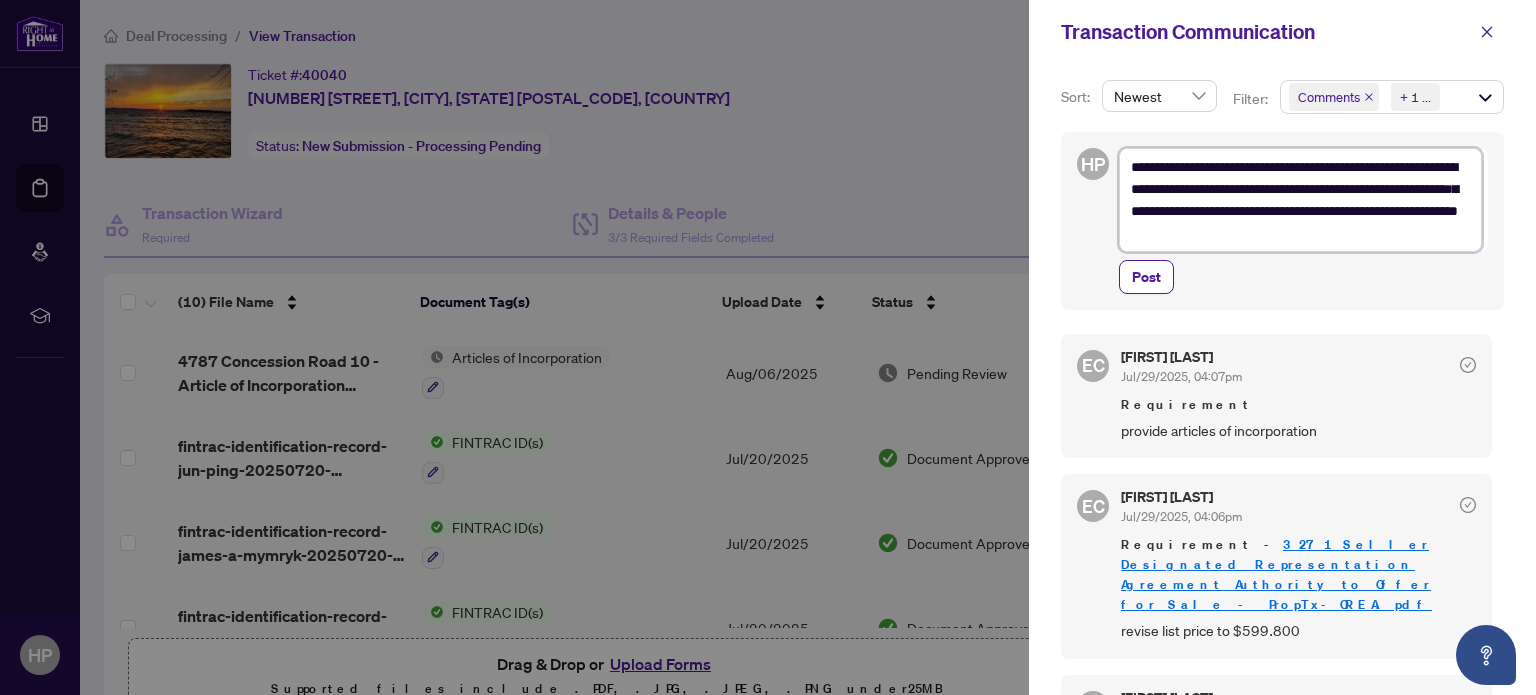 click on "**********" at bounding box center (1300, 200) 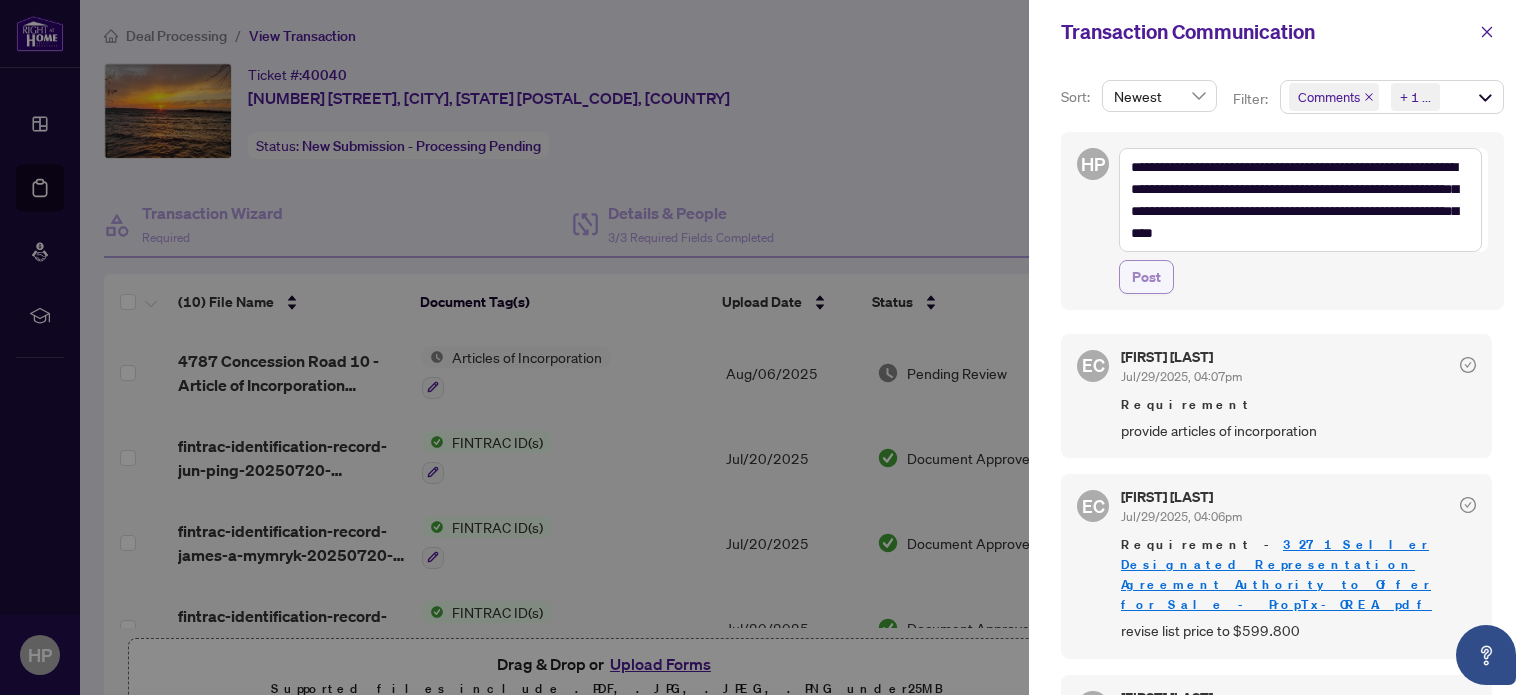 click on "Post" at bounding box center (1146, 277) 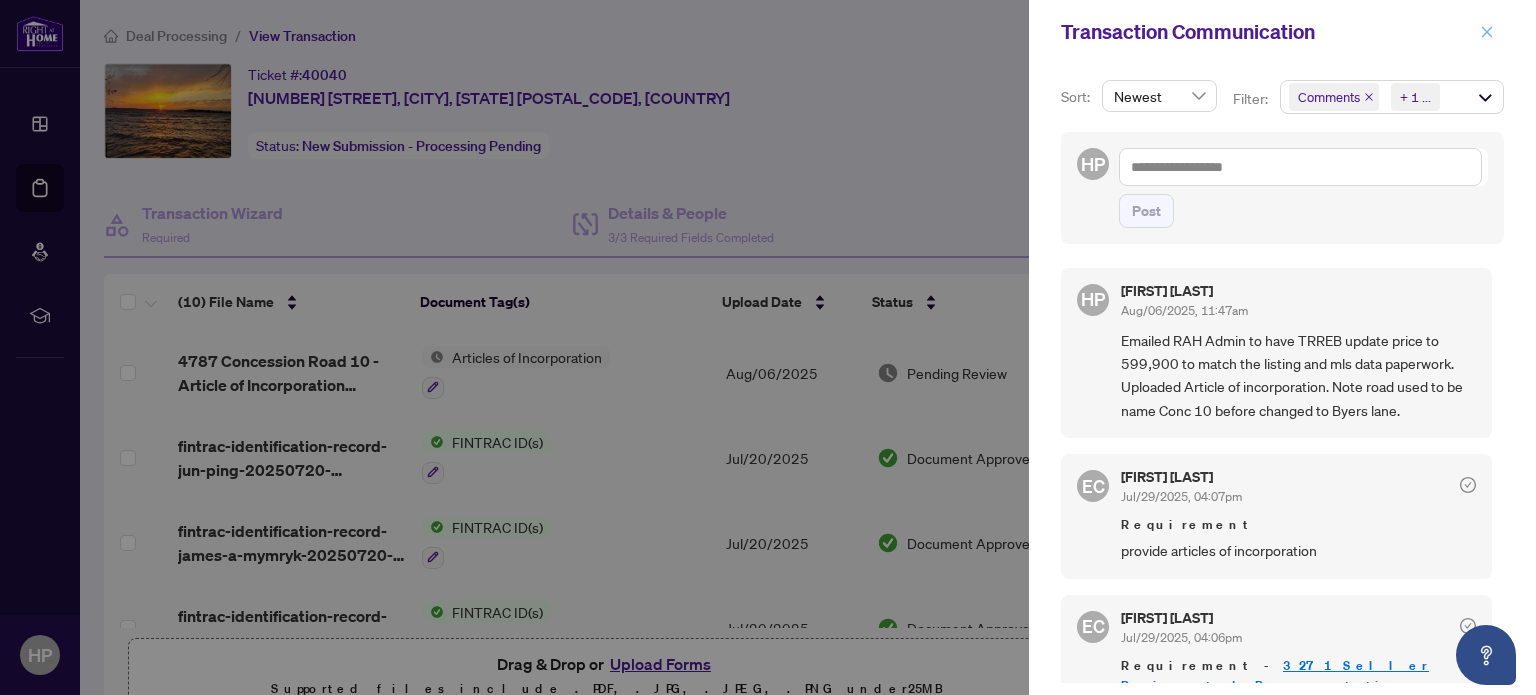 click 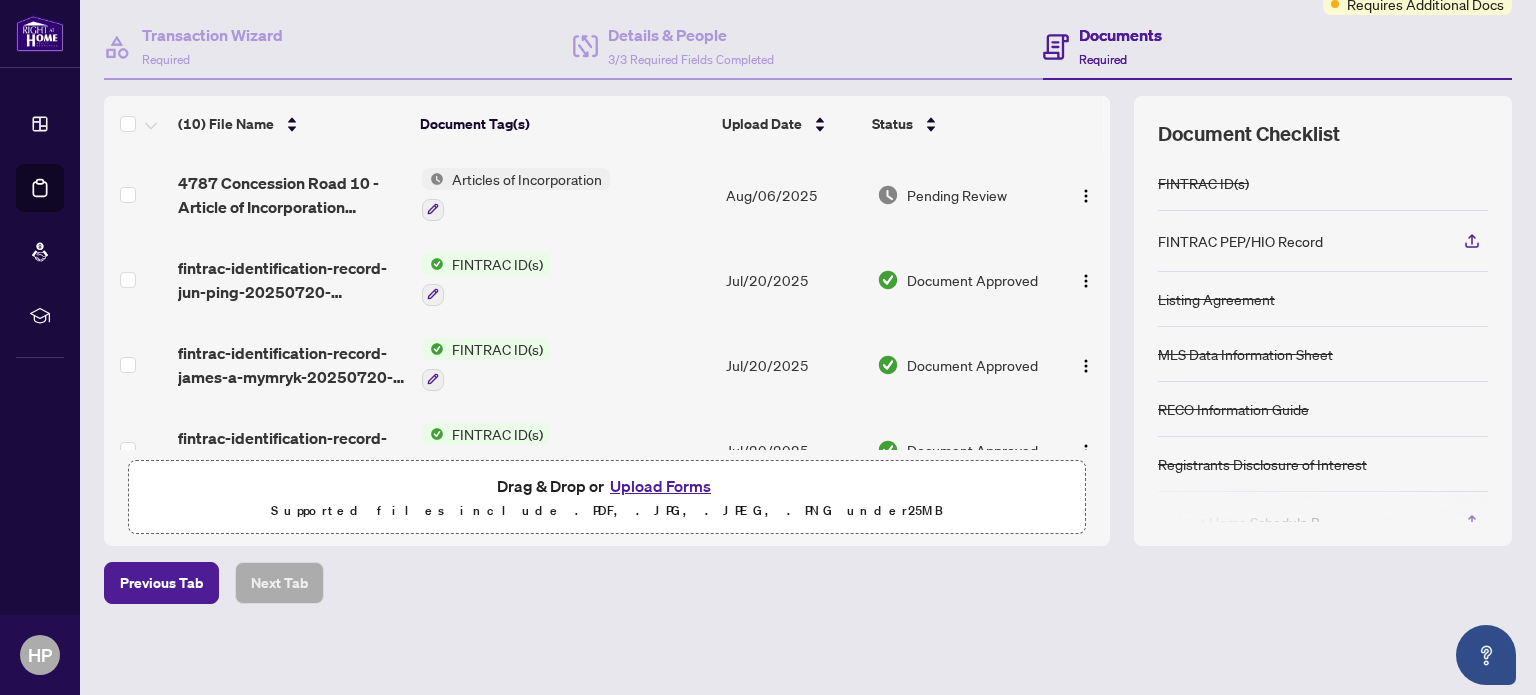 scroll, scrollTop: 0, scrollLeft: 0, axis: both 